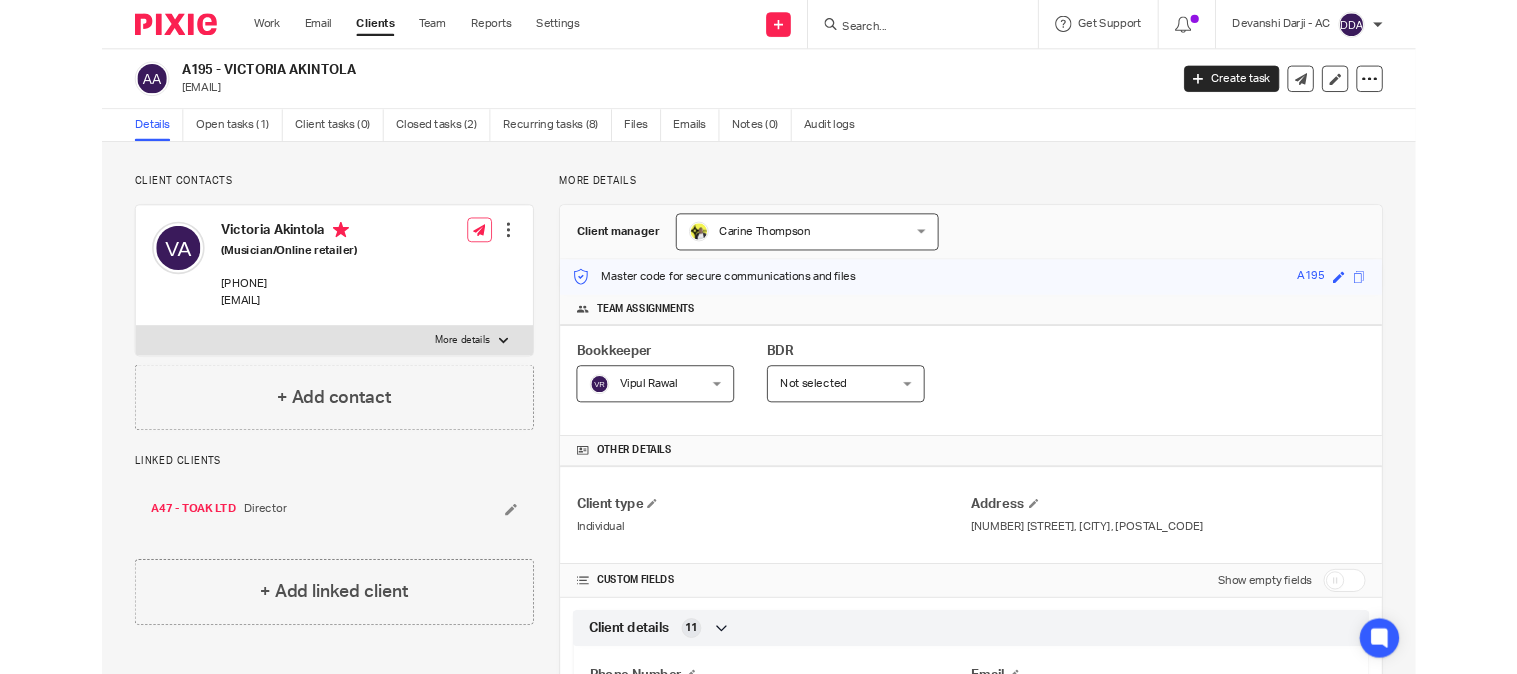 scroll, scrollTop: 0, scrollLeft: 0, axis: both 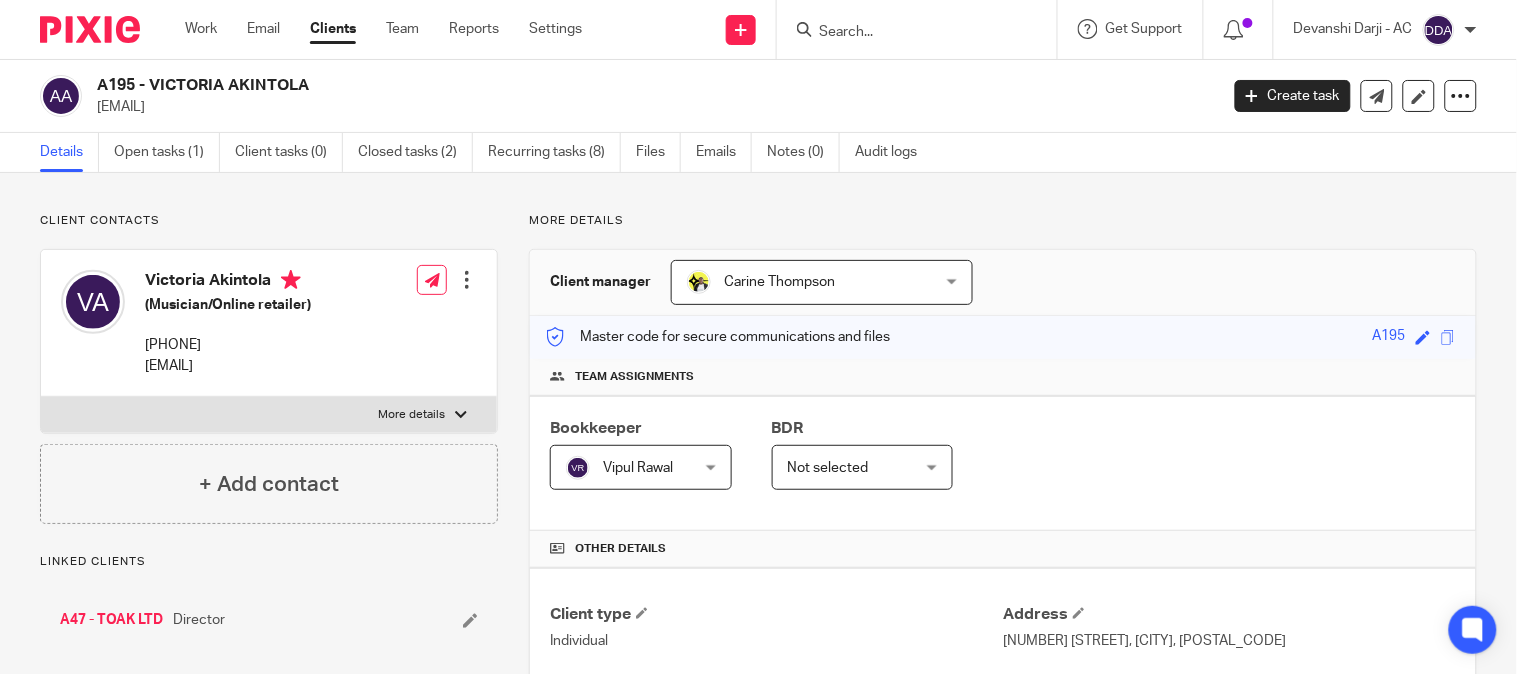 click on "Victoria Akintola
(Musician/Online retailer)
07885 857 753
vakintola@gmail.com
Edit contact
Create client from contact
Export data
Delete contact" at bounding box center [269, 323] 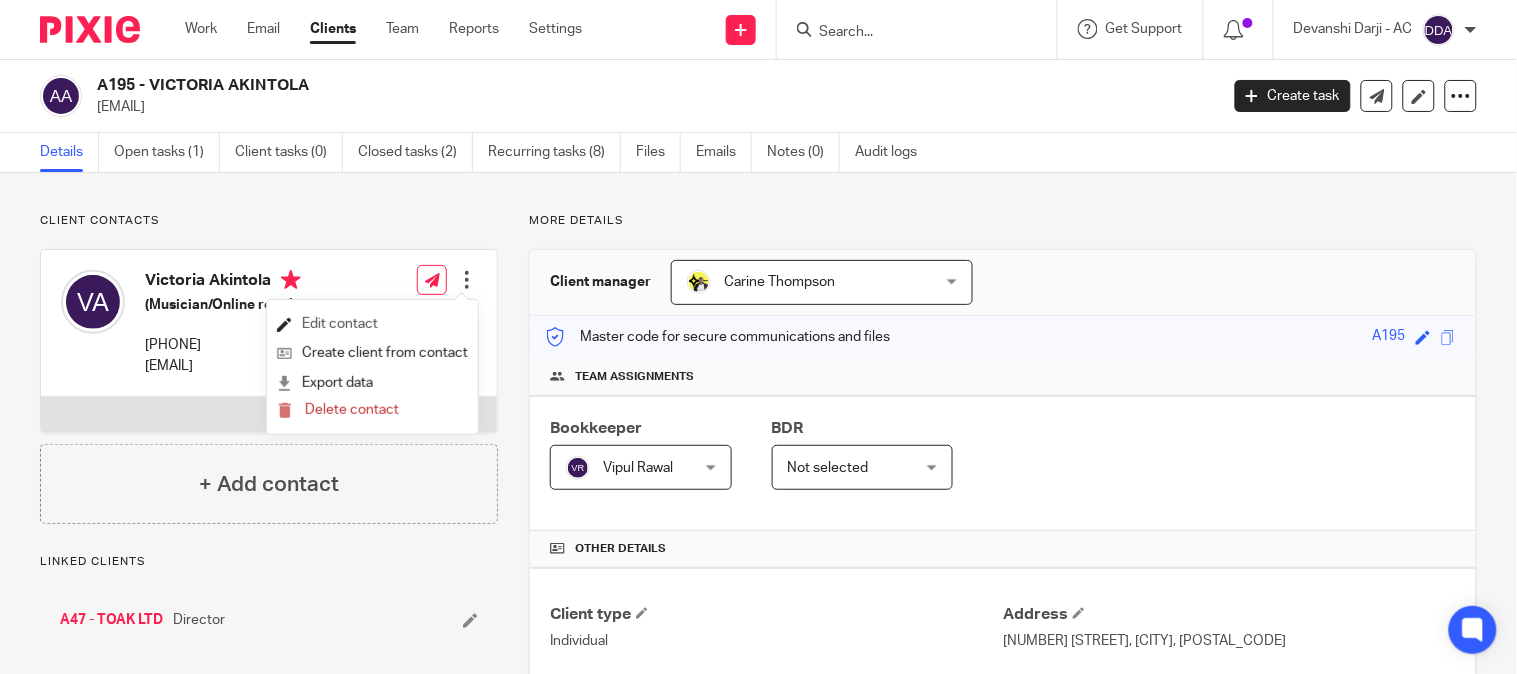 click on "Edit contact" at bounding box center [372, 324] 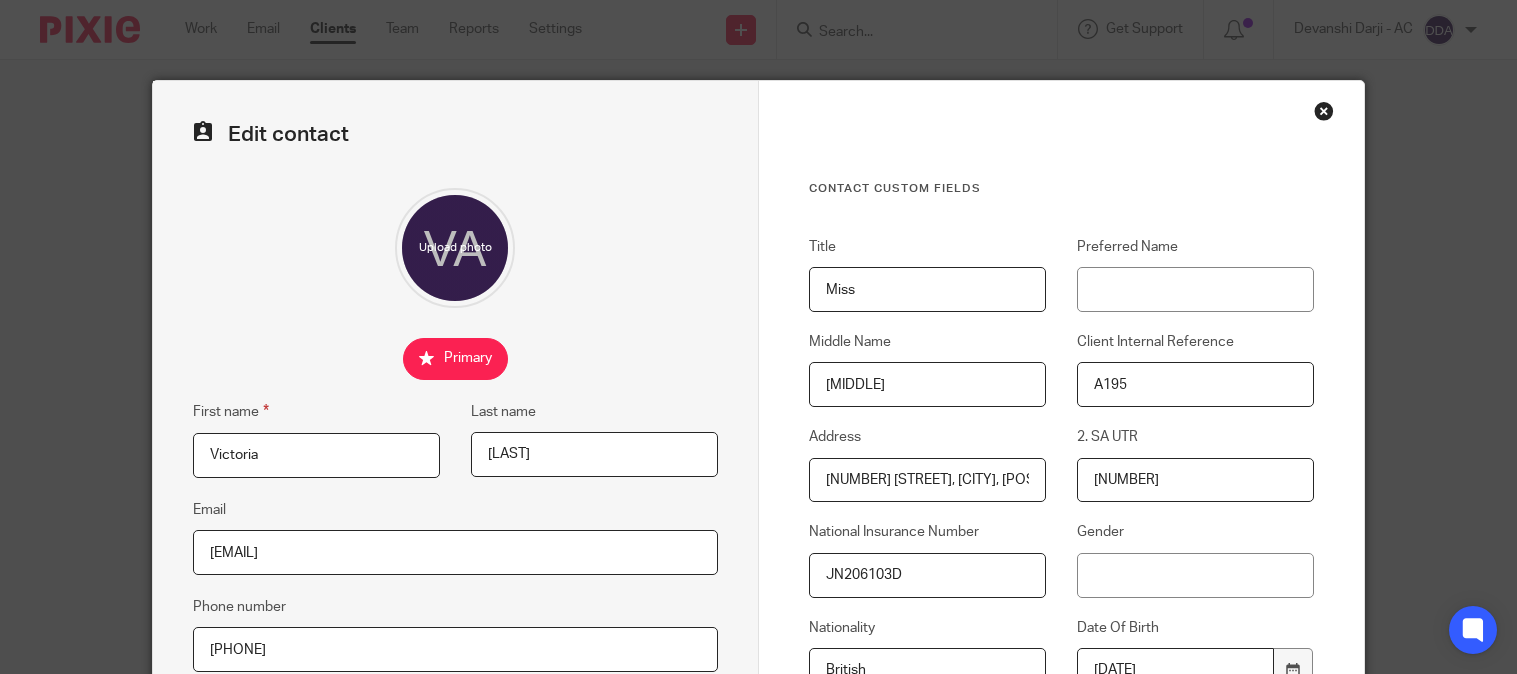 scroll, scrollTop: 0, scrollLeft: 0, axis: both 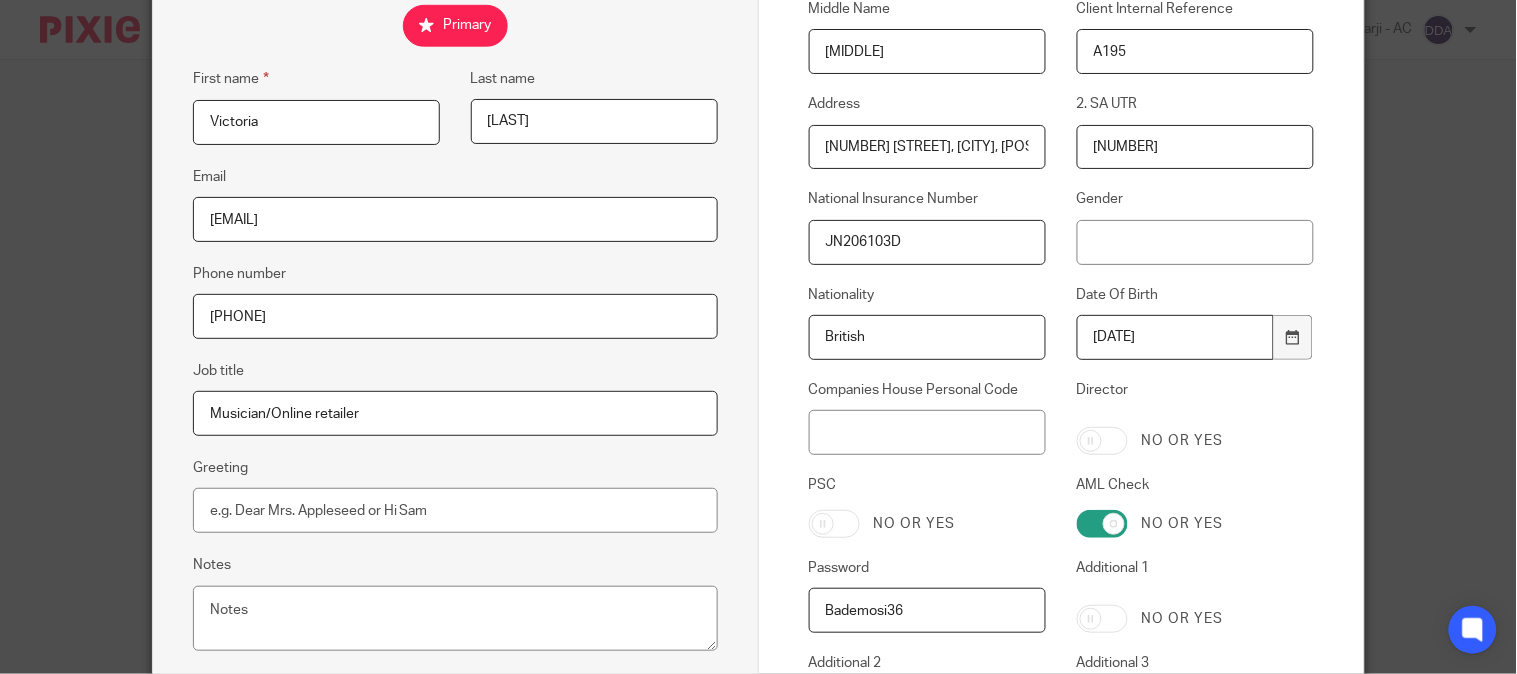 click on "[PASSPORT_NUMBER]" at bounding box center (927, 242) 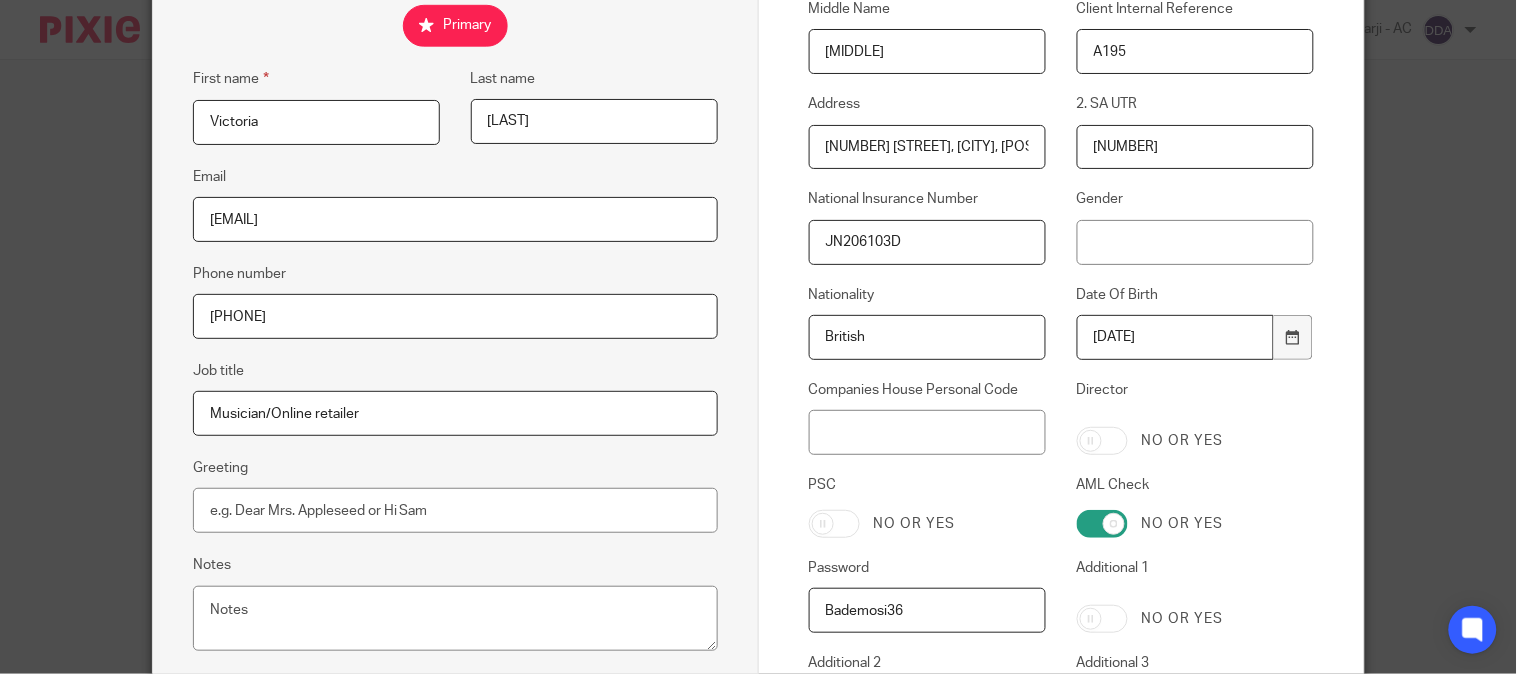 scroll, scrollTop: 222, scrollLeft: 0, axis: vertical 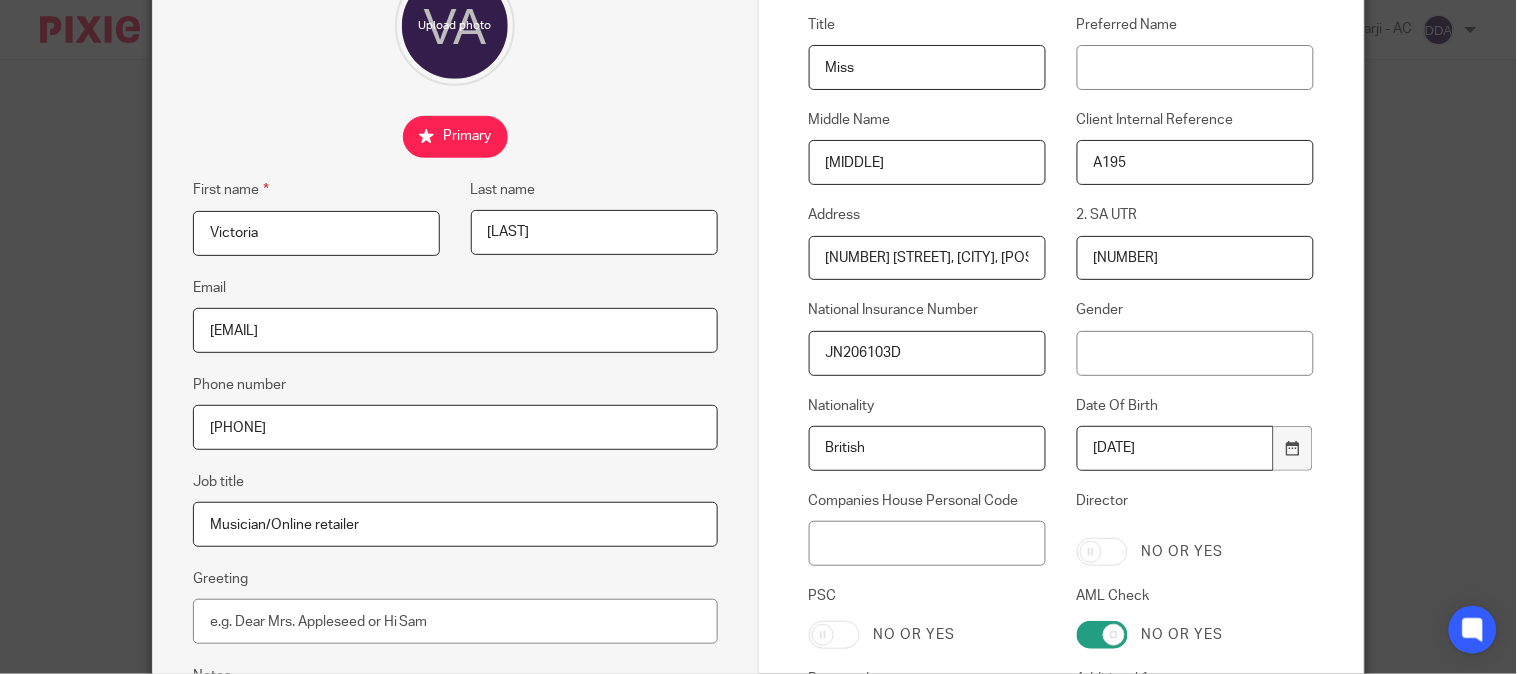 drag, startPoint x: 1202, startPoint y: 253, endPoint x: 983, endPoint y: 280, distance: 220.65811 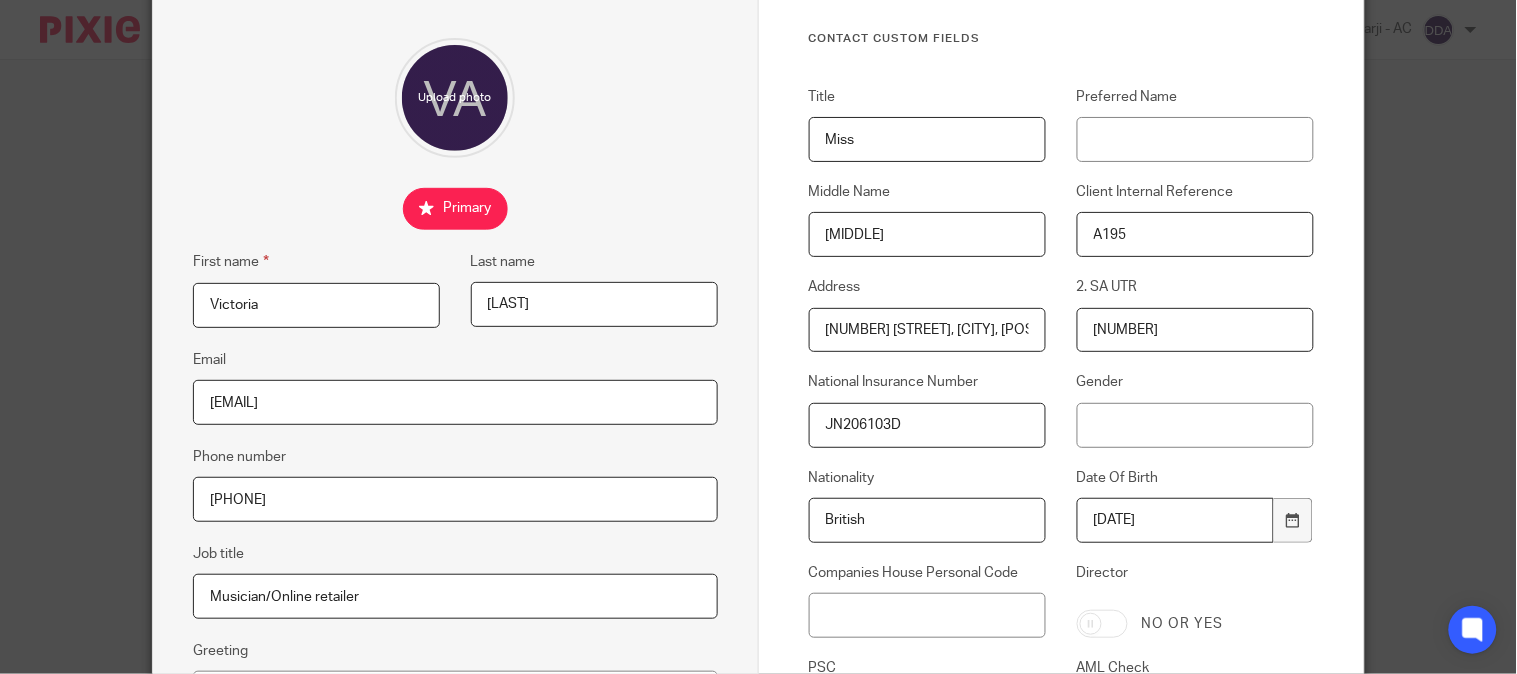 scroll, scrollTop: 111, scrollLeft: 0, axis: vertical 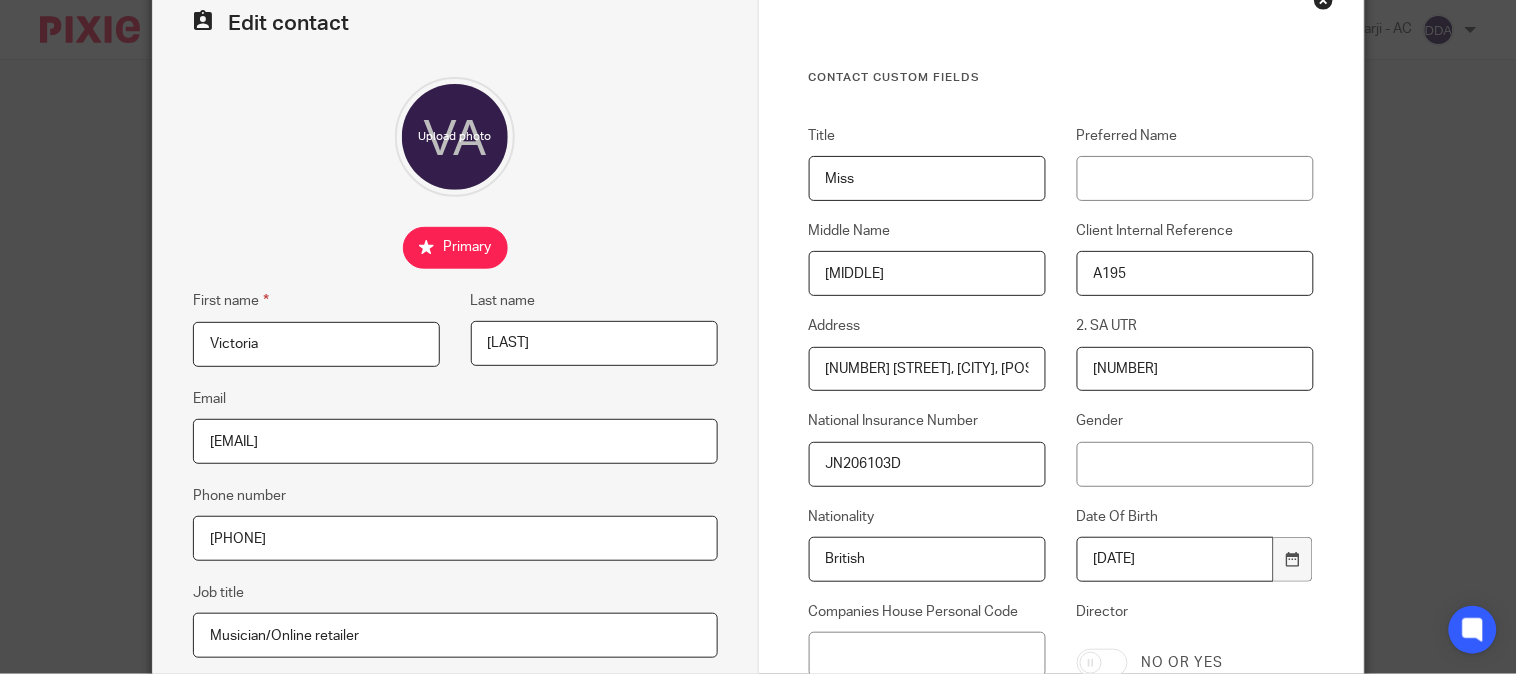 drag, startPoint x: 905, startPoint y: 182, endPoint x: 687, endPoint y: 186, distance: 218.0367 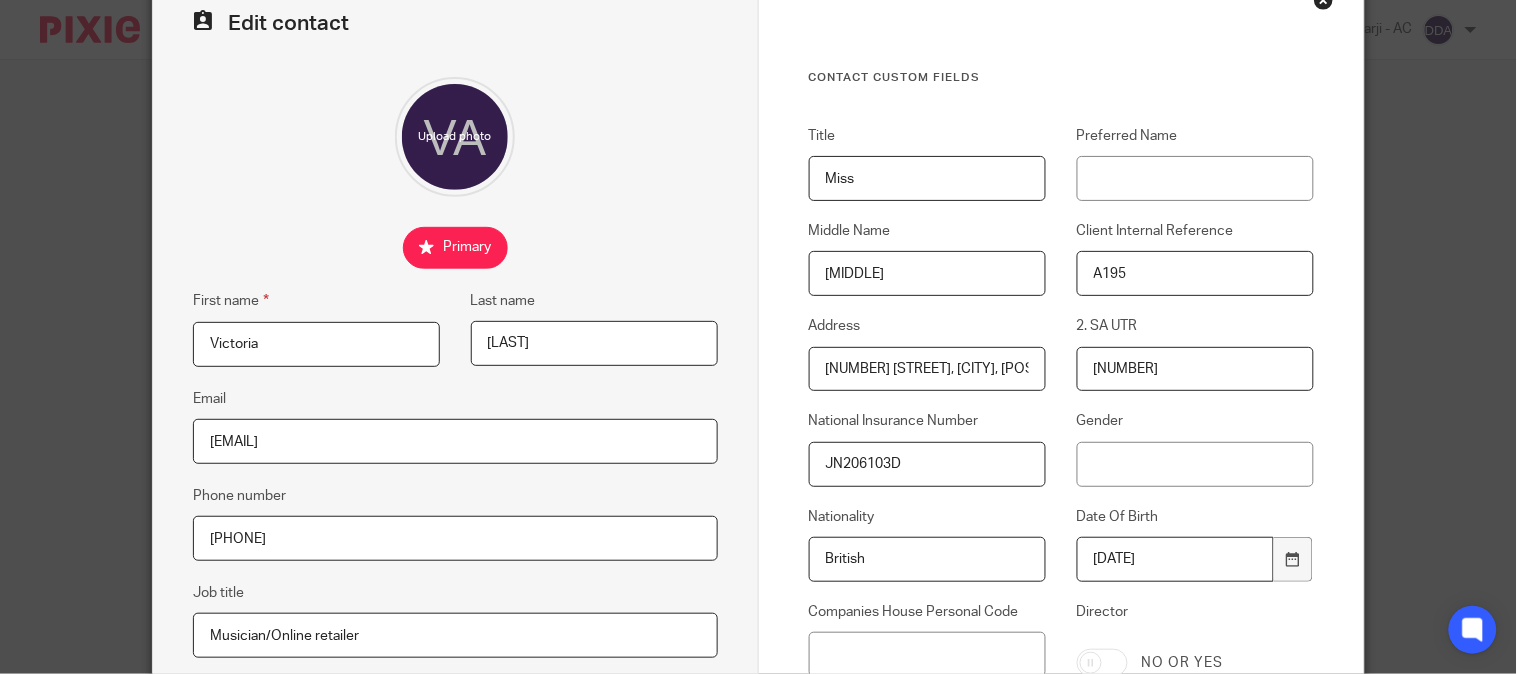click on "Edit contact
First name
Victoria
Last name
Akintola
Email
vakintola@gmail.com
Phone number
07885 857 753
Job title
Musician/Online retailer
Greeting
Notes
Contact Custom fields
Title
Miss
Preferred Name
Middle Name
Titilayo
Client Internal Reference
A195
Address
72 Mount Pleasant Lane, London, E5 9EN
2. SA UTR
75473 52264
National Insurance Number
JN206103D
Gender" at bounding box center (759, 605) 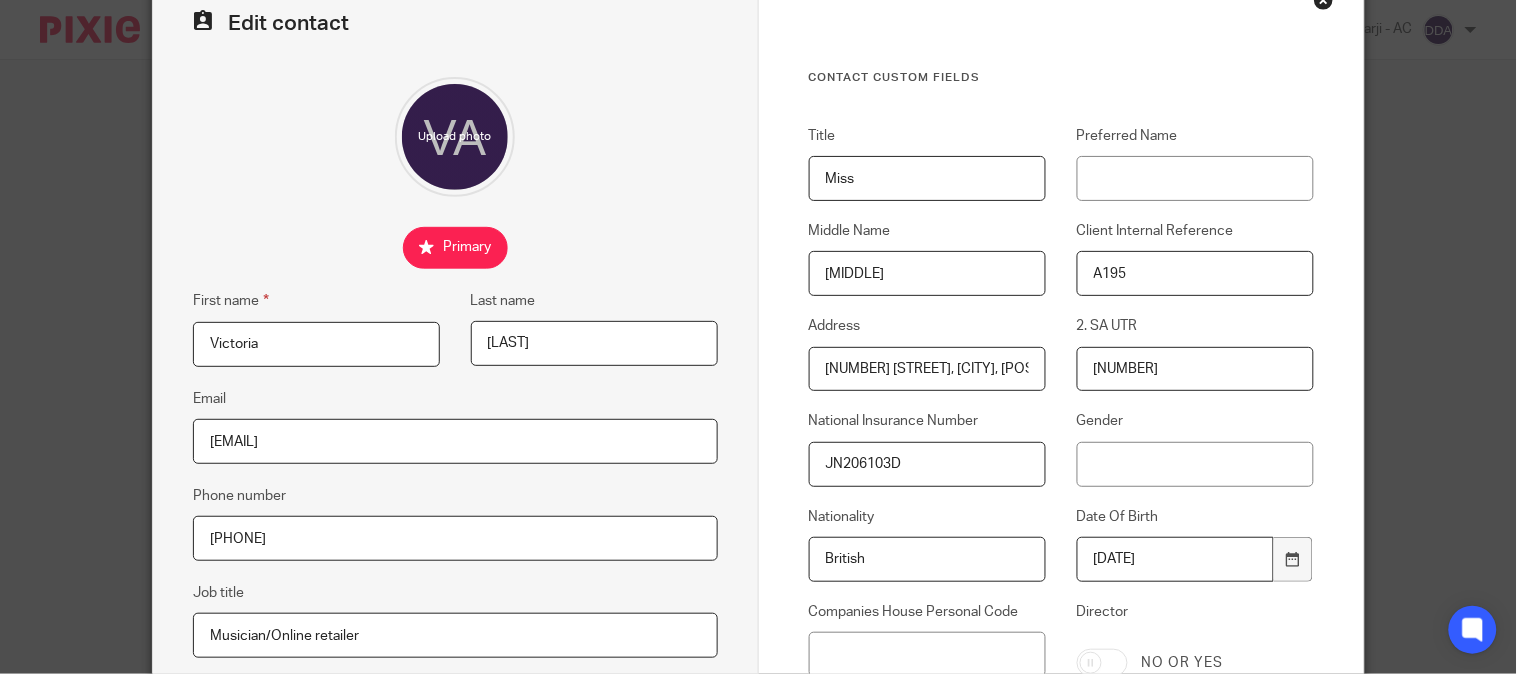 drag, startPoint x: 297, startPoint y: 348, endPoint x: -9, endPoint y: 358, distance: 306.16336 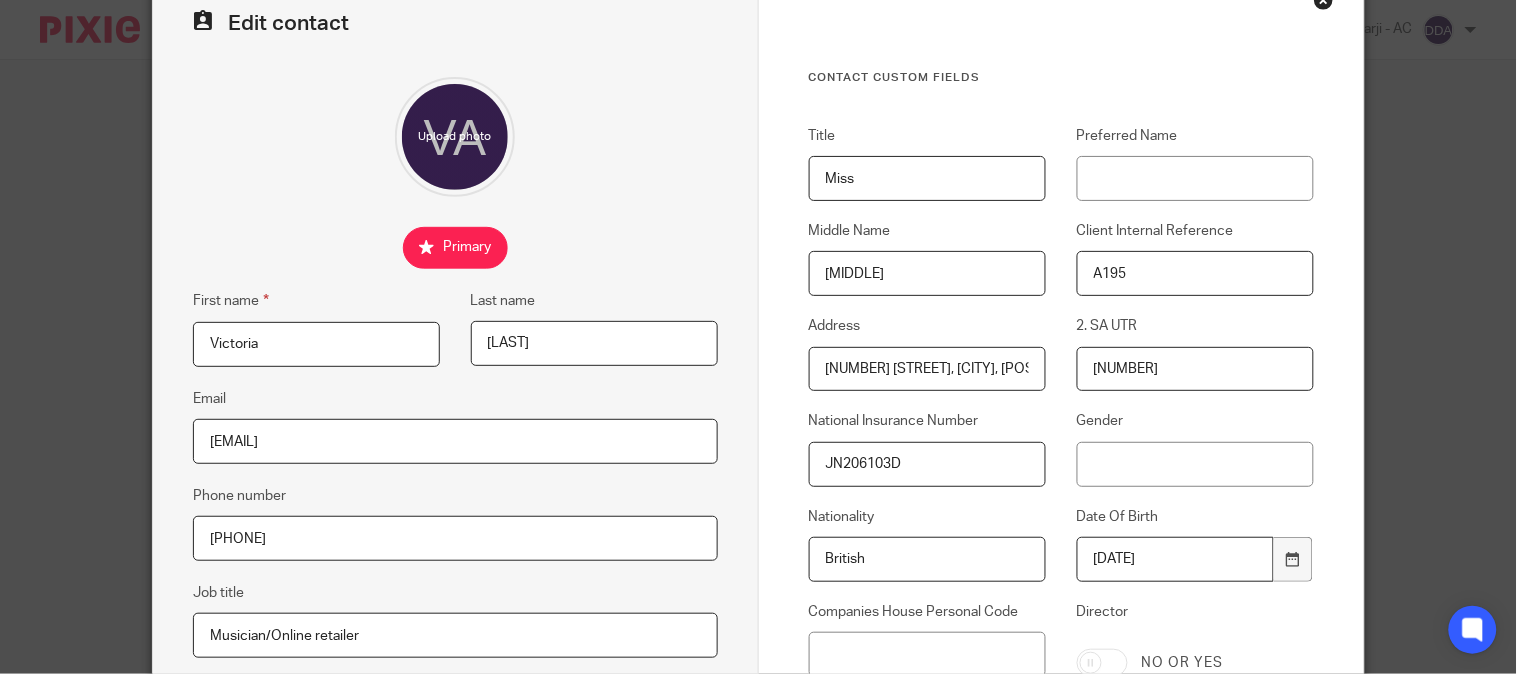 scroll, scrollTop: 222, scrollLeft: 0, axis: vertical 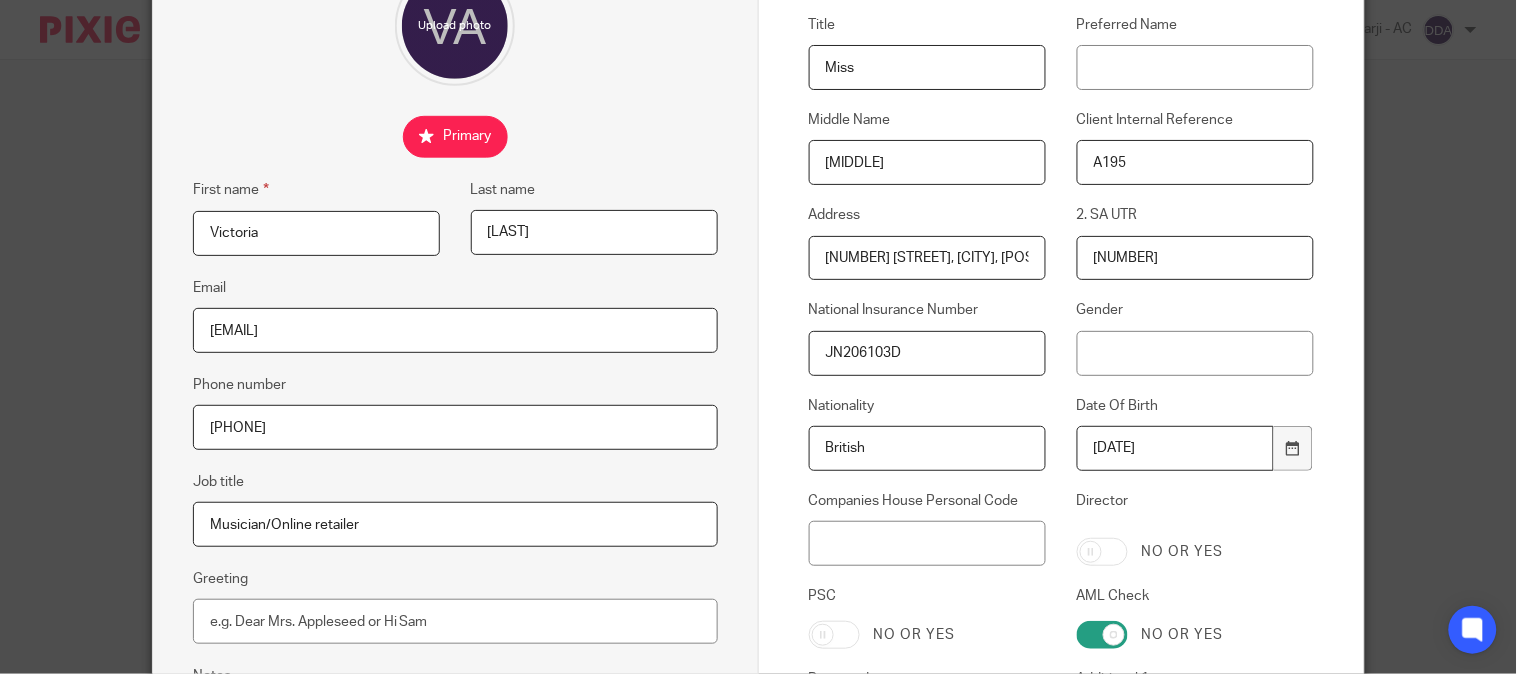 drag, startPoint x: 972, startPoint y: 252, endPoint x: 811, endPoint y: 258, distance: 161.11176 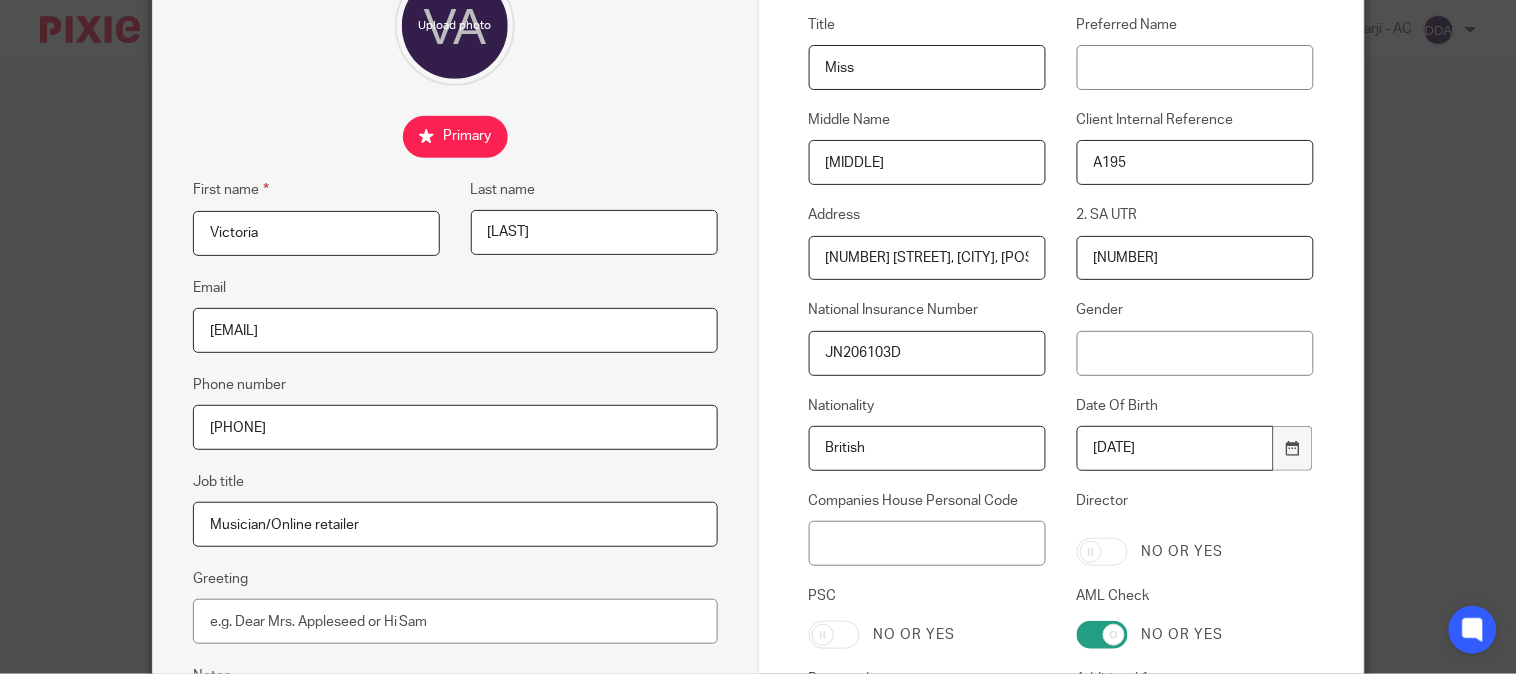 click on "72 Mount Pleasant Lane, London, E5 9EN" at bounding box center [927, 258] 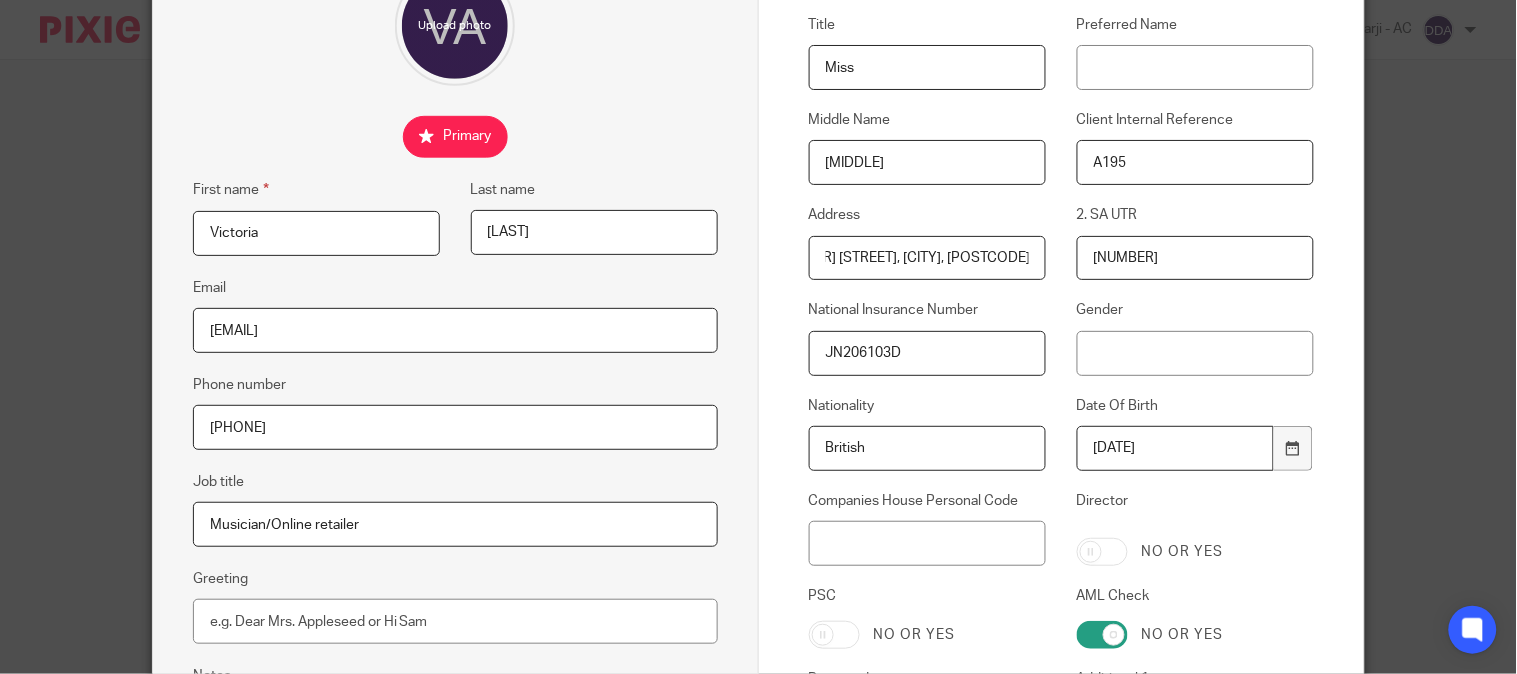scroll, scrollTop: 0, scrollLeft: 0, axis: both 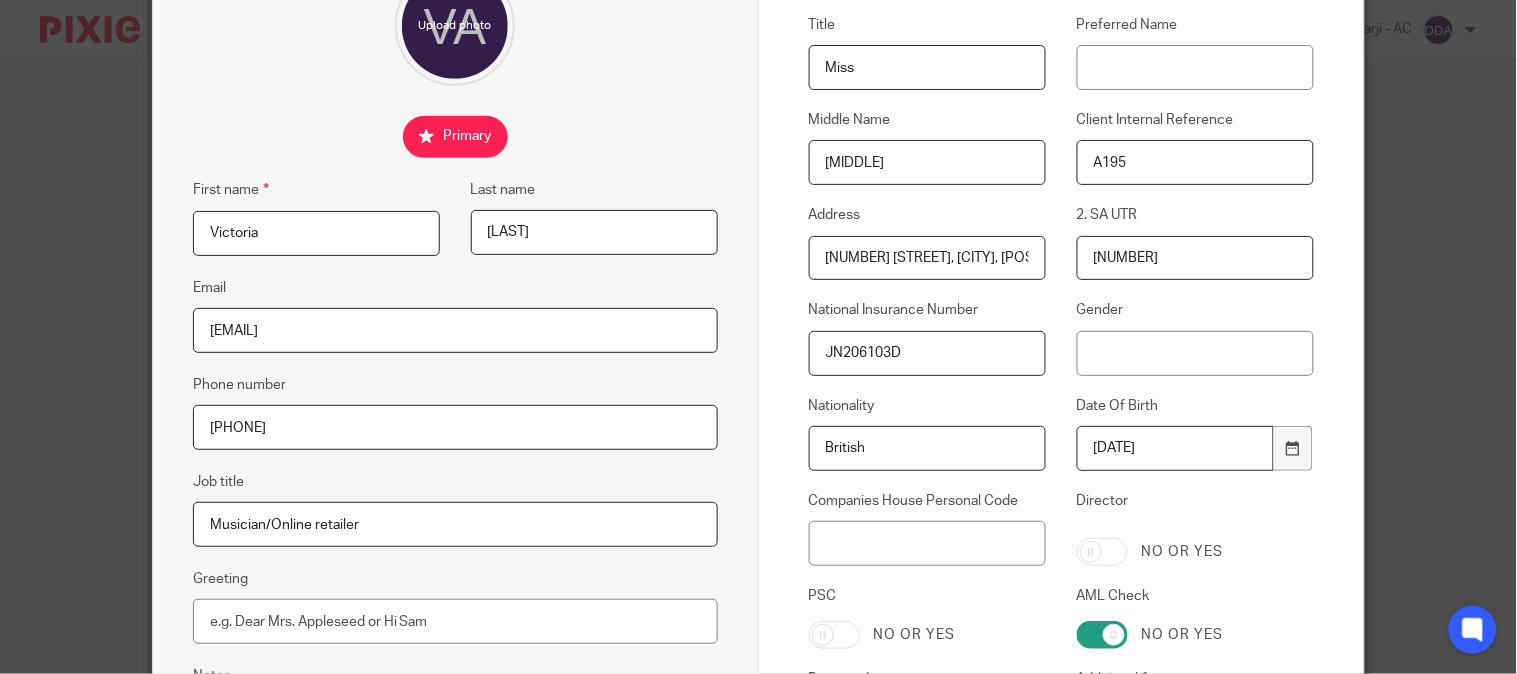 click on "72 Mount Pleasant Lane, London, E5 9EN" at bounding box center (927, 258) 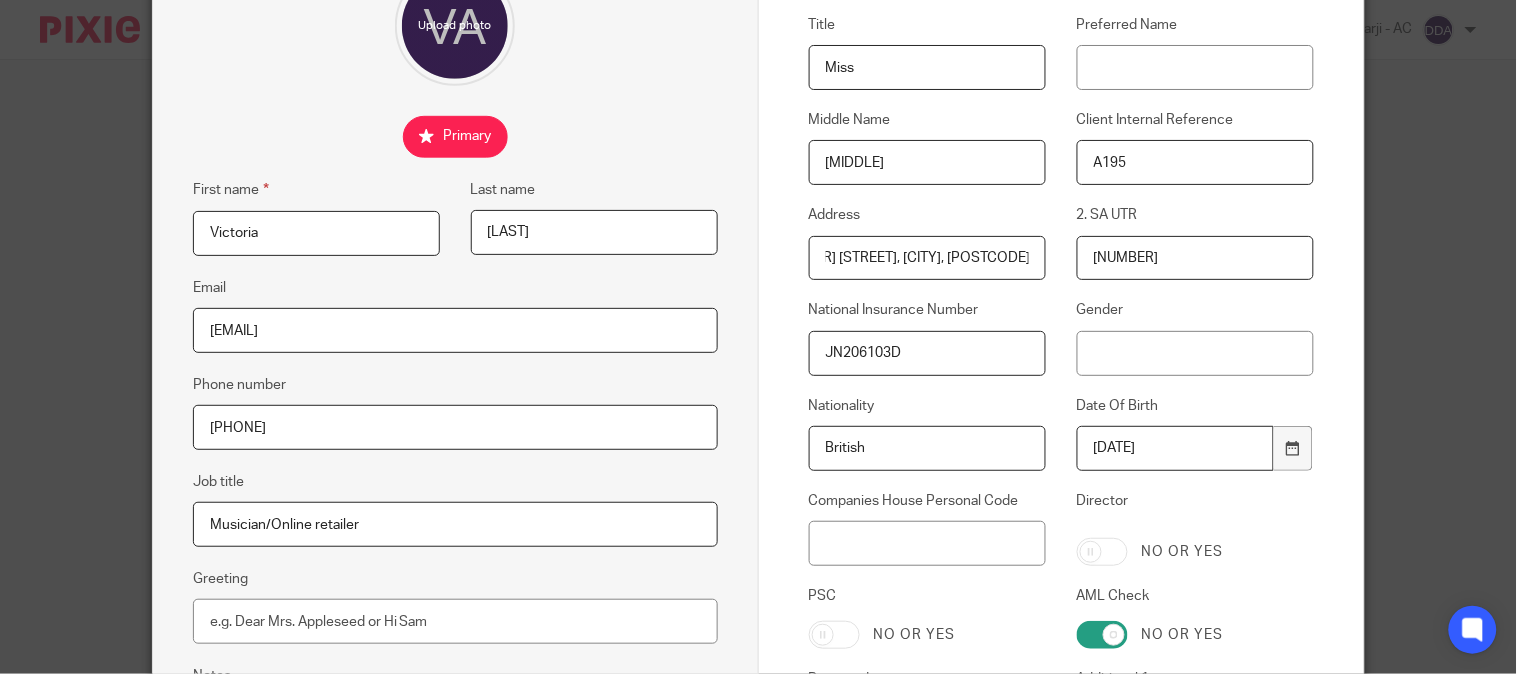 scroll, scrollTop: 0, scrollLeft: 0, axis: both 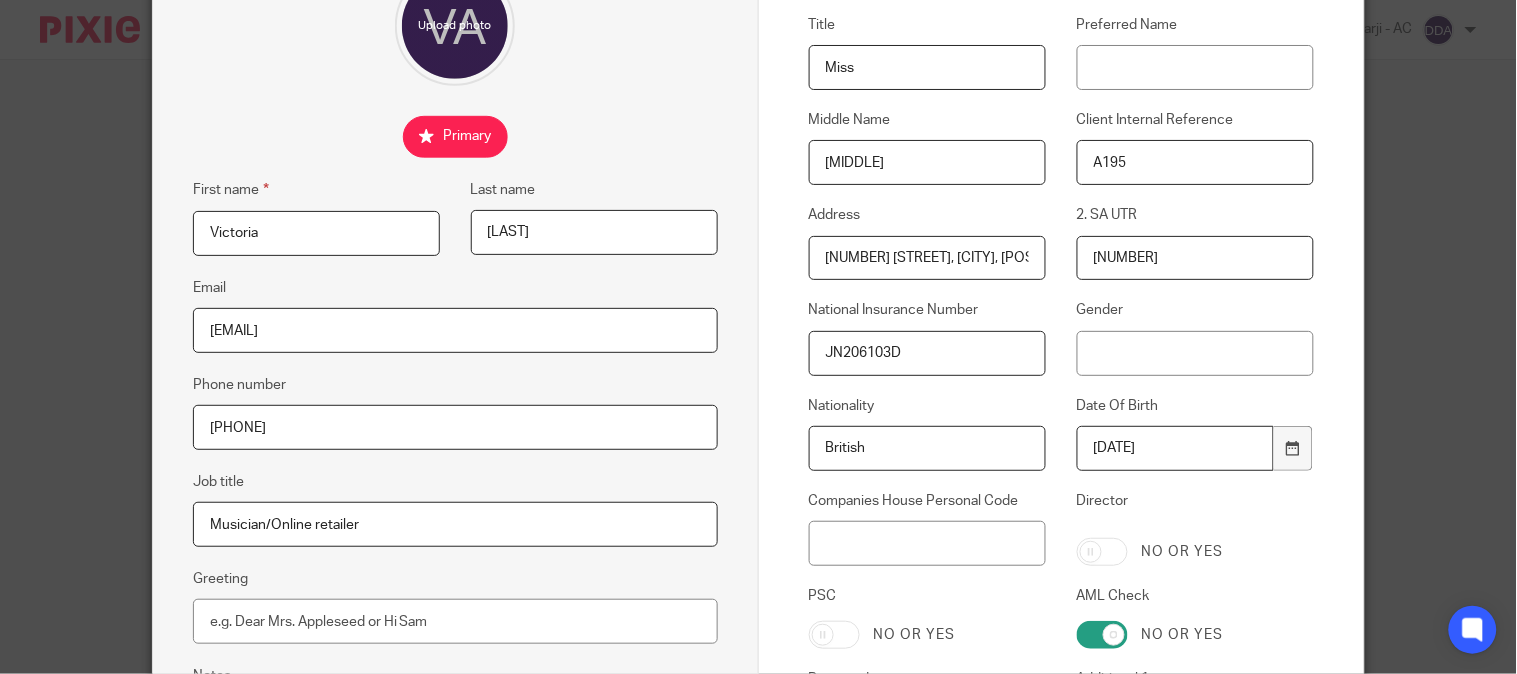 drag, startPoint x: 253, startPoint y: 427, endPoint x: 44, endPoint y: 427, distance: 209 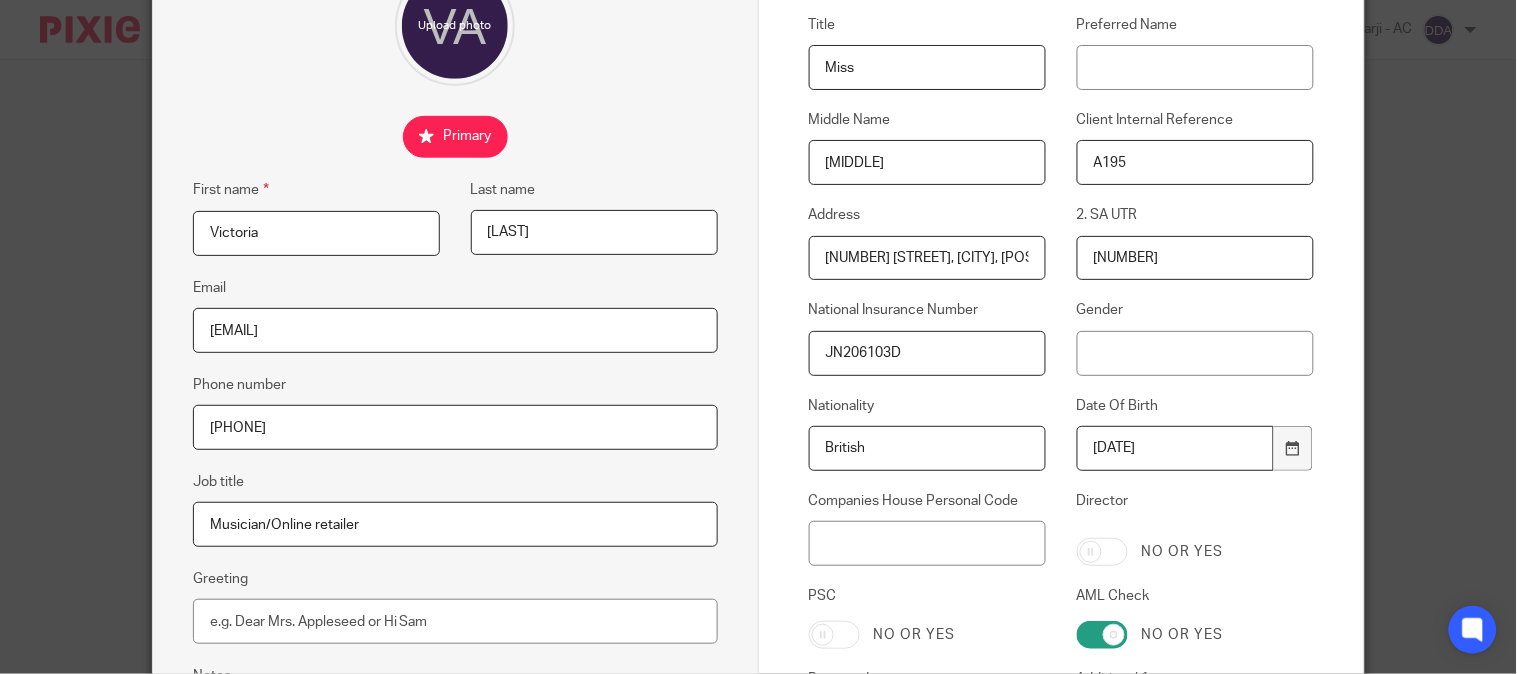 click on "Edit contact
First name
Victoria
Last name
Akintola
Email
vakintola@gmail.com
Phone number
07885 857 753
Job title
Musician/Online retailer
Greeting
Notes
Contact Custom fields
Title
Miss
Preferred Name
Middle Name
Titilayo
Client Internal Reference
A195
Address
72 Mount Pleasant Lane, London, E5 9EN
2. SA UTR
75473 52264
National Insurance Number
JN206103D
Gender" at bounding box center [758, 337] 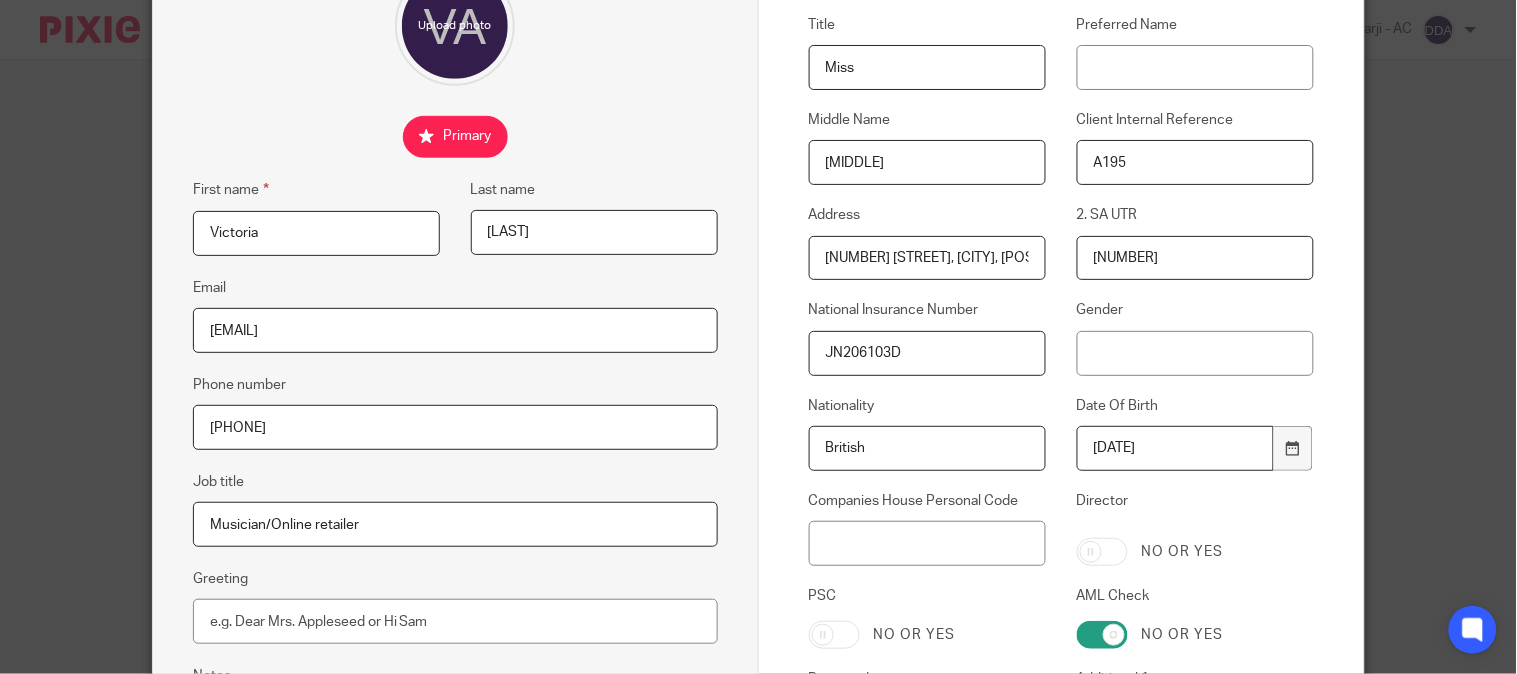 drag, startPoint x: 233, startPoint y: 242, endPoint x: 118, endPoint y: 252, distance: 115.43397 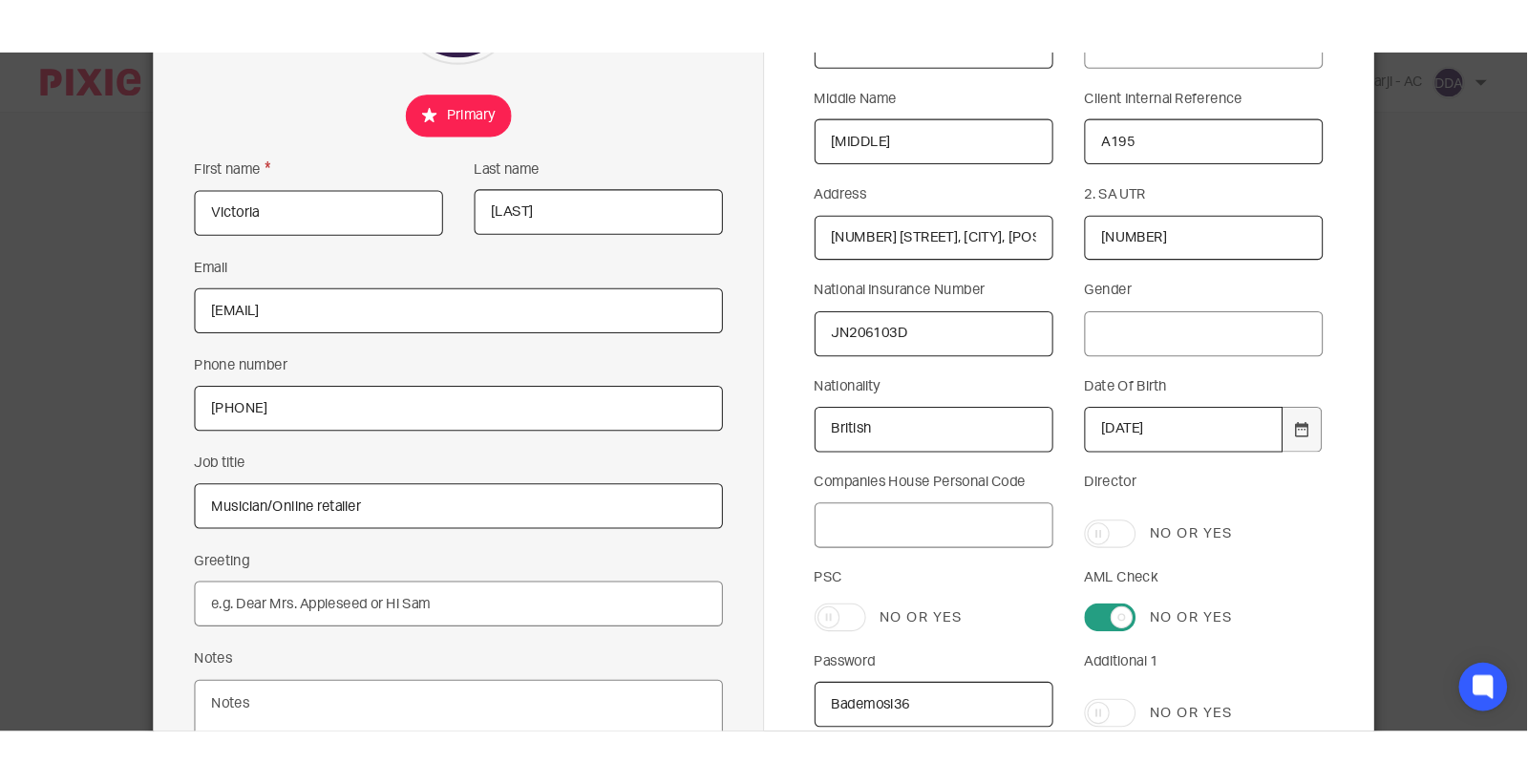 scroll, scrollTop: 318, scrollLeft: 0, axis: vertical 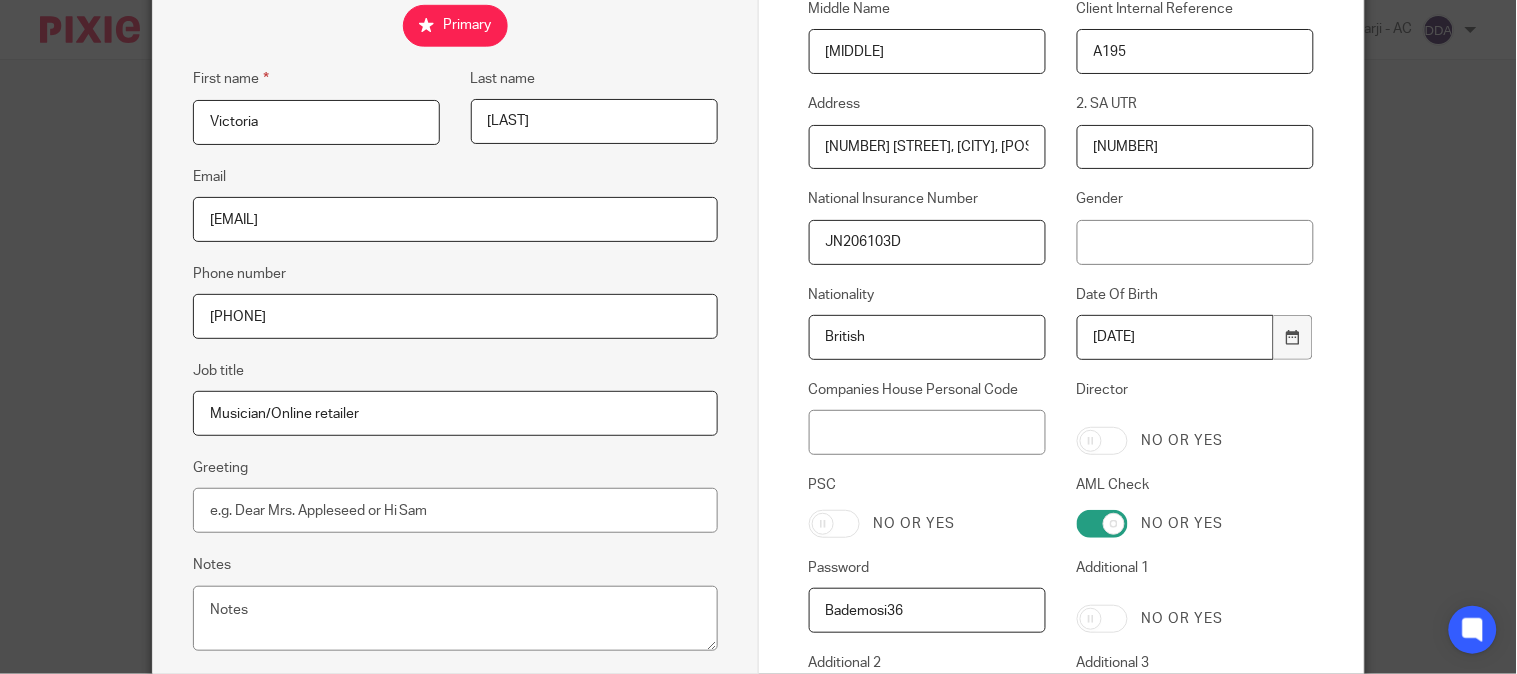 drag, startPoint x: 372, startPoint y: 415, endPoint x: -48, endPoint y: 423, distance: 420.07617 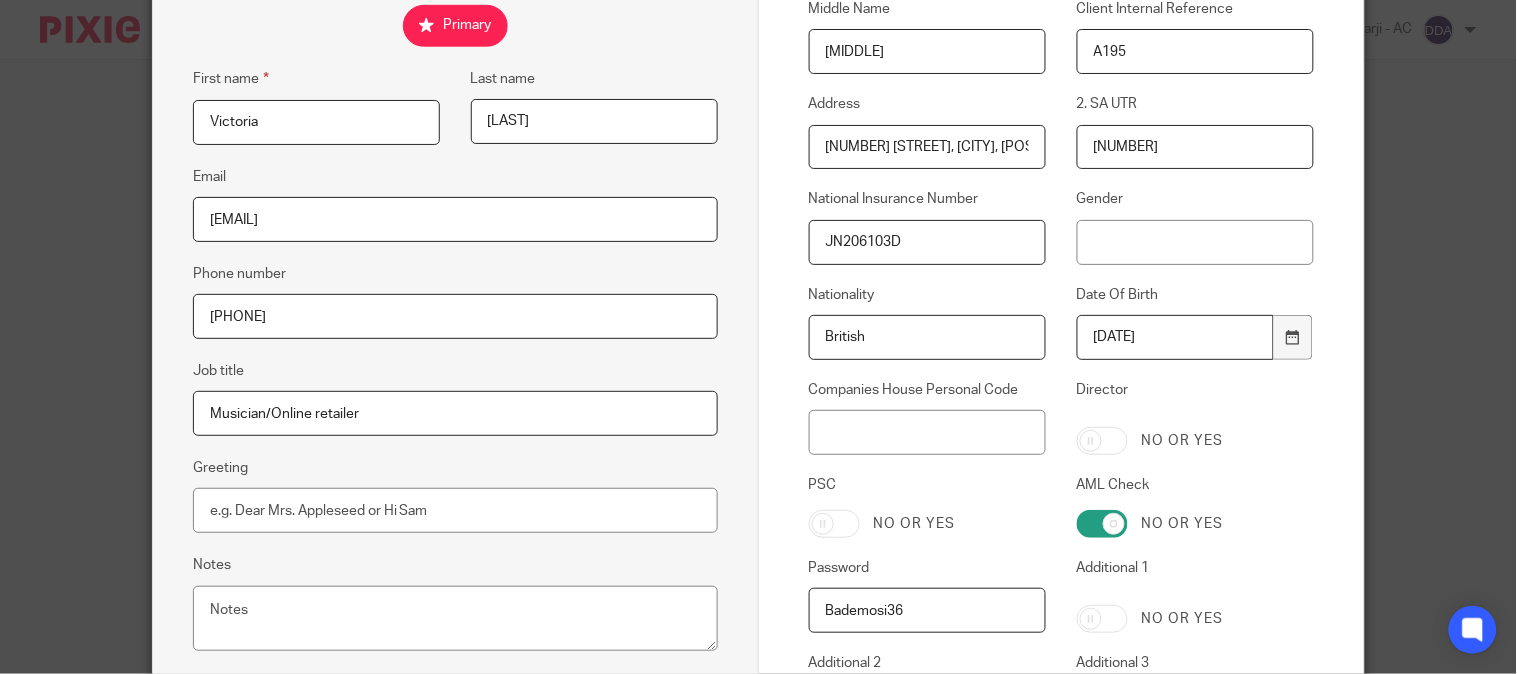drag, startPoint x: 315, startPoint y: 127, endPoint x: 48, endPoint y: 148, distance: 267.82455 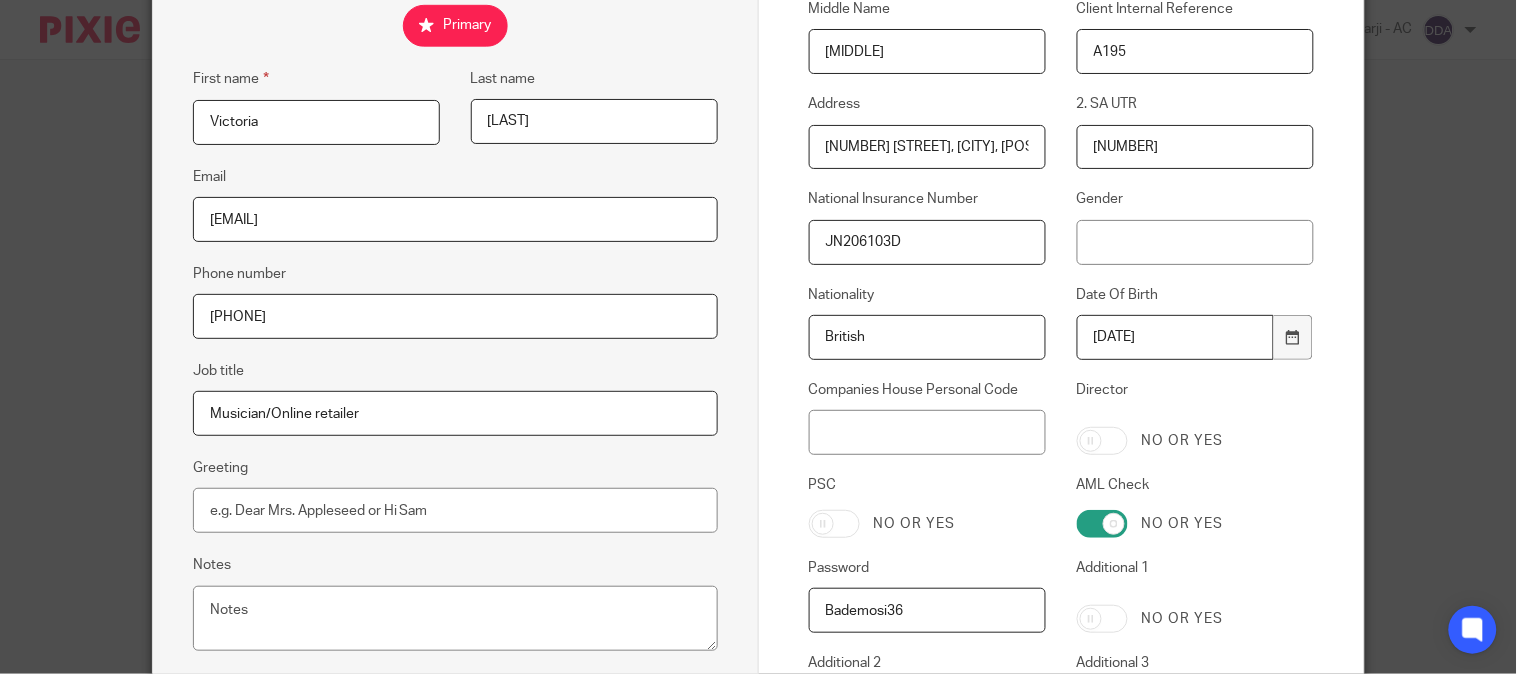 click on "Edit contact
First name
Victoria
Last name
Akintola
Email
vakintola@gmail.com
Phone number
07885 857 753
Job title
Musician/Online retailer
Greeting
Notes
Contact Custom fields
Title
Miss
Preferred Name
Middle Name
Titilayo
Client Internal Reference
A195
Address
72 Mount Pleasant Lane, London, E5 9EN
2. SA UTR
75473 52264
National Insurance Number
JN206103D
Gender" at bounding box center (759, 383) 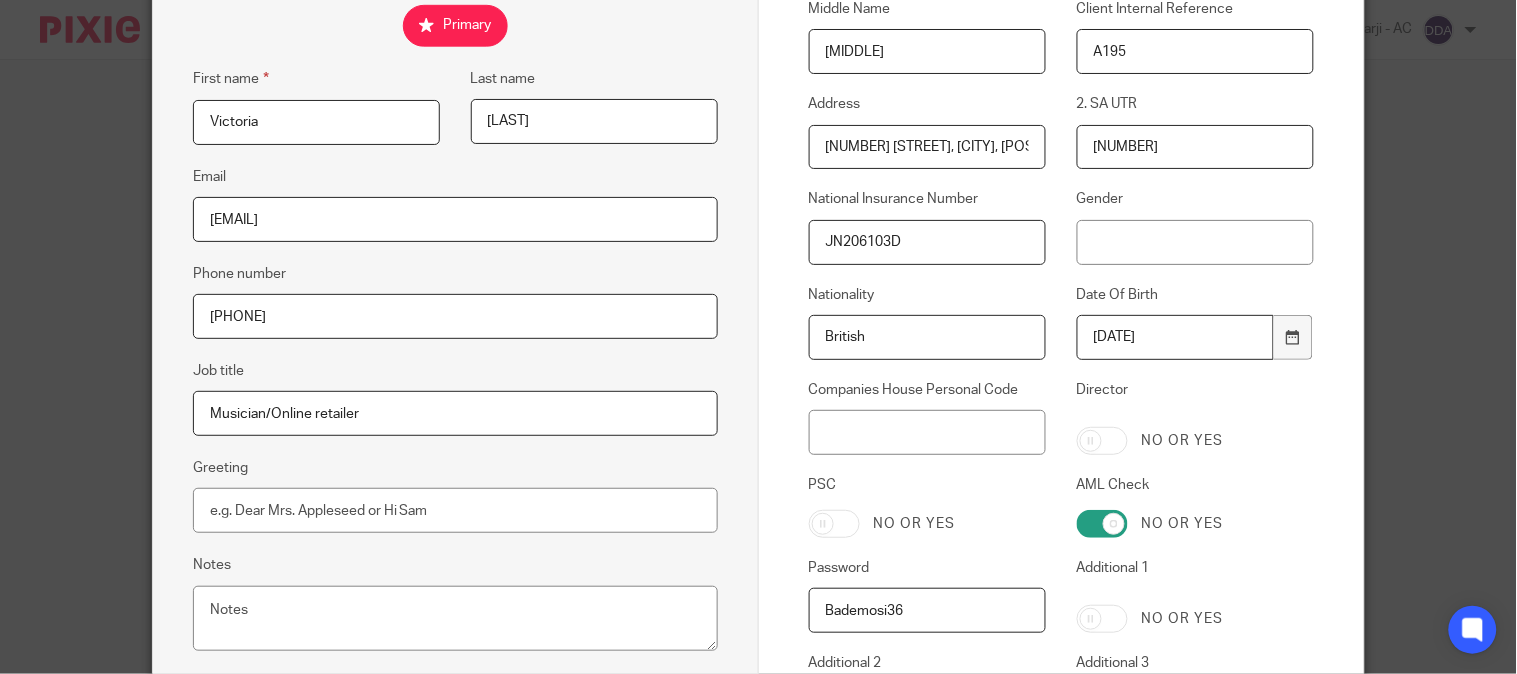 drag, startPoint x: 556, startPoint y: 116, endPoint x: 344, endPoint y: 143, distance: 213.71242 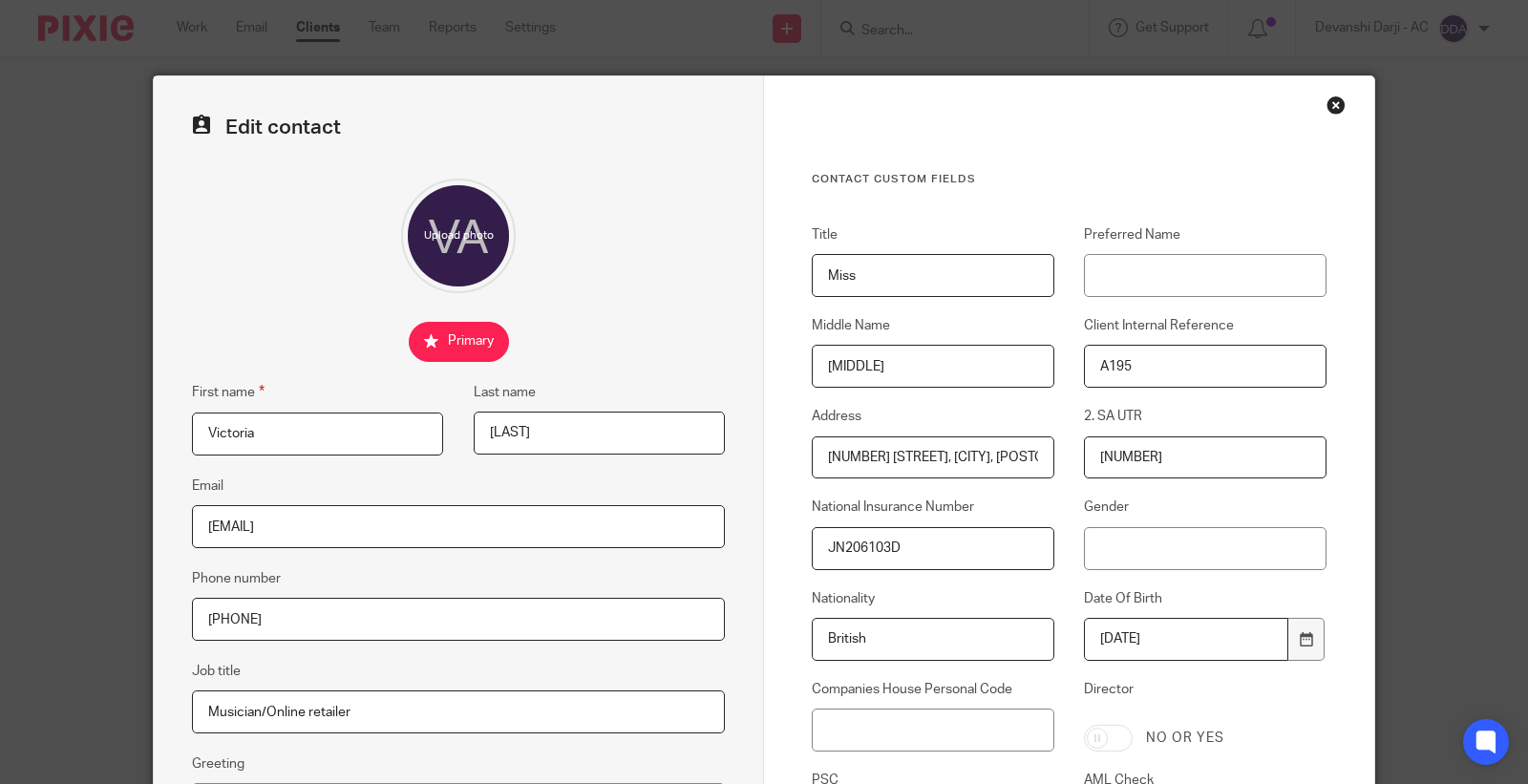 scroll, scrollTop: 0, scrollLeft: 0, axis: both 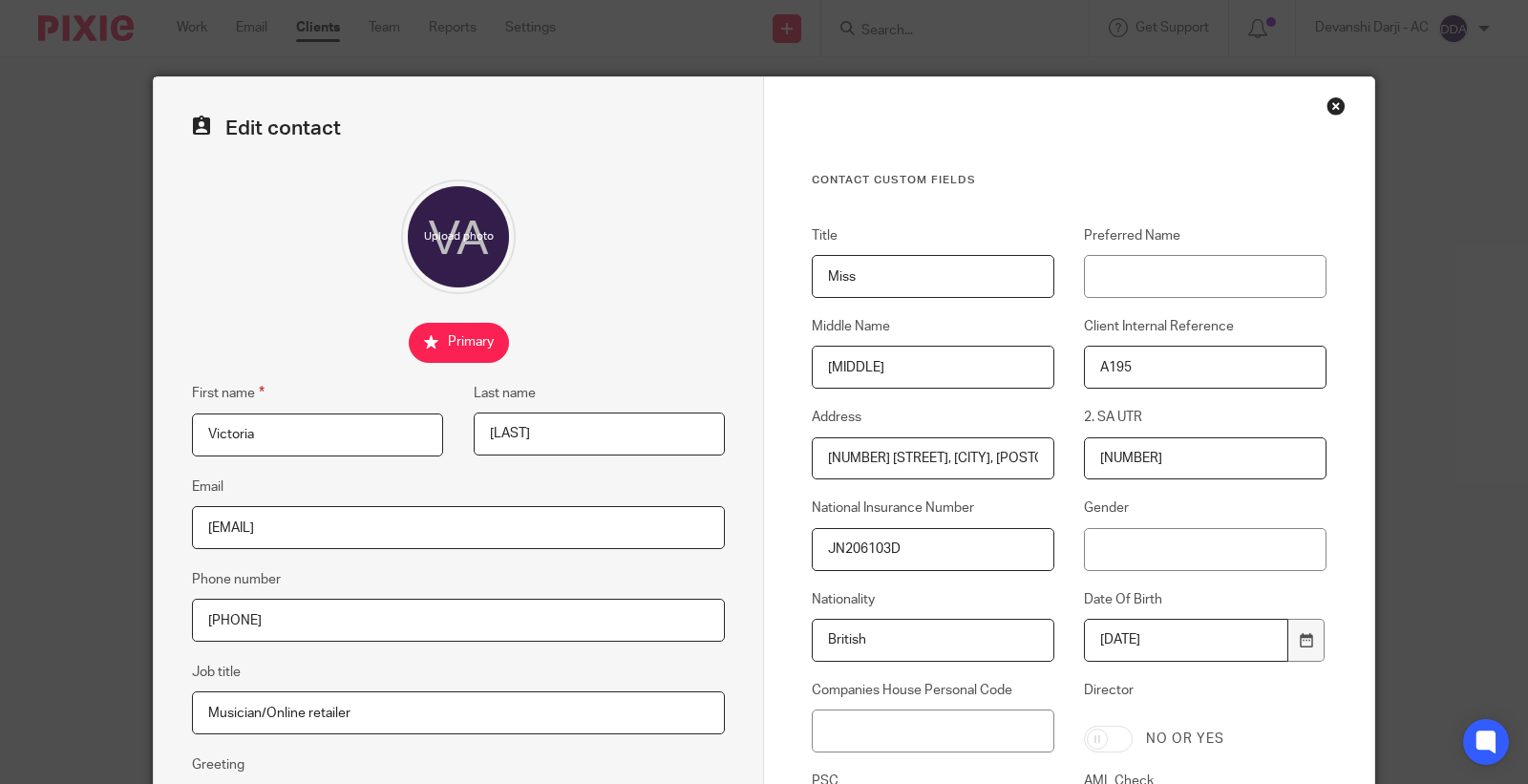 click at bounding box center (1336, 106) 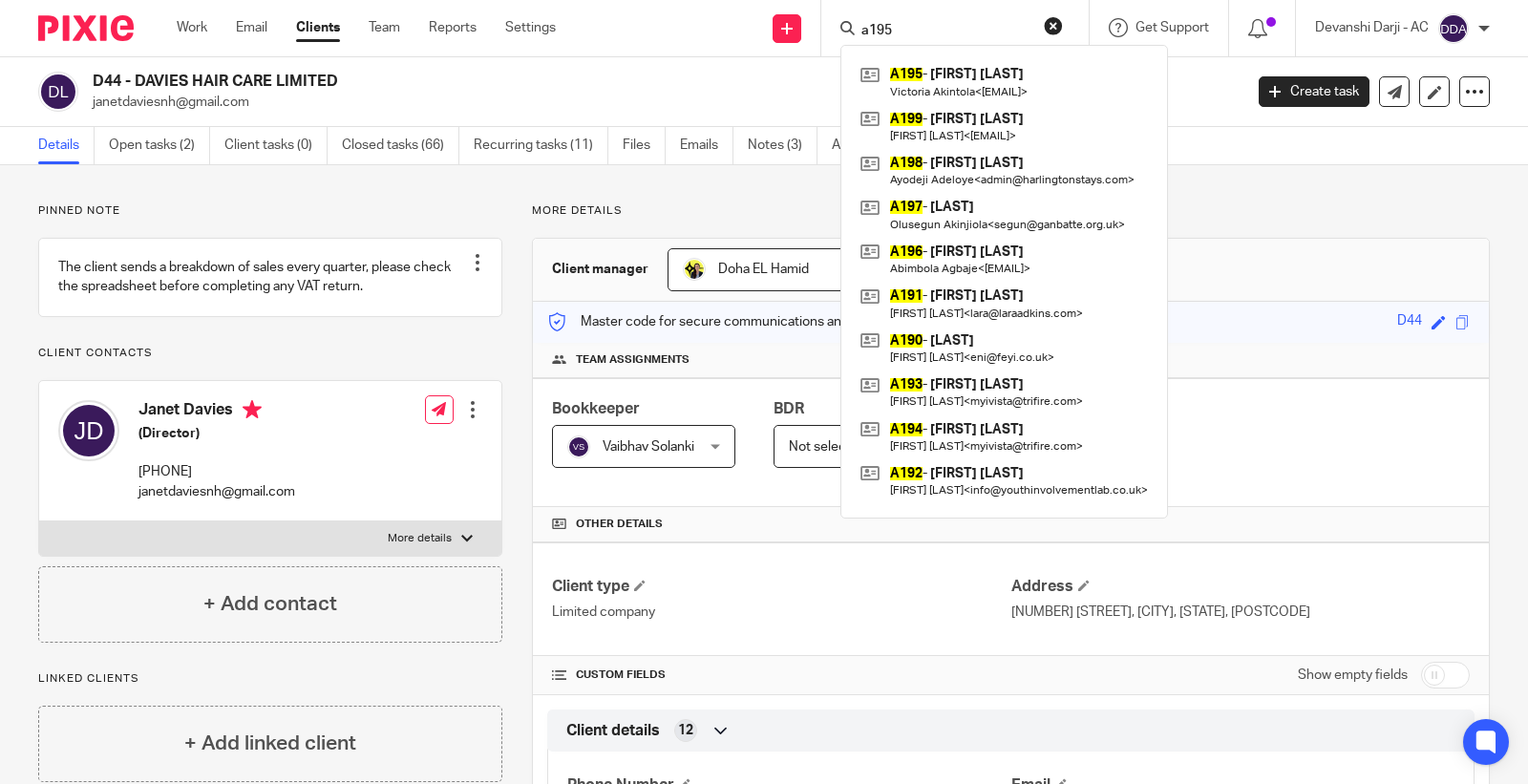 scroll, scrollTop: 0, scrollLeft: 0, axis: both 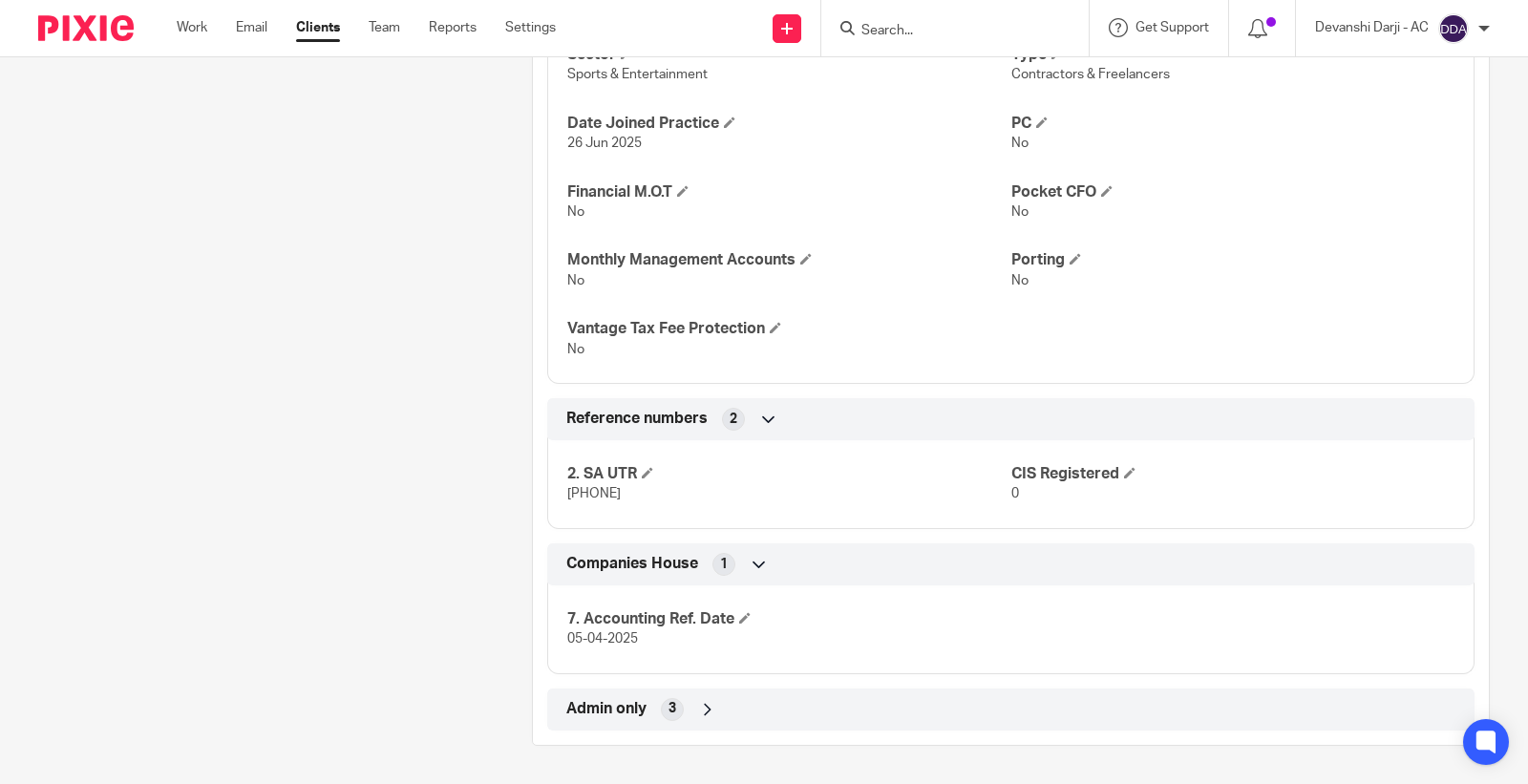 click on "Admin only   3" at bounding box center [1010, 710] 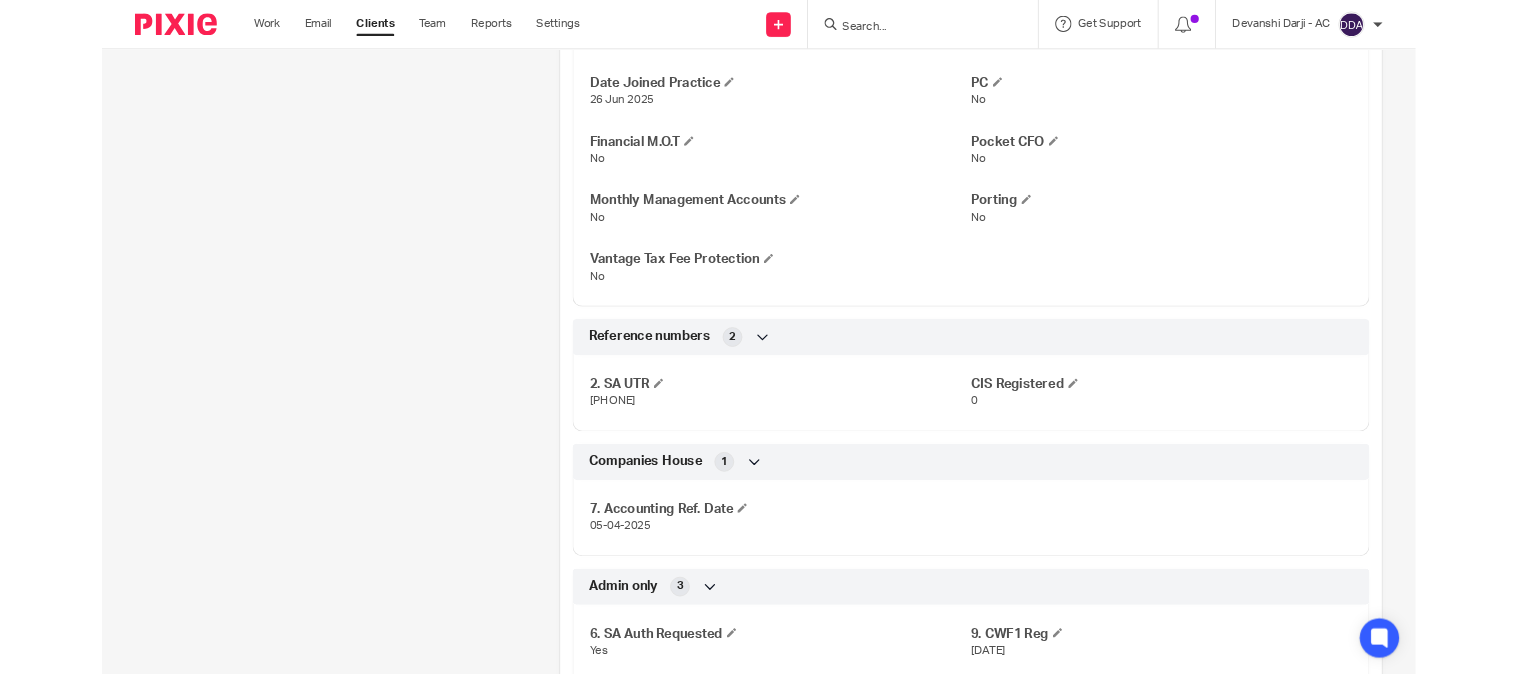 scroll, scrollTop: 1514, scrollLeft: 0, axis: vertical 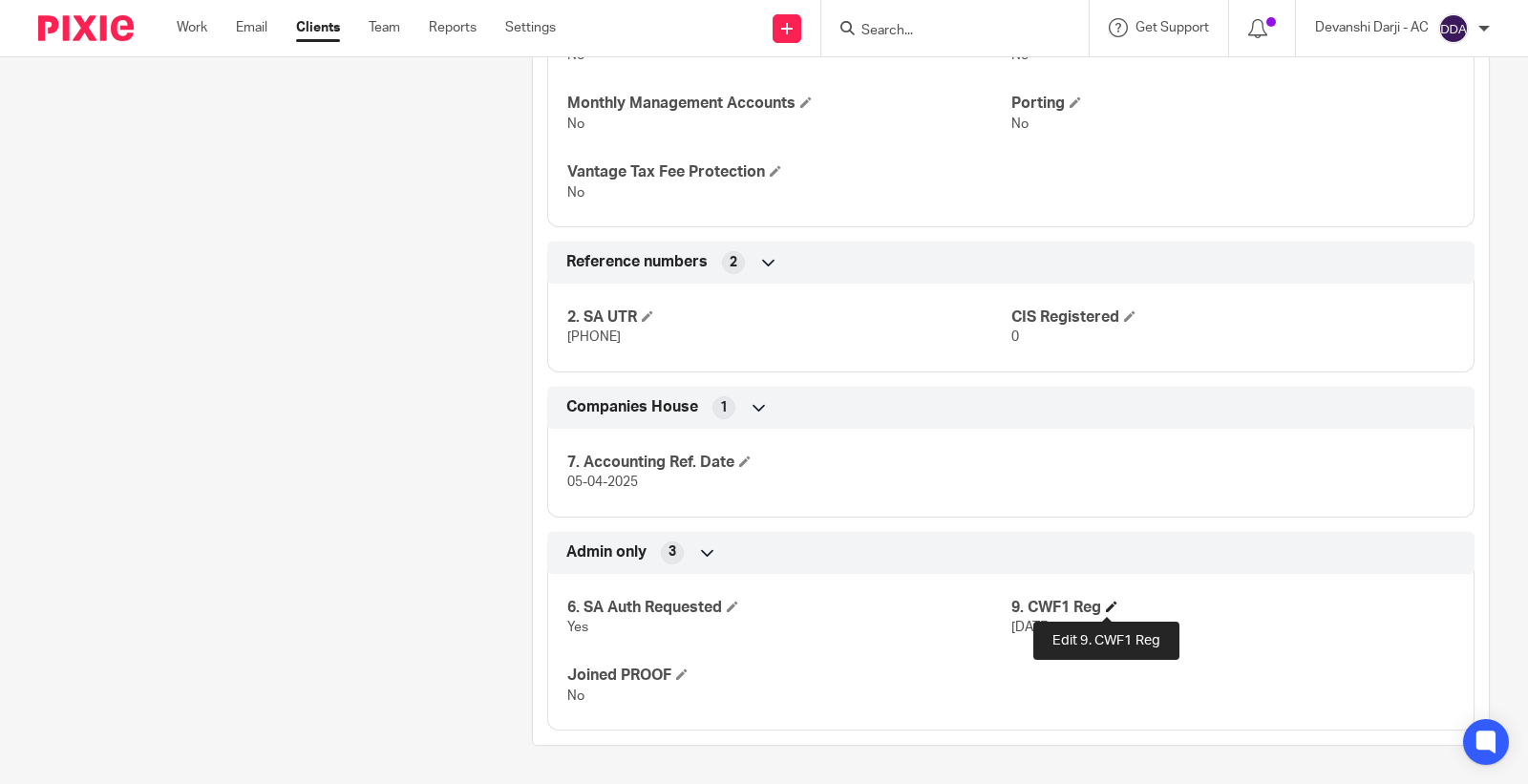 click at bounding box center (1112, 606) 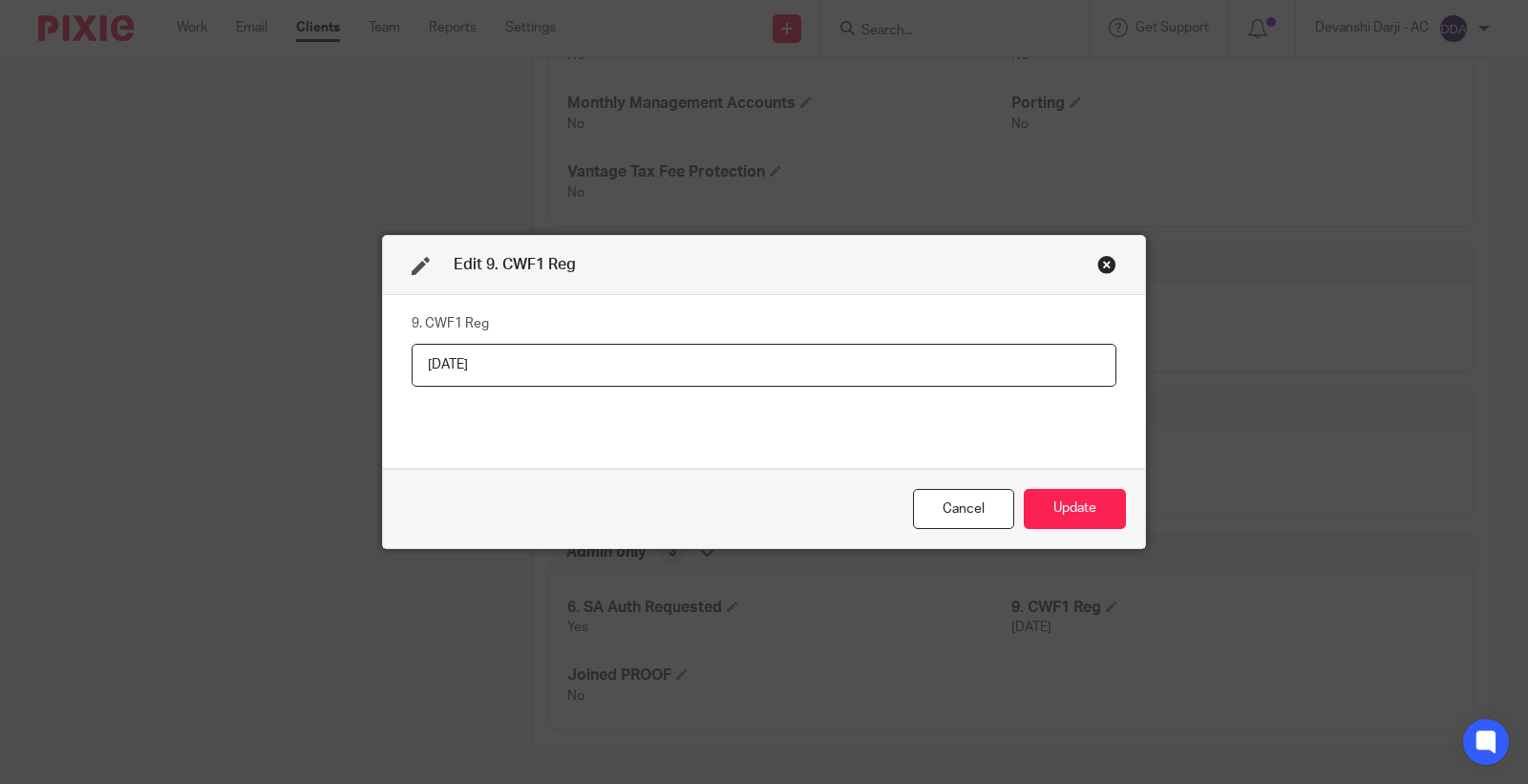 drag, startPoint x: 566, startPoint y: 376, endPoint x: 283, endPoint y: 376, distance: 283 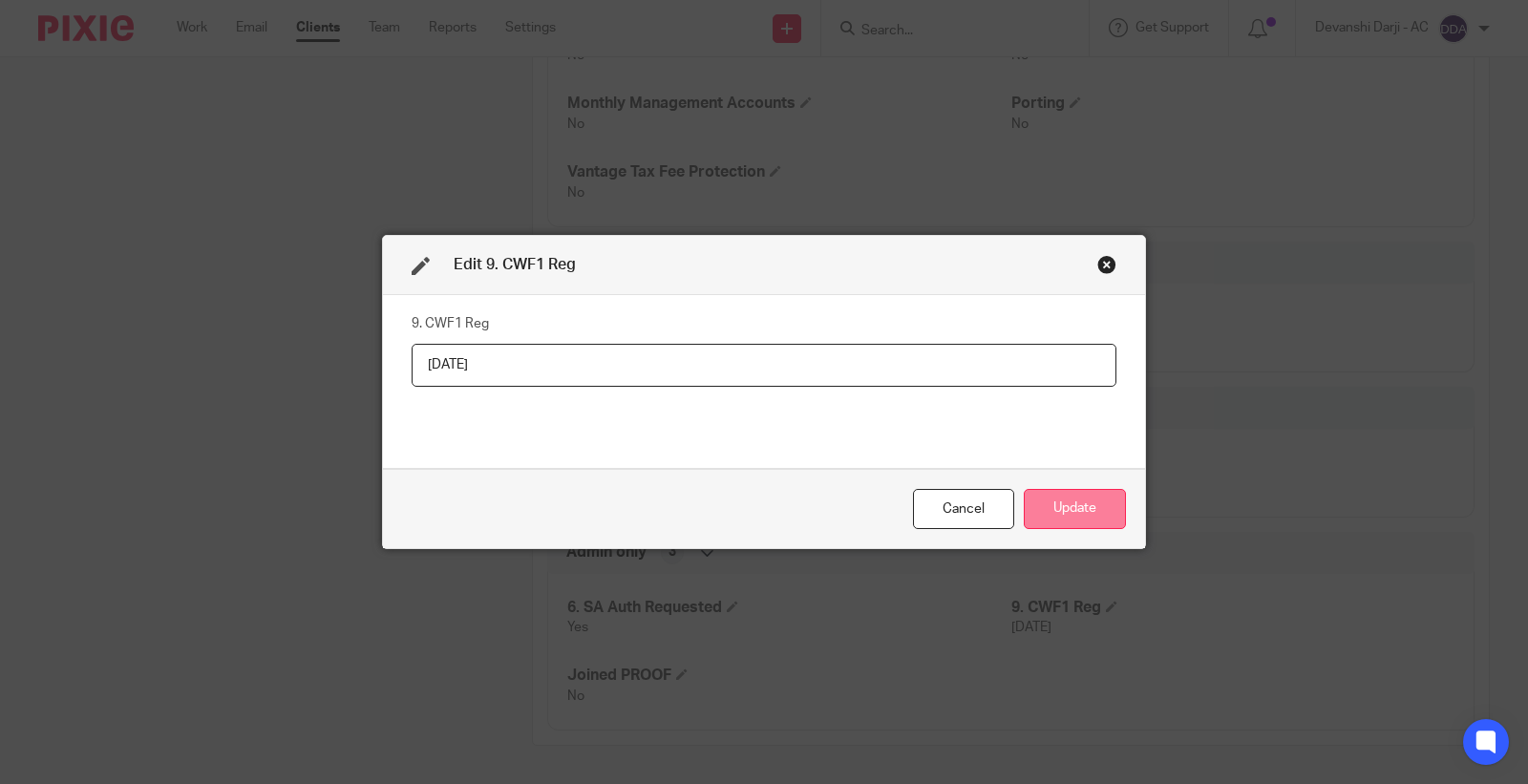type on "08-08-2025" 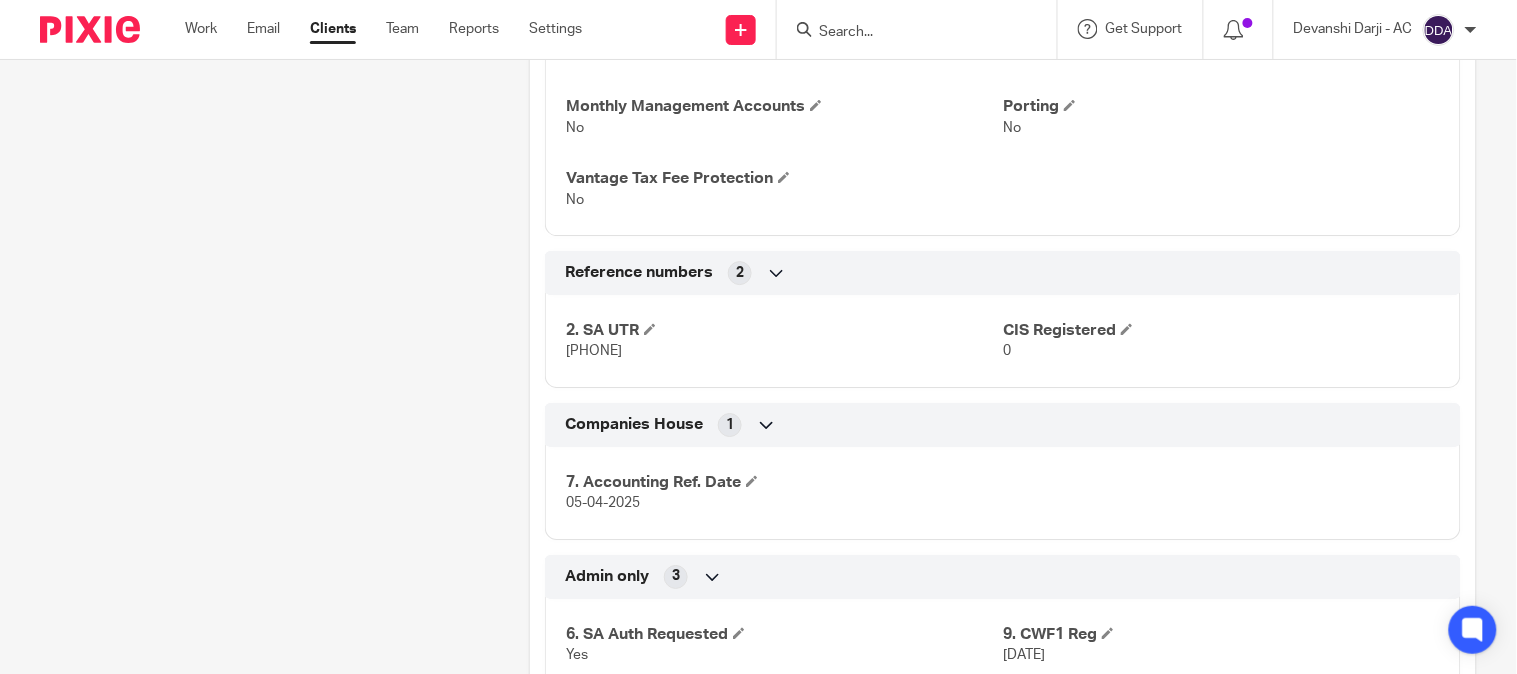 click at bounding box center (907, 33) 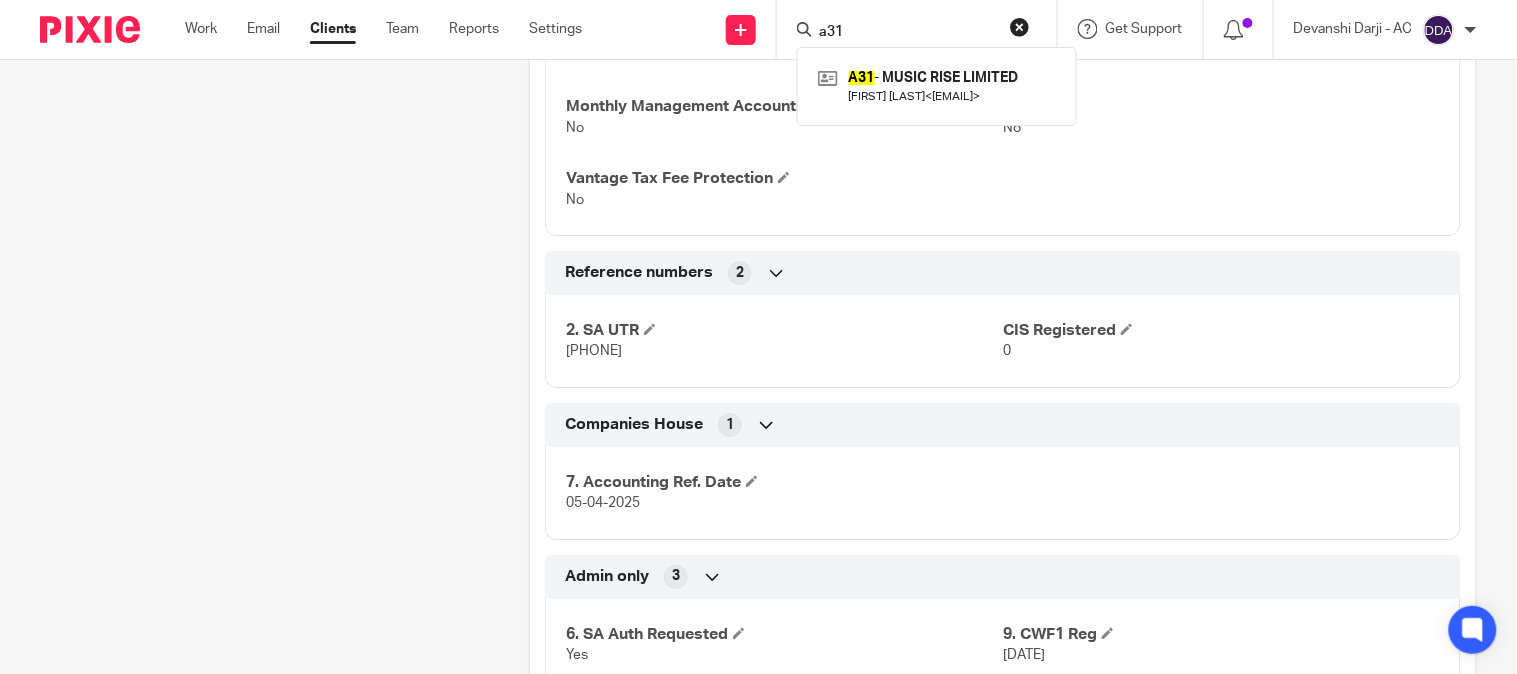 drag, startPoint x: 823, startPoint y: 25, endPoint x: 924, endPoint y: 30, distance: 101.12369 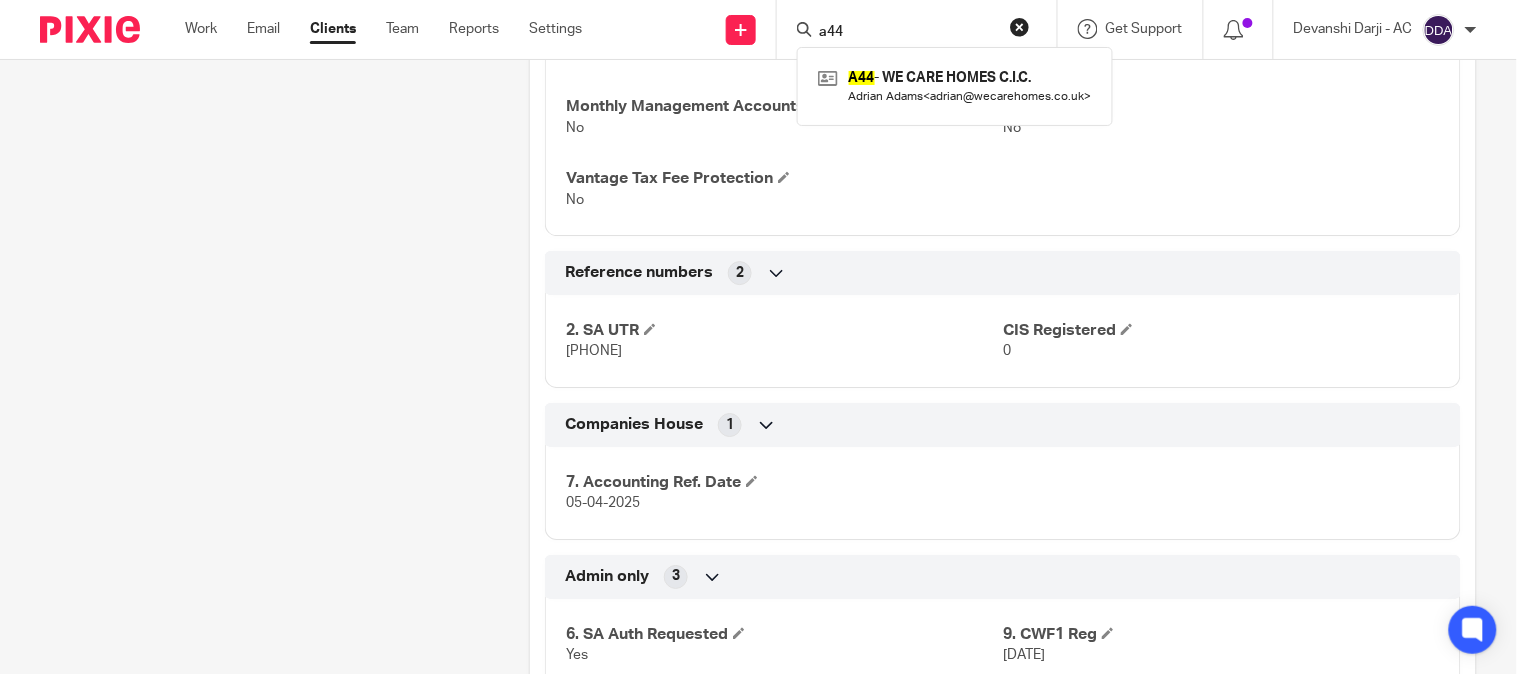 click on "a44" at bounding box center [907, 33] 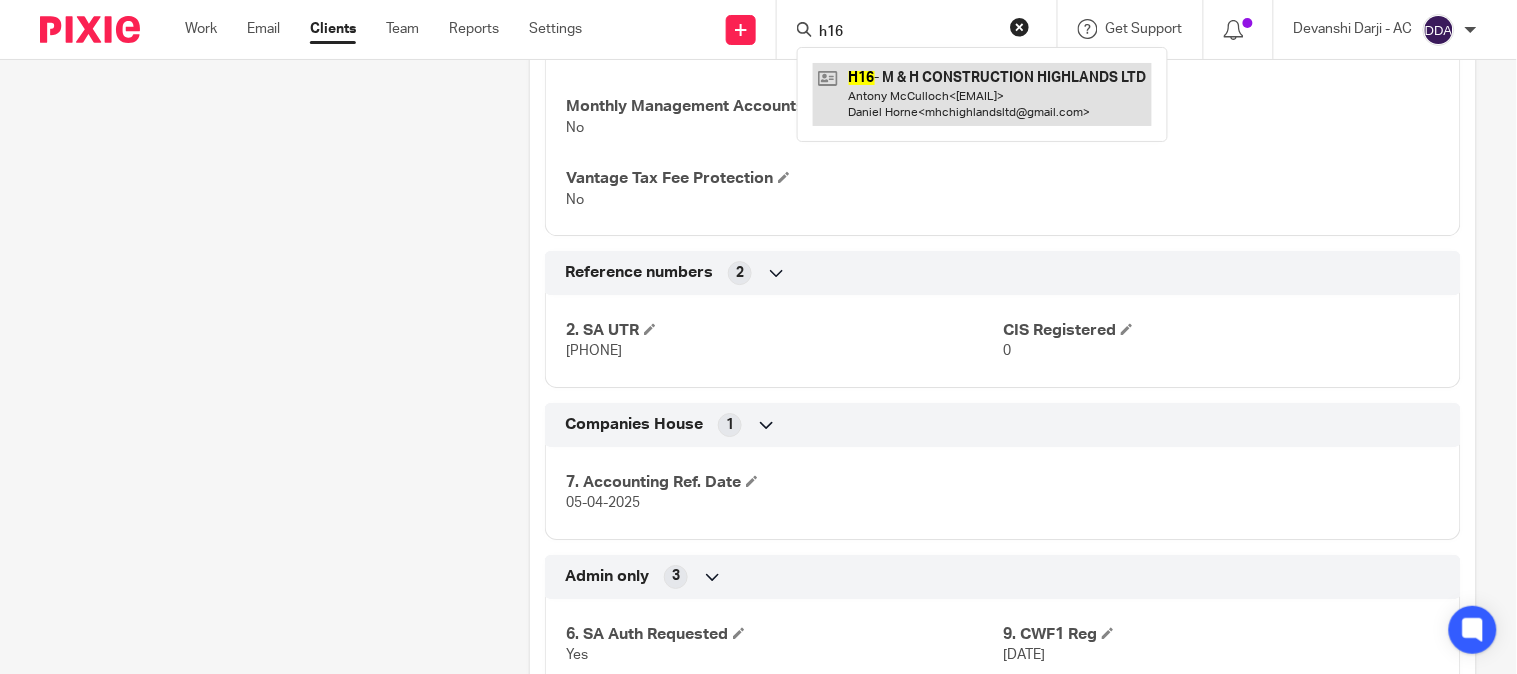 type on "h16" 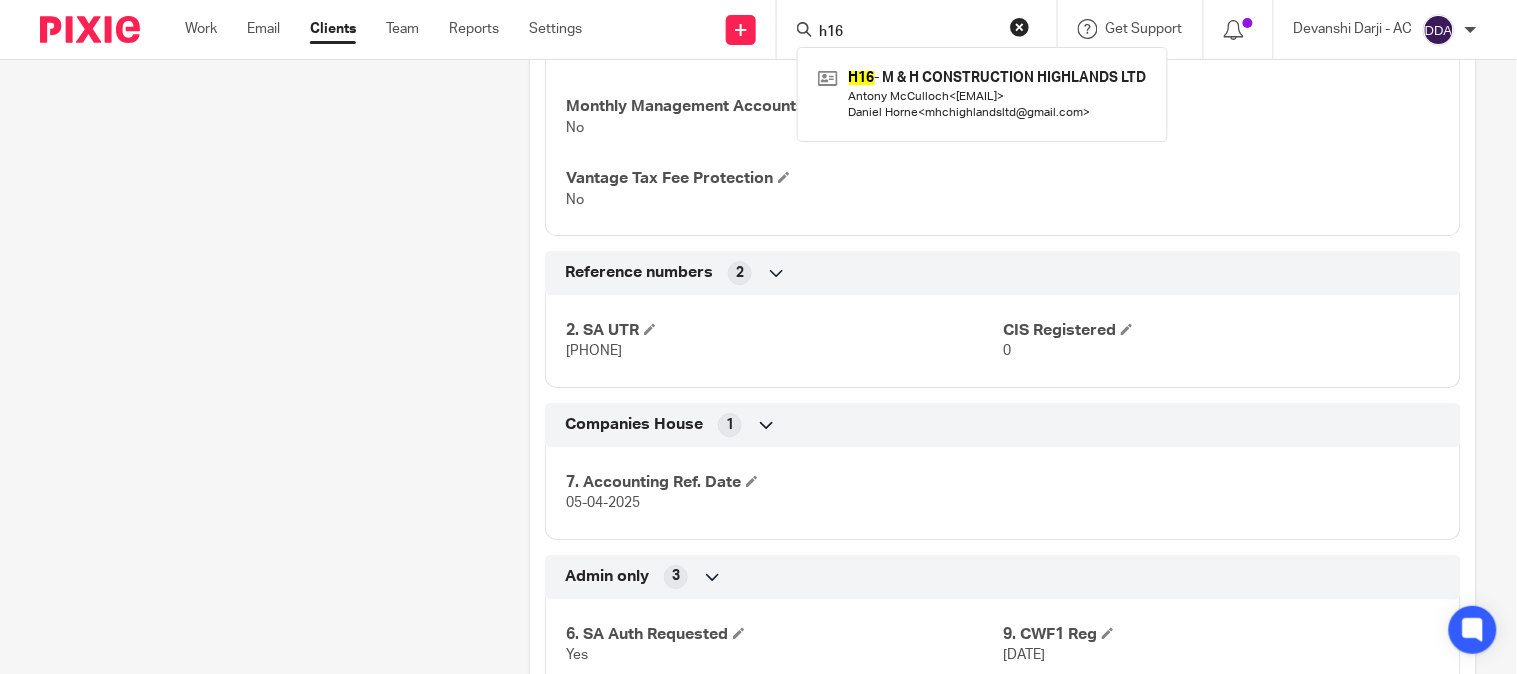 drag, startPoint x: 827, startPoint y: 30, endPoint x: 862, endPoint y: 24, distance: 35.510563 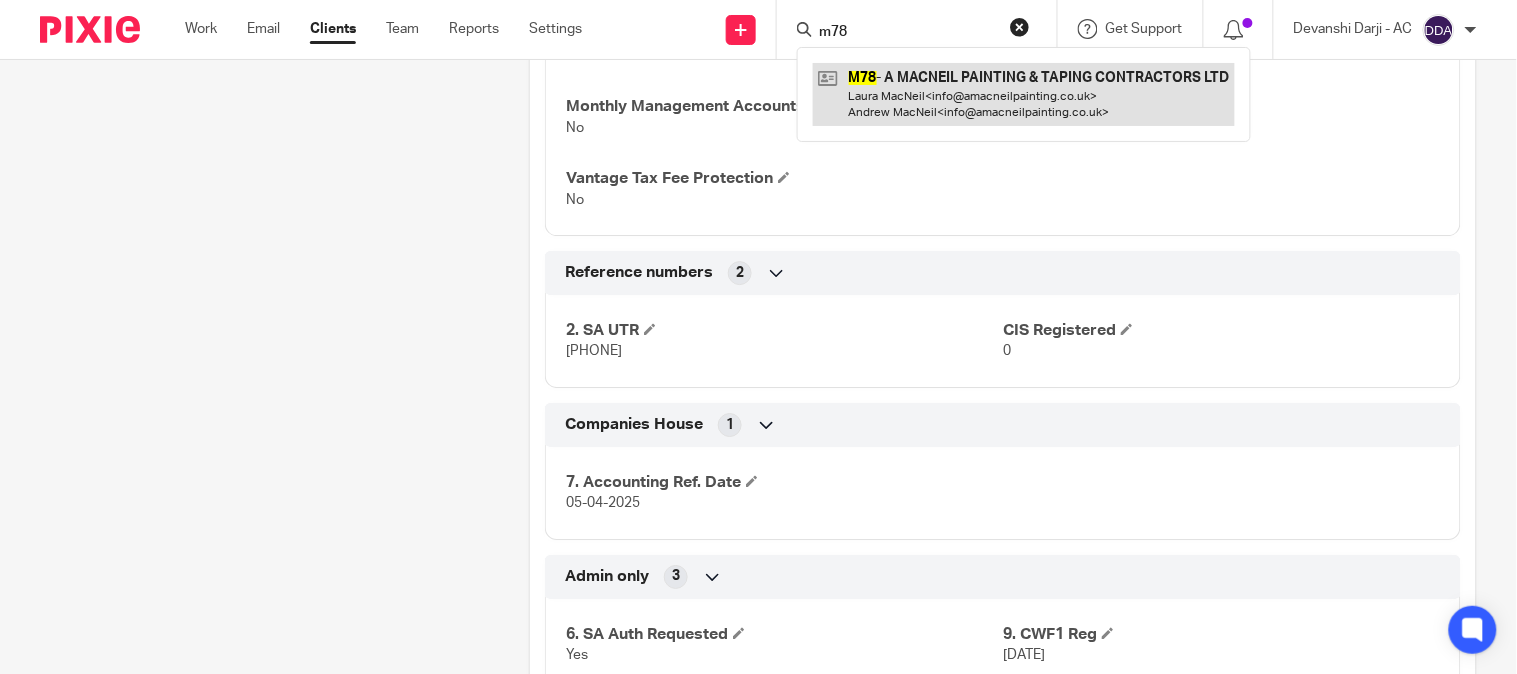 type on "m78" 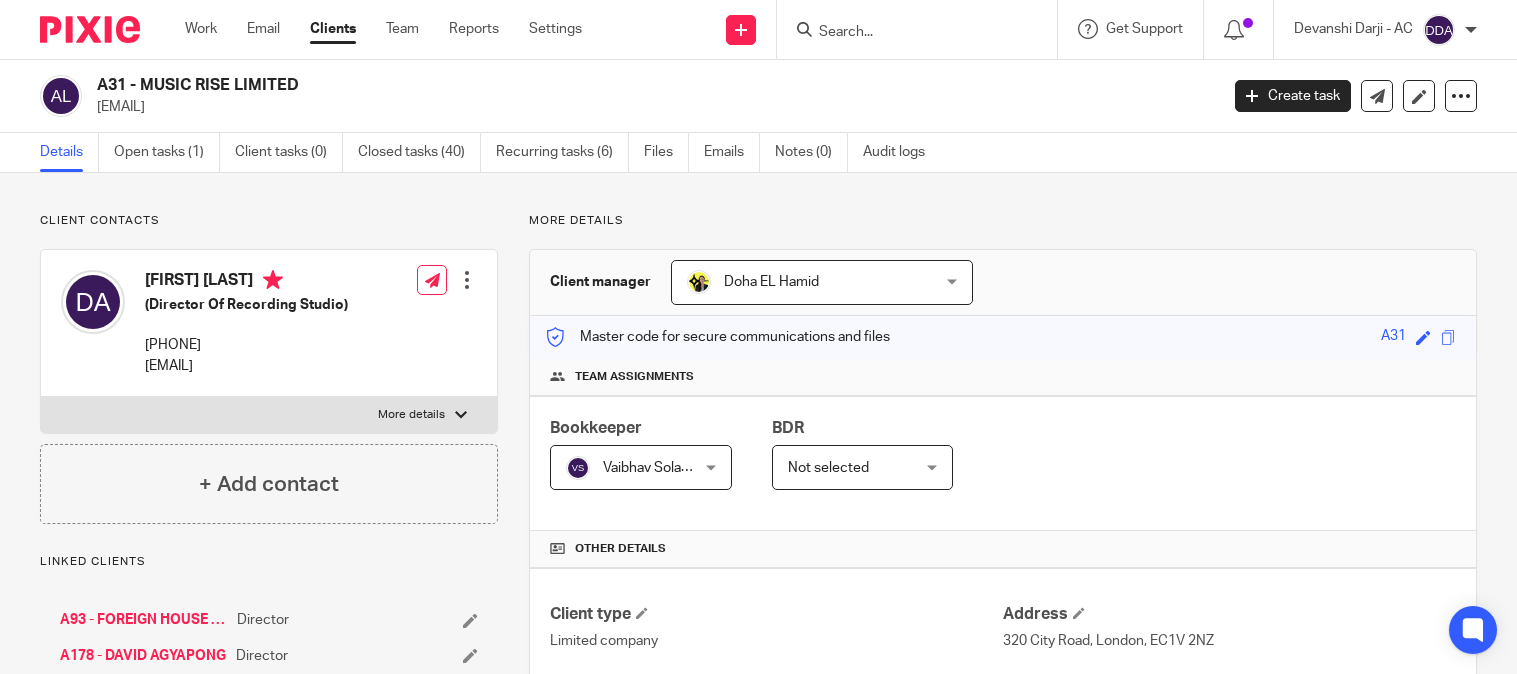 scroll, scrollTop: 0, scrollLeft: 0, axis: both 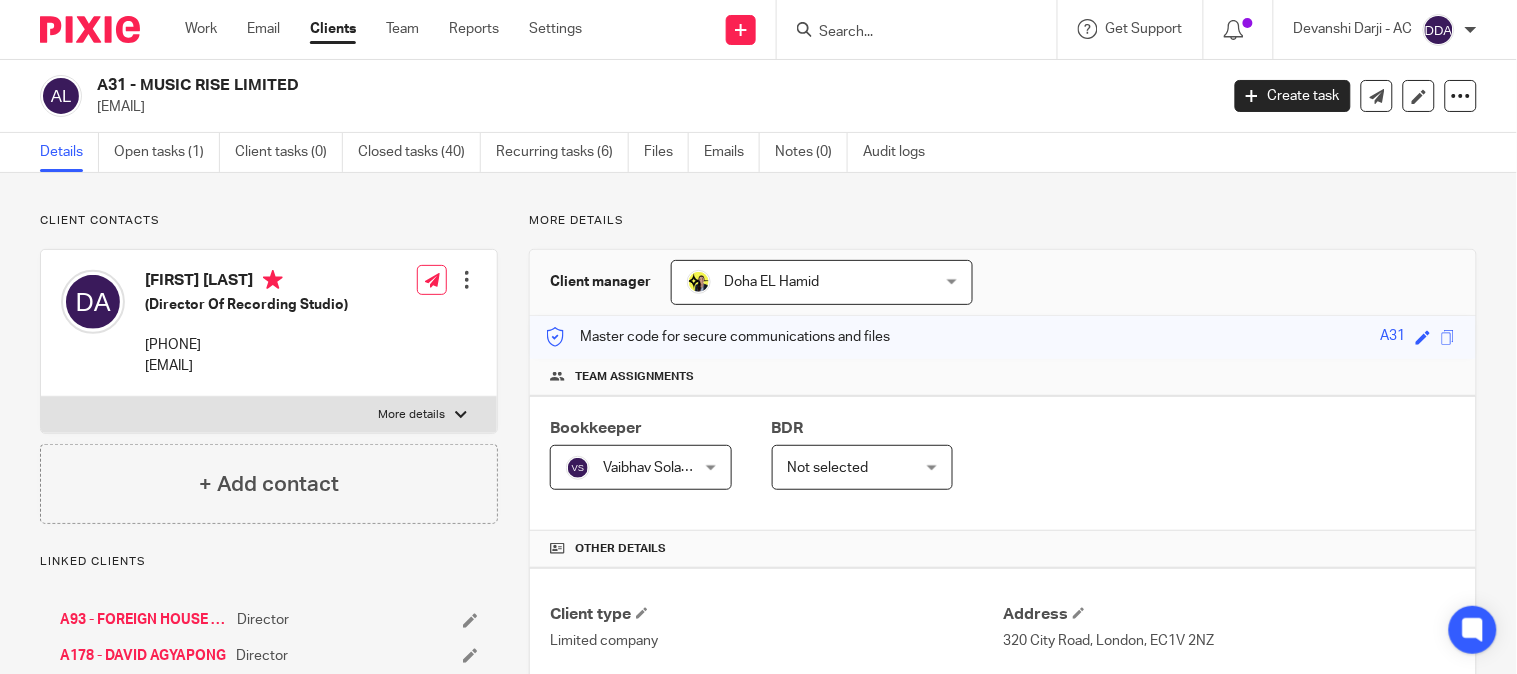 drag, startPoint x: 301, startPoint y: 115, endPoint x: 91, endPoint y: 117, distance: 210.00952 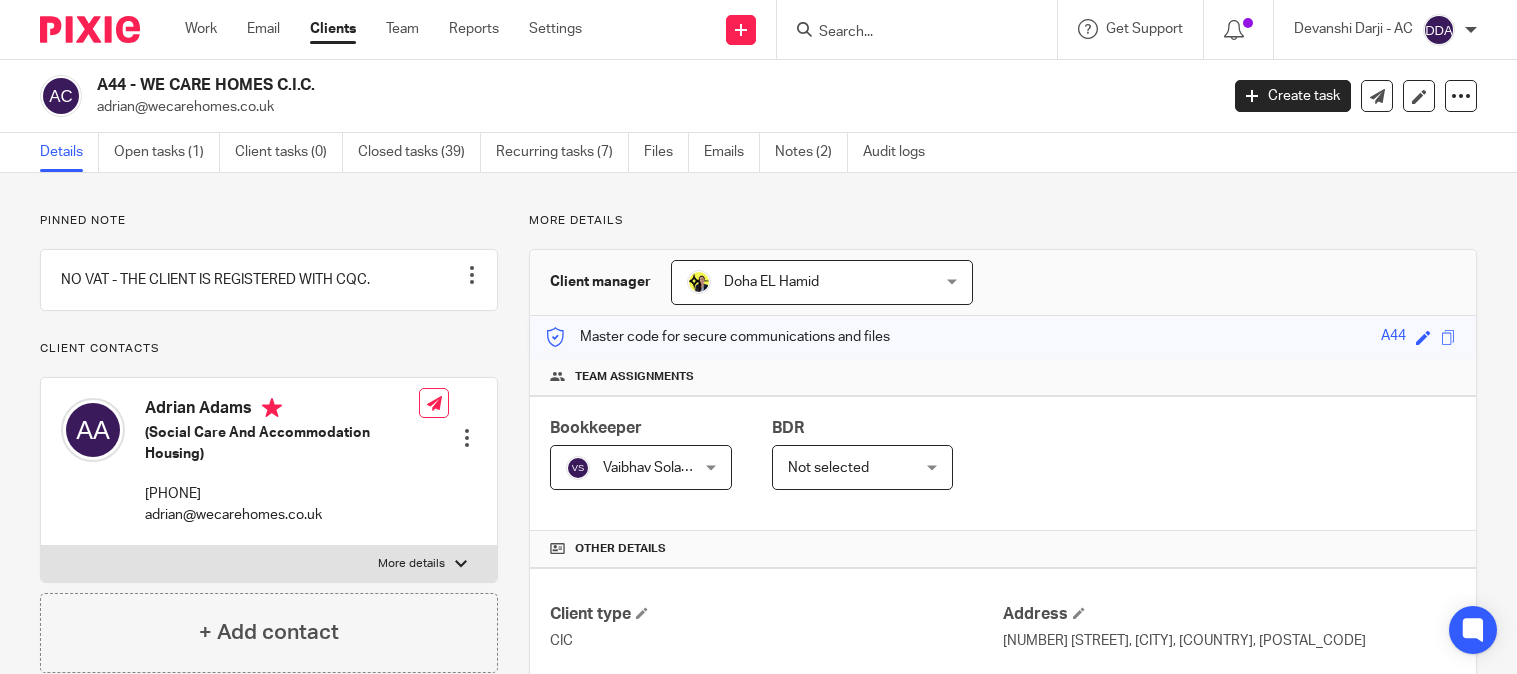 scroll, scrollTop: 0, scrollLeft: 0, axis: both 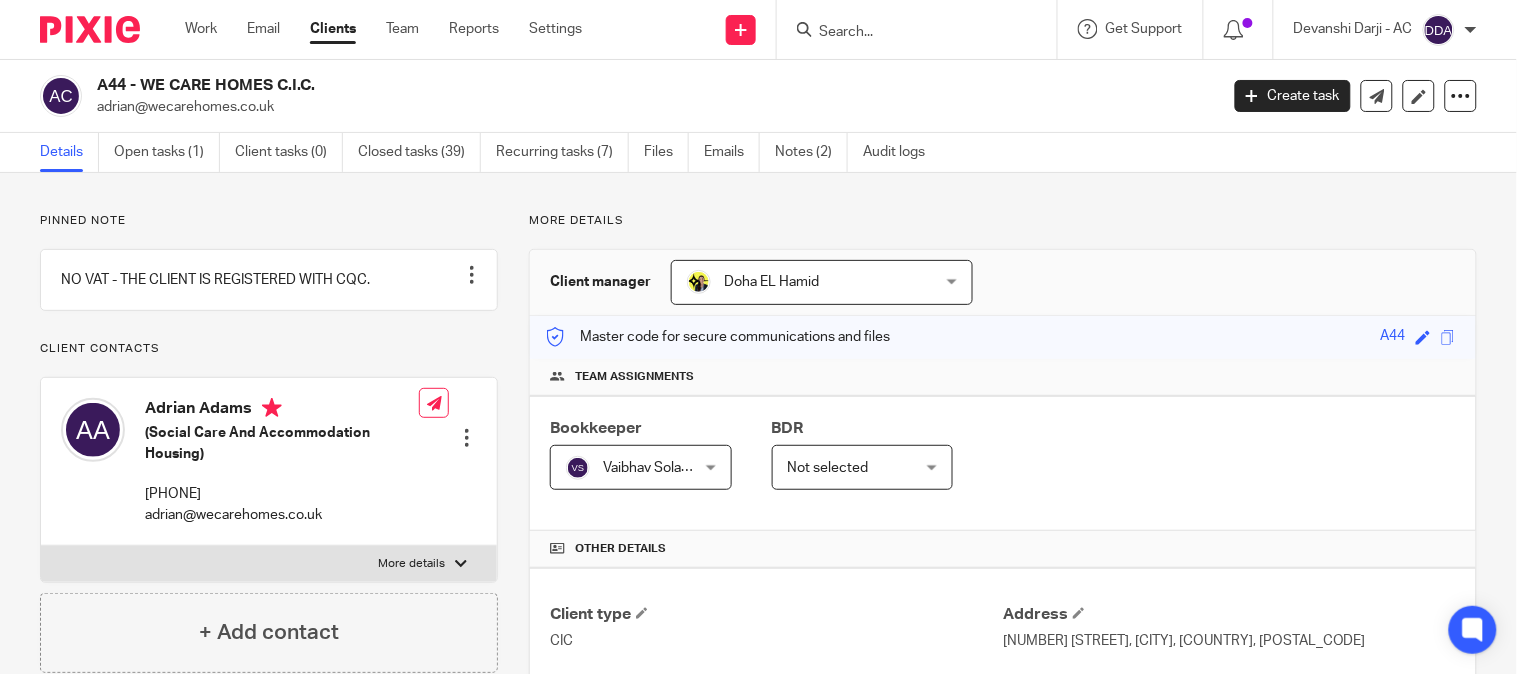 drag, startPoint x: 263, startPoint y: 105, endPoint x: 91, endPoint y: 115, distance: 172.29045 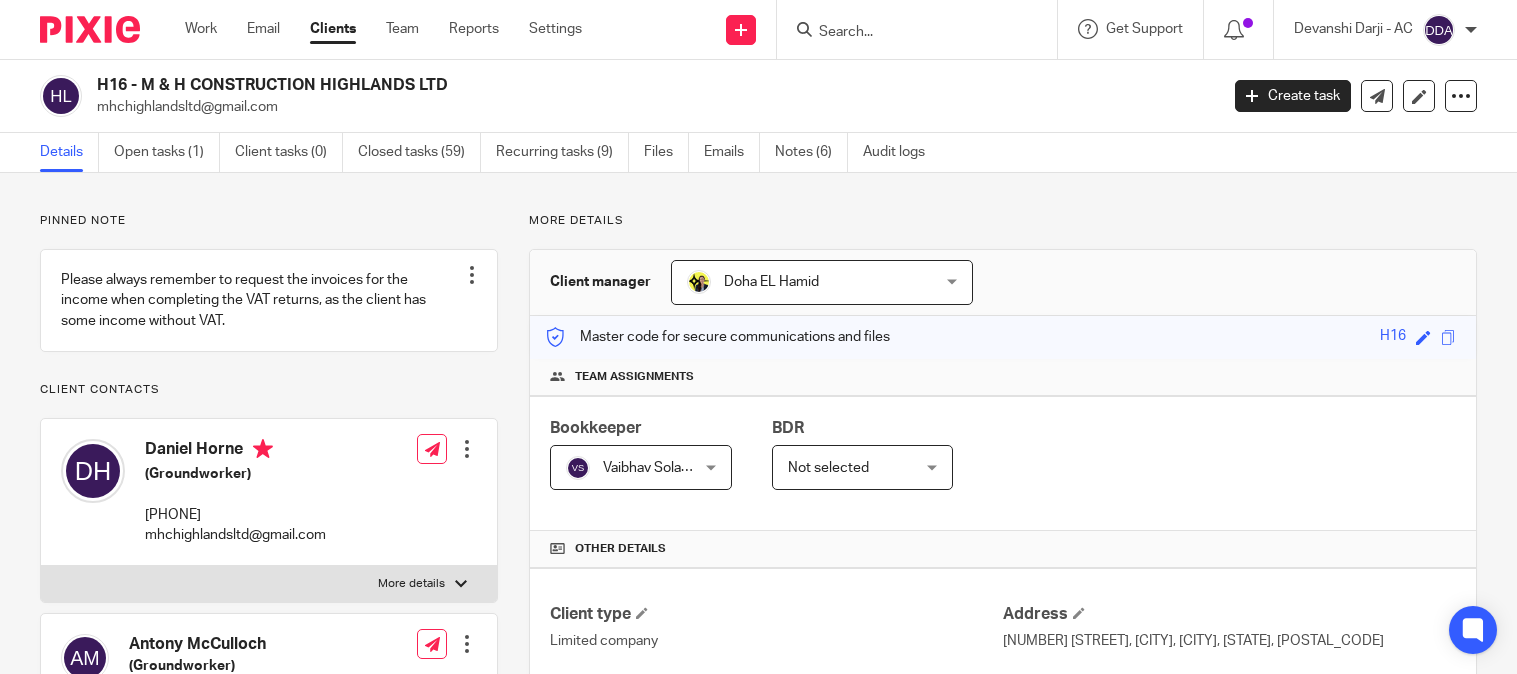 scroll, scrollTop: 0, scrollLeft: 0, axis: both 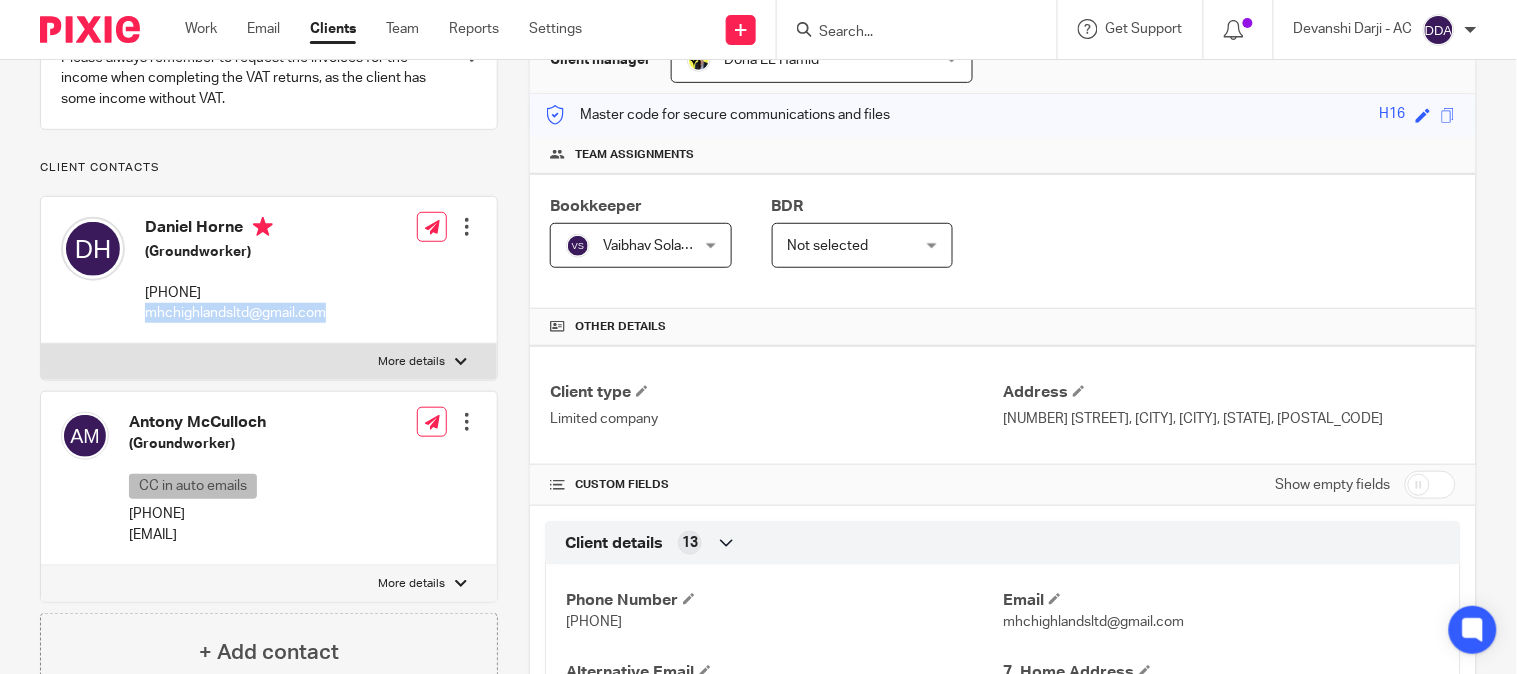drag, startPoint x: 330, startPoint y: 336, endPoint x: 141, endPoint y: 350, distance: 189.5178 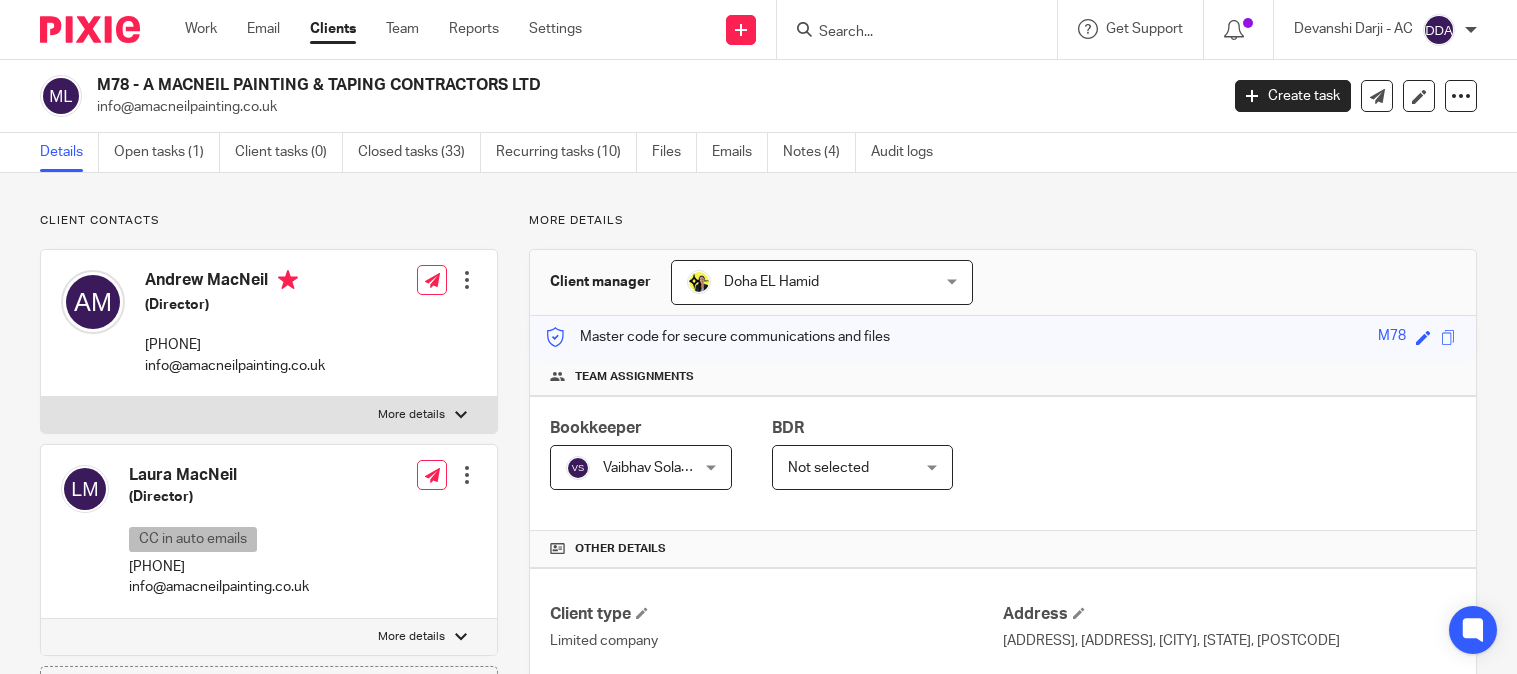 scroll, scrollTop: 0, scrollLeft: 0, axis: both 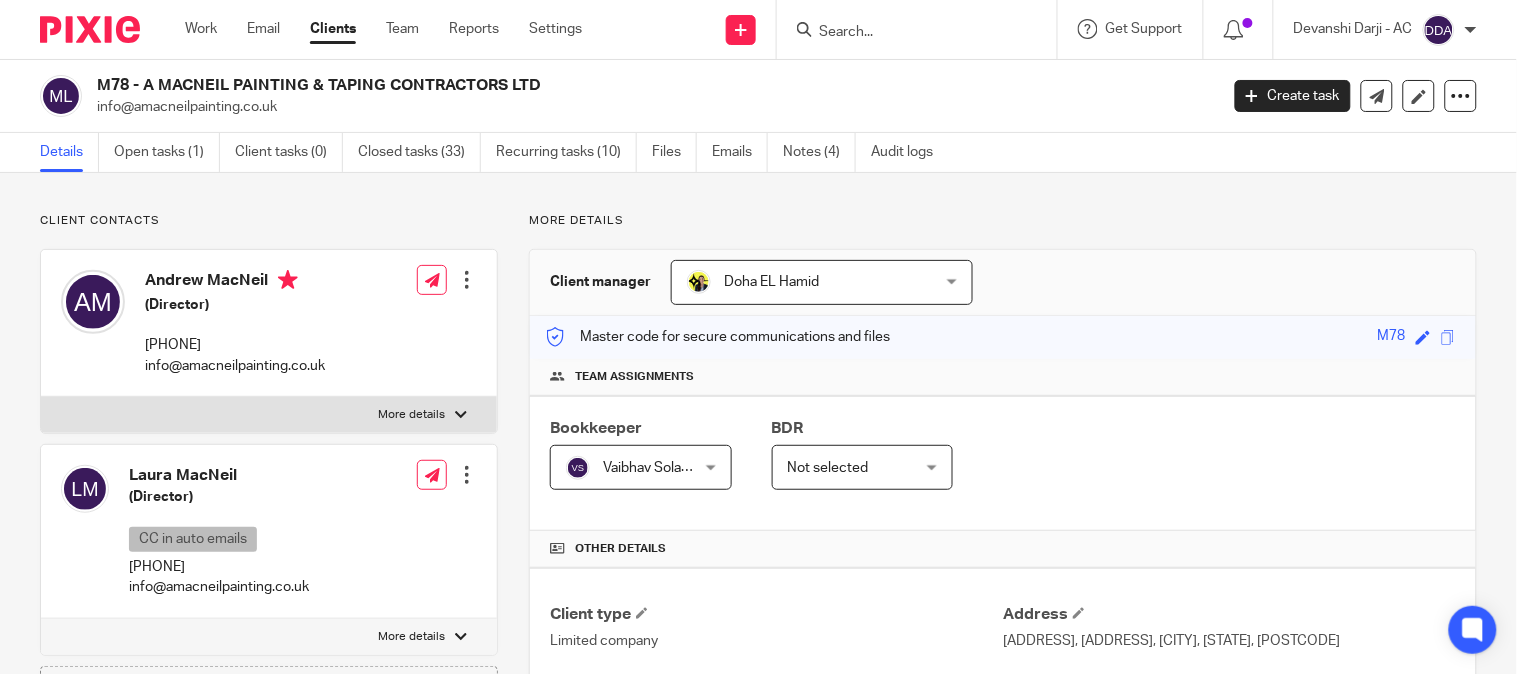 drag, startPoint x: 284, startPoint y: 101, endPoint x: 96, endPoint y: 113, distance: 188.38258 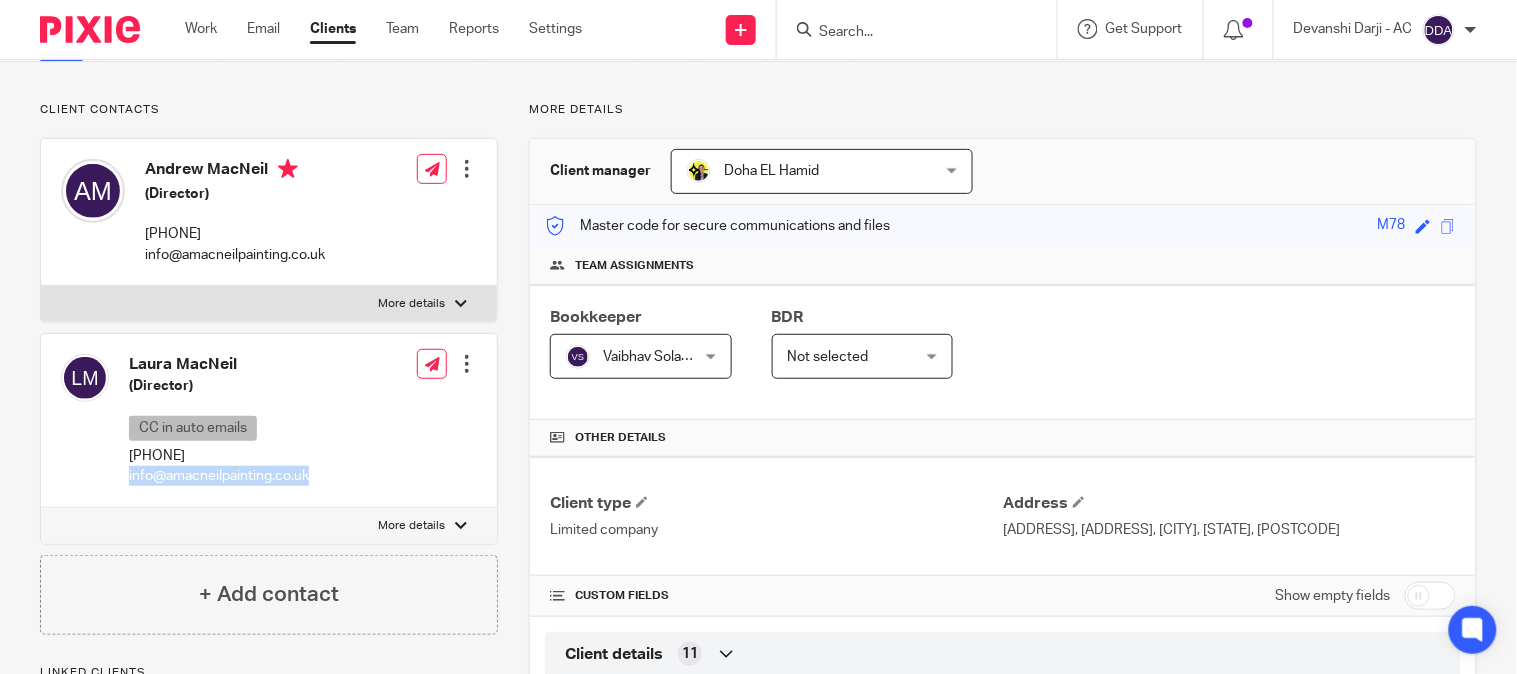 drag, startPoint x: 297, startPoint y: 484, endPoint x: 127, endPoint y: 484, distance: 170 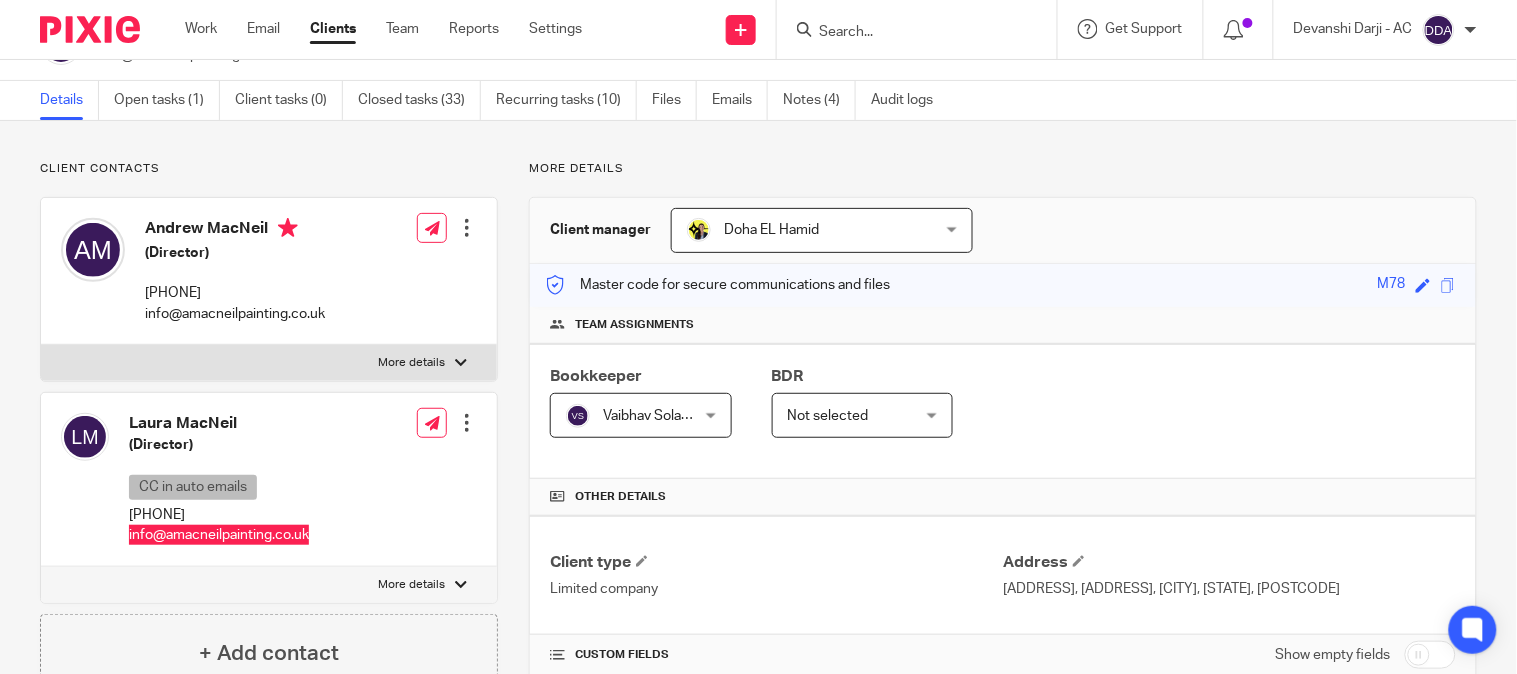 scroll, scrollTop: 0, scrollLeft: 0, axis: both 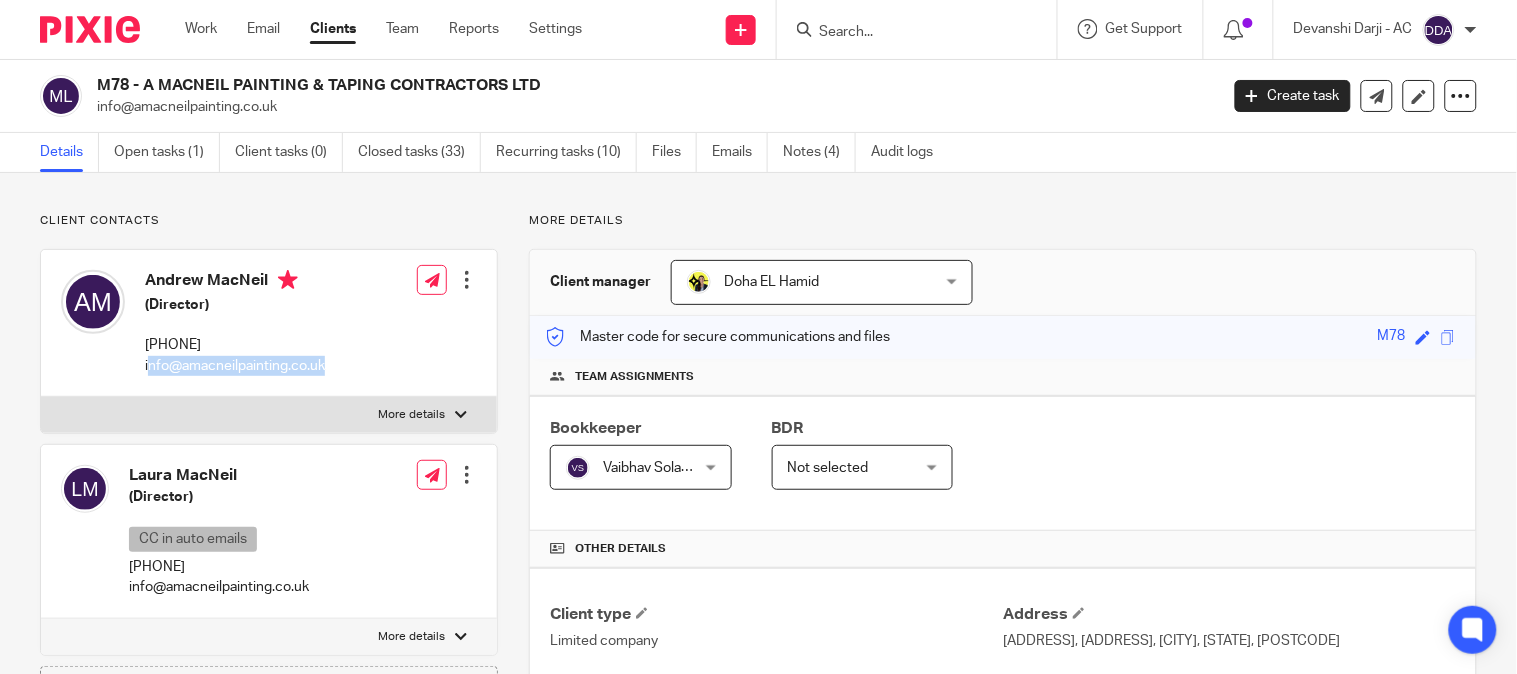 drag, startPoint x: 343, startPoint y: 361, endPoint x: 151, endPoint y: 366, distance: 192.0651 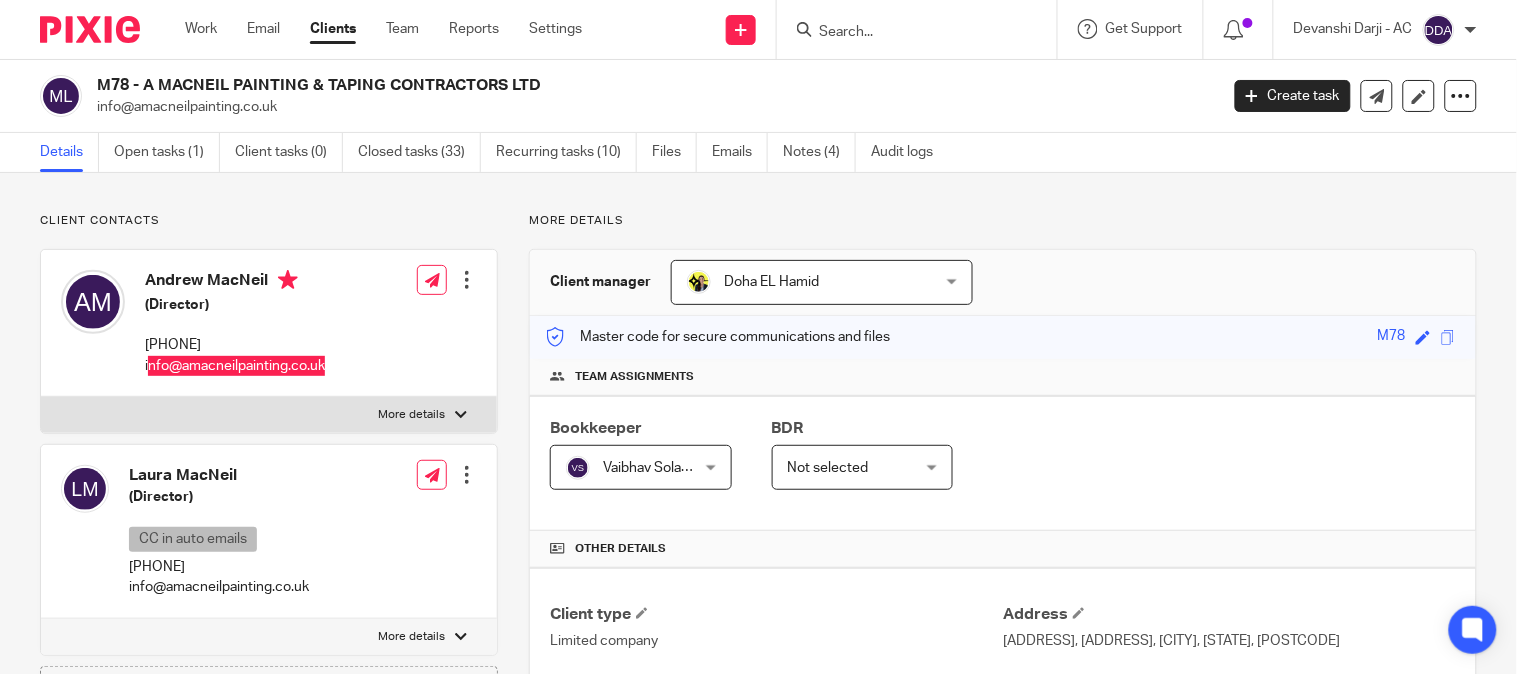 scroll, scrollTop: 111, scrollLeft: 0, axis: vertical 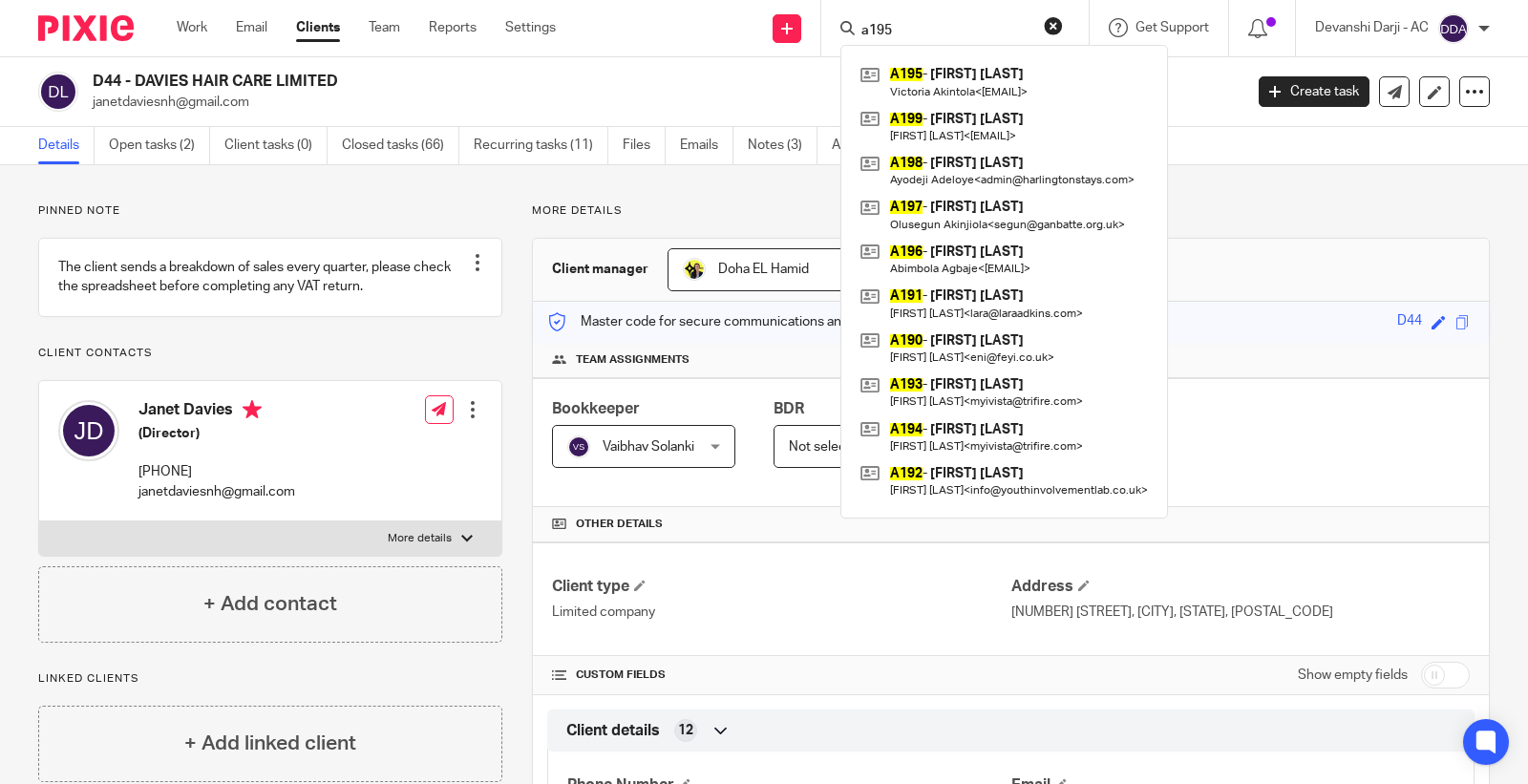 drag, startPoint x: 932, startPoint y: 31, endPoint x: 684, endPoint y: 45, distance: 248.39485 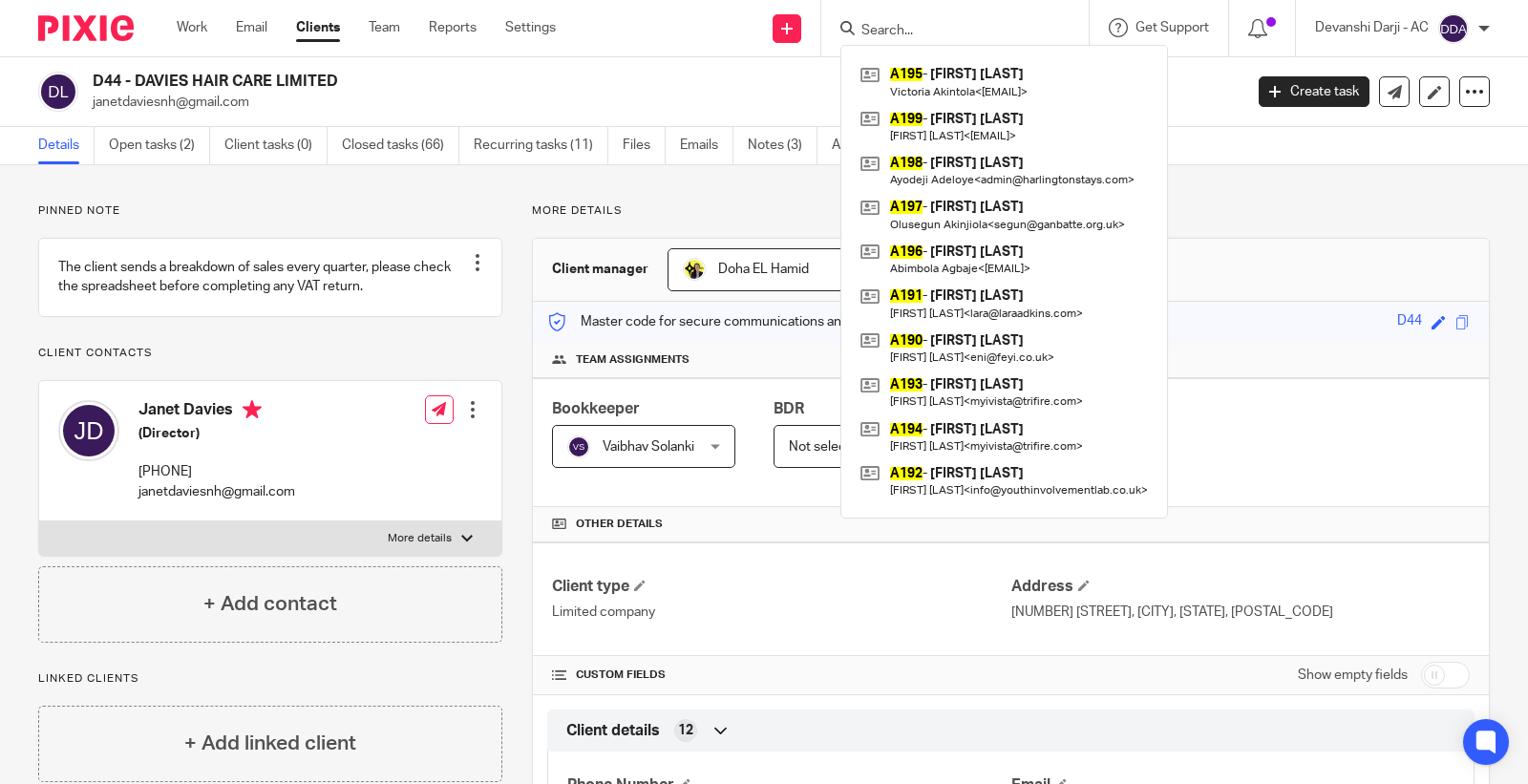 paste on "[FIRST] [MIDDLE] [LAST]" 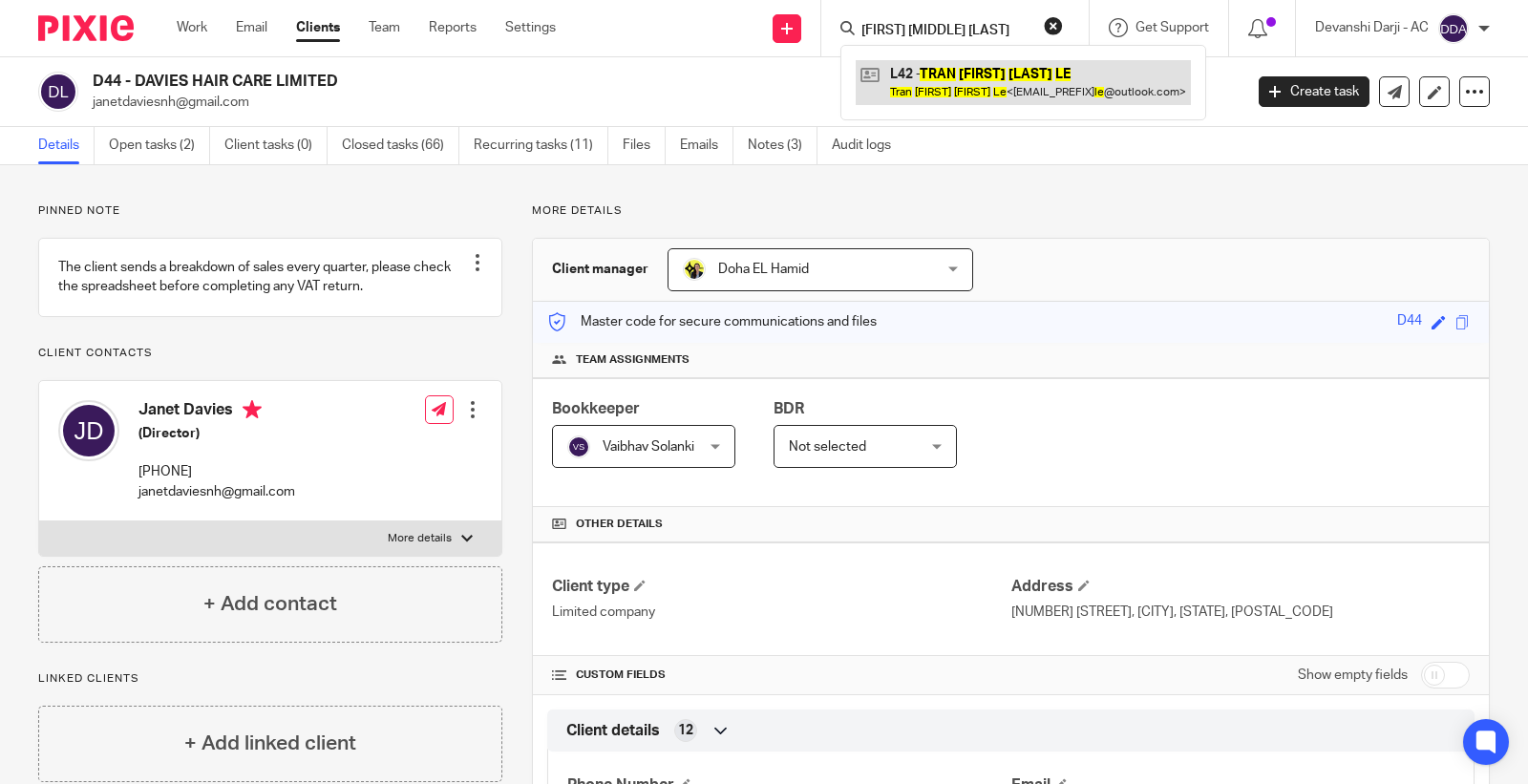 type on "[FIRST] [MIDDLE] [LAST]" 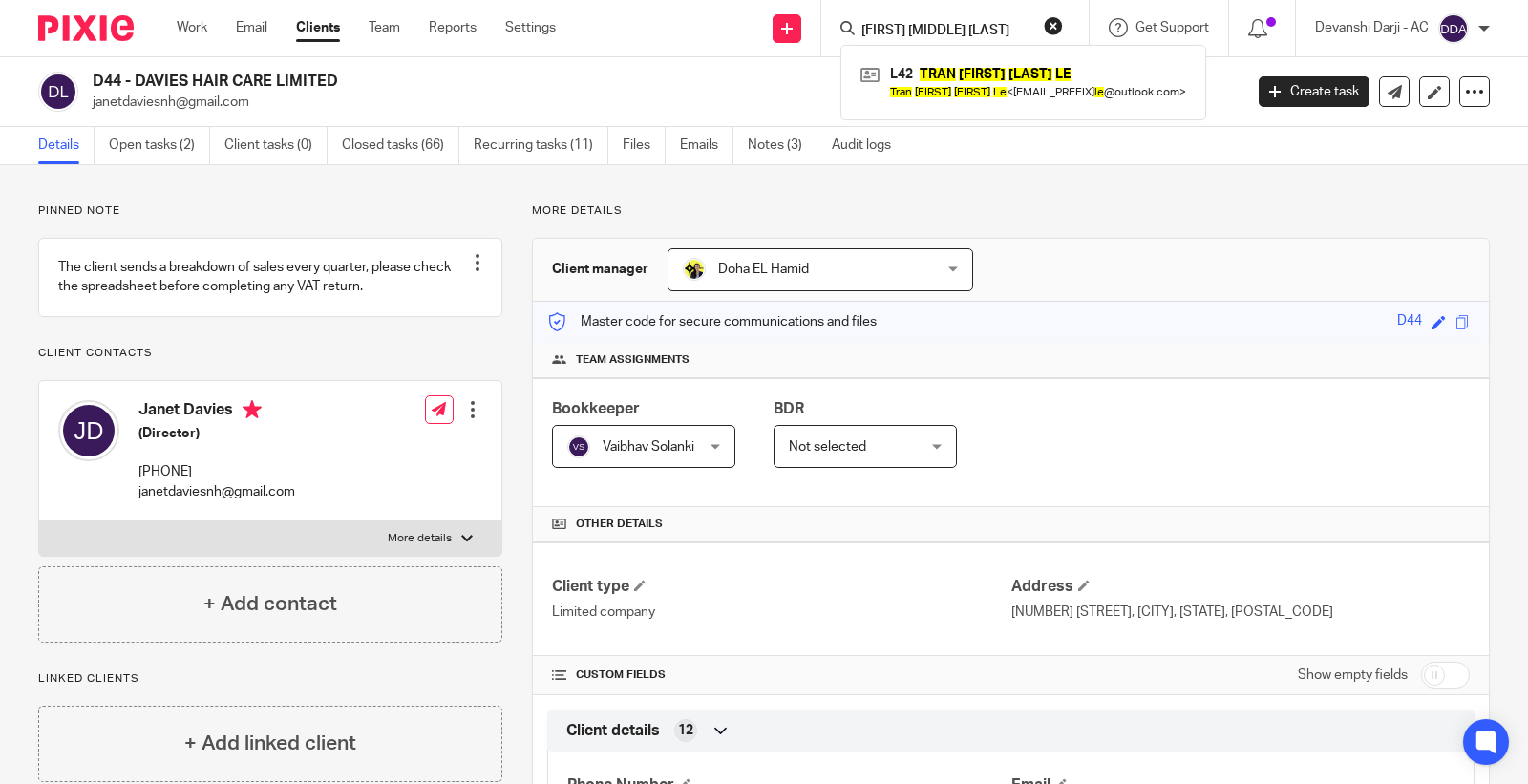 drag, startPoint x: 1053, startPoint y: 17, endPoint x: 896, endPoint y: 27, distance: 157.31815 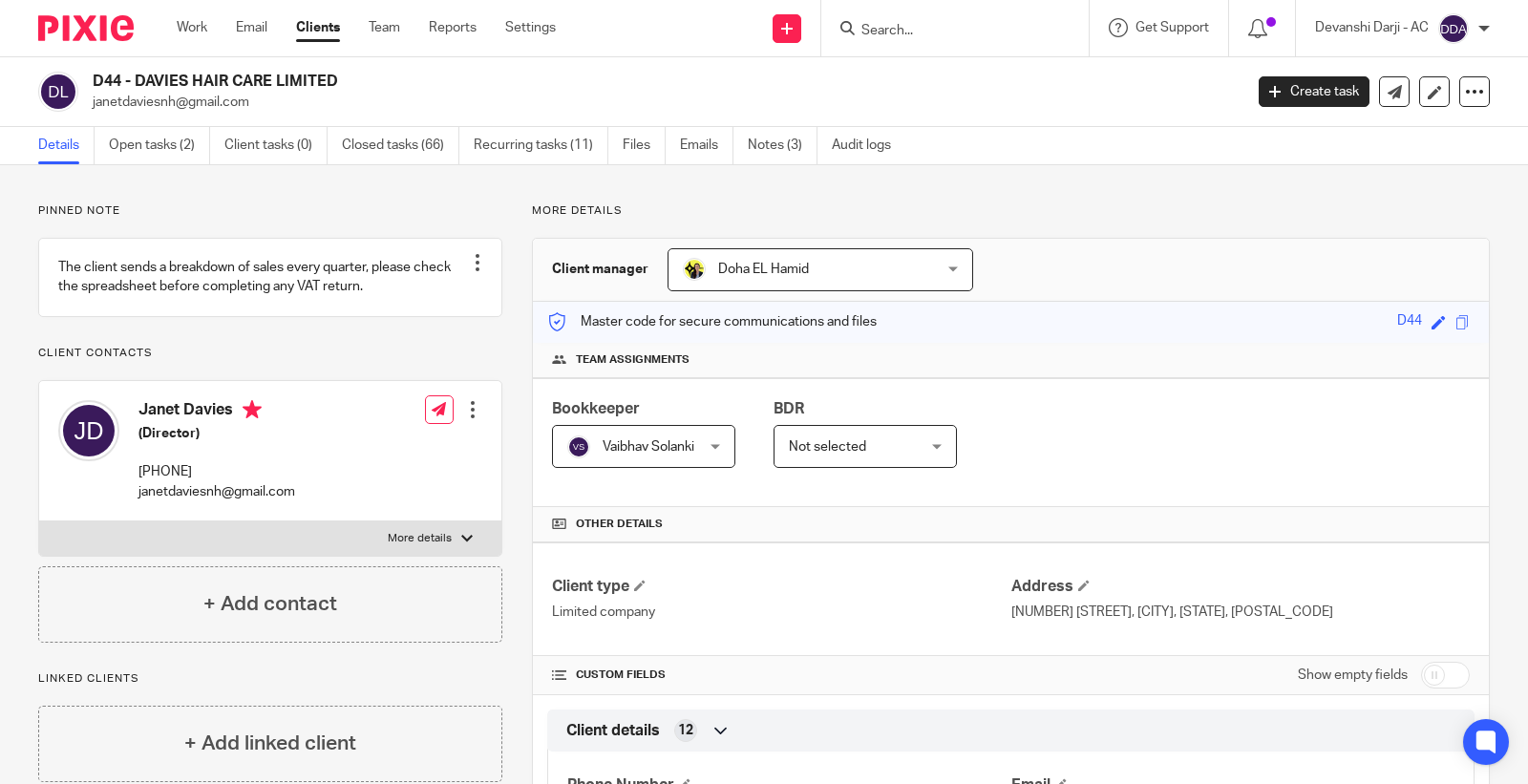 click at bounding box center [945, 32] 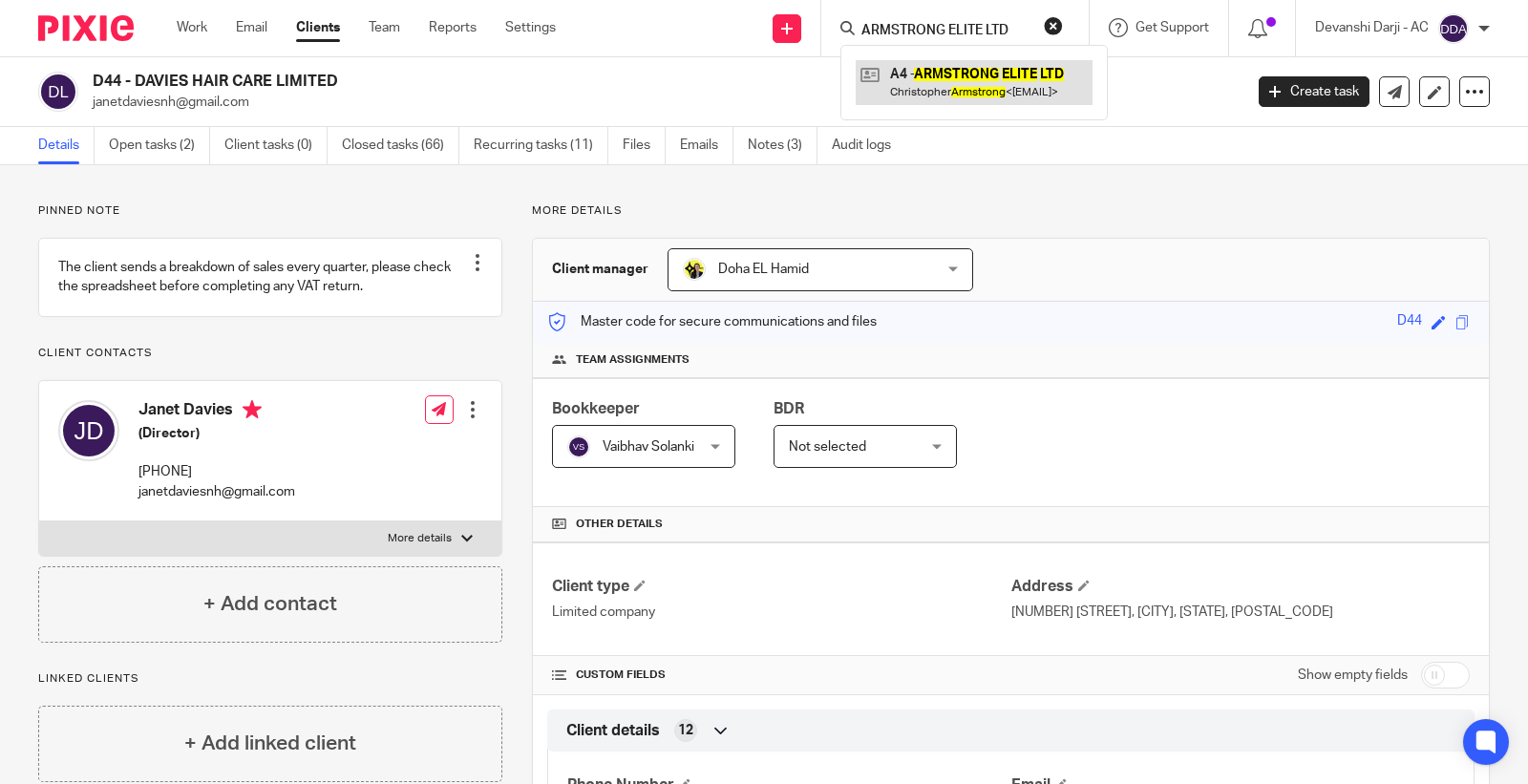 type on "ARMSTRONG ELITE LTD" 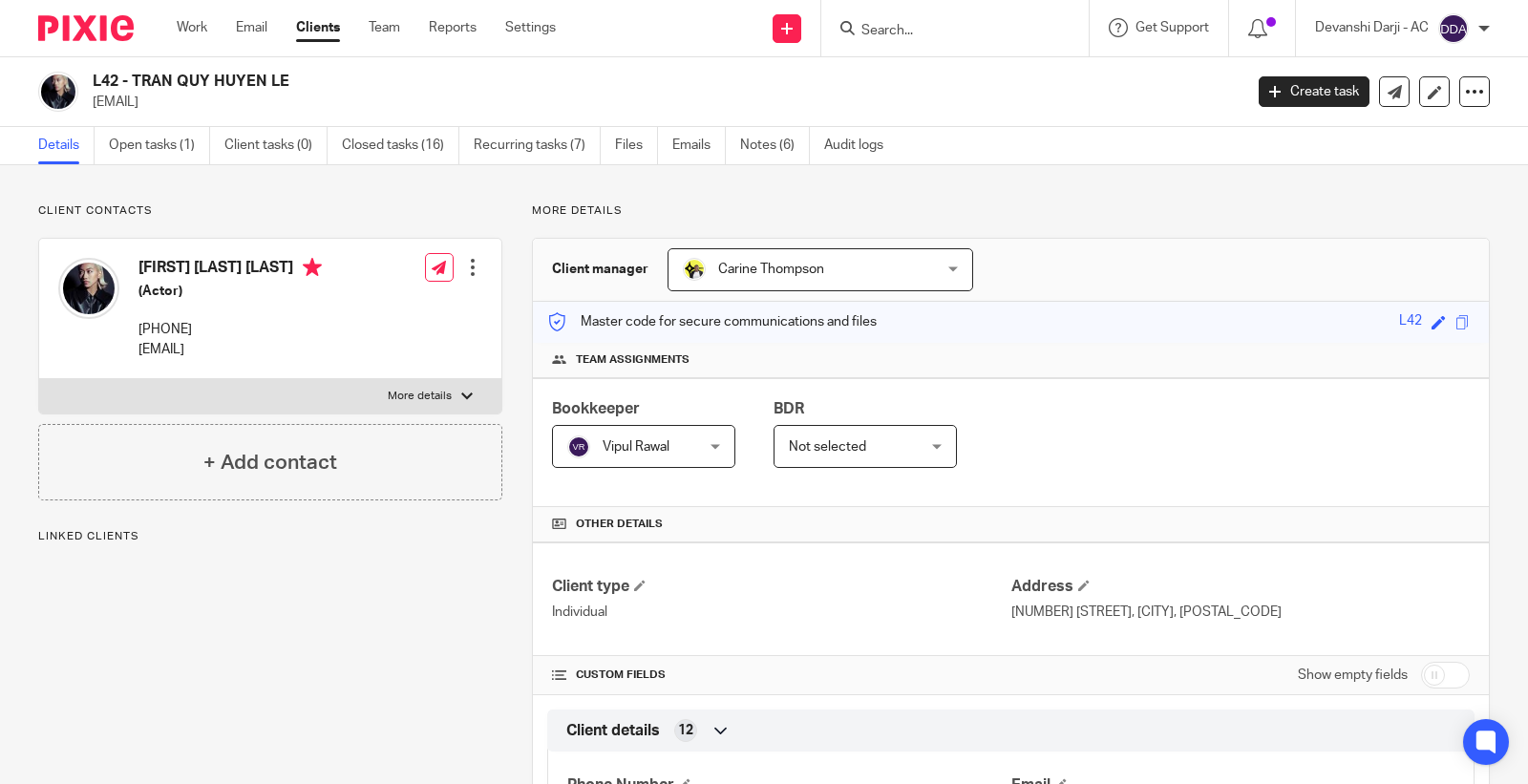 scroll, scrollTop: 0, scrollLeft: 0, axis: both 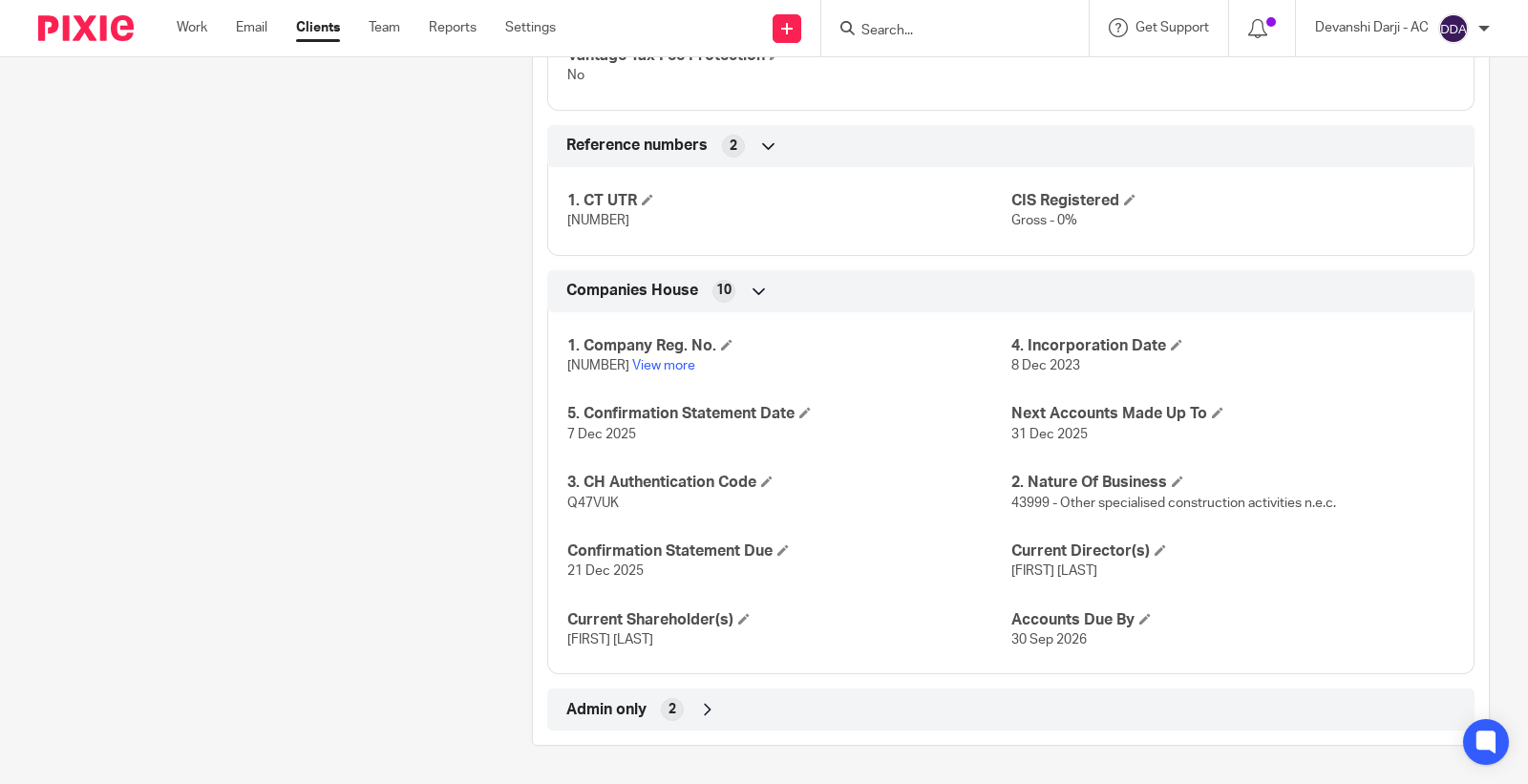 click on "Admin only   2" at bounding box center [1010, 710] 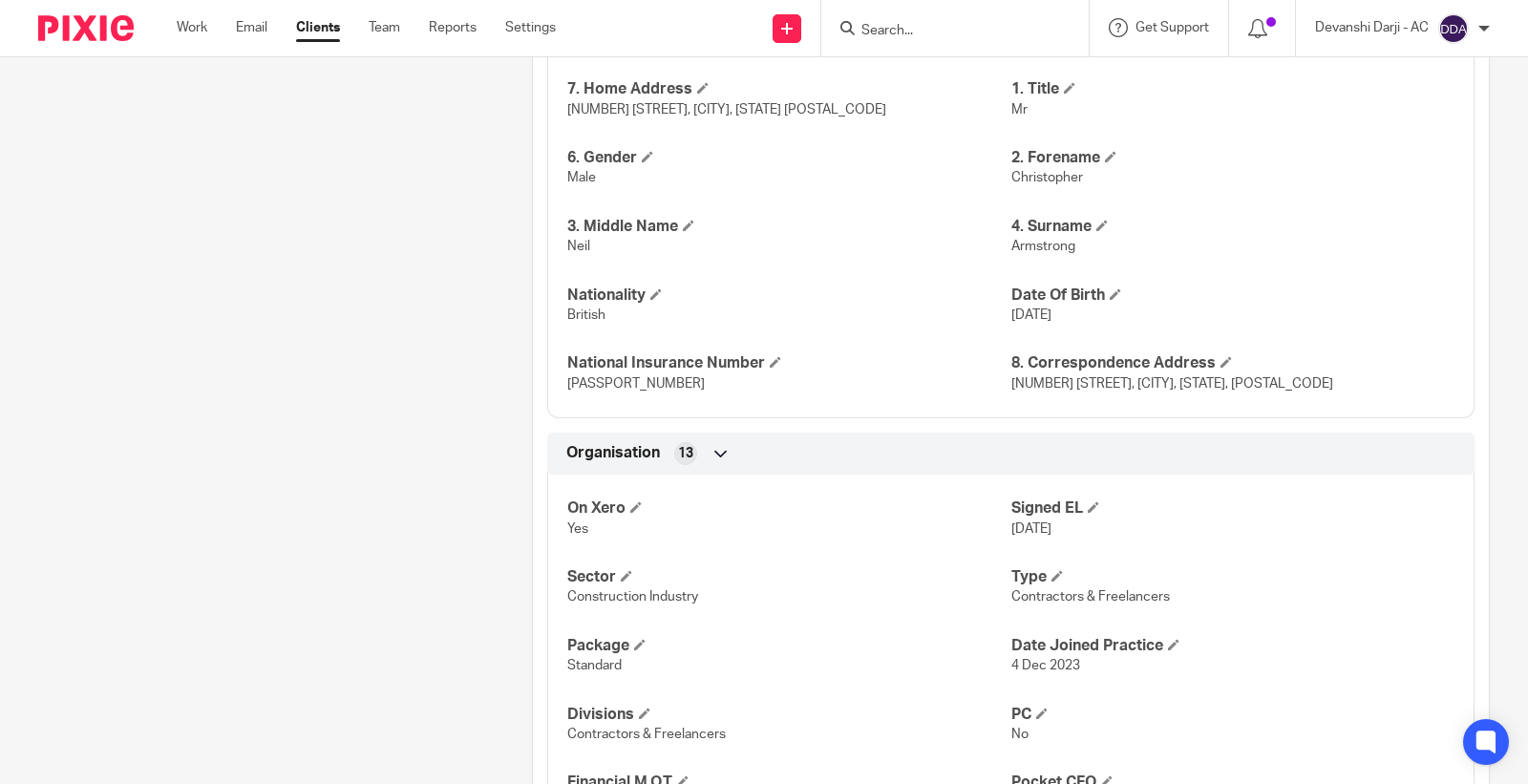 scroll, scrollTop: 659, scrollLeft: 0, axis: vertical 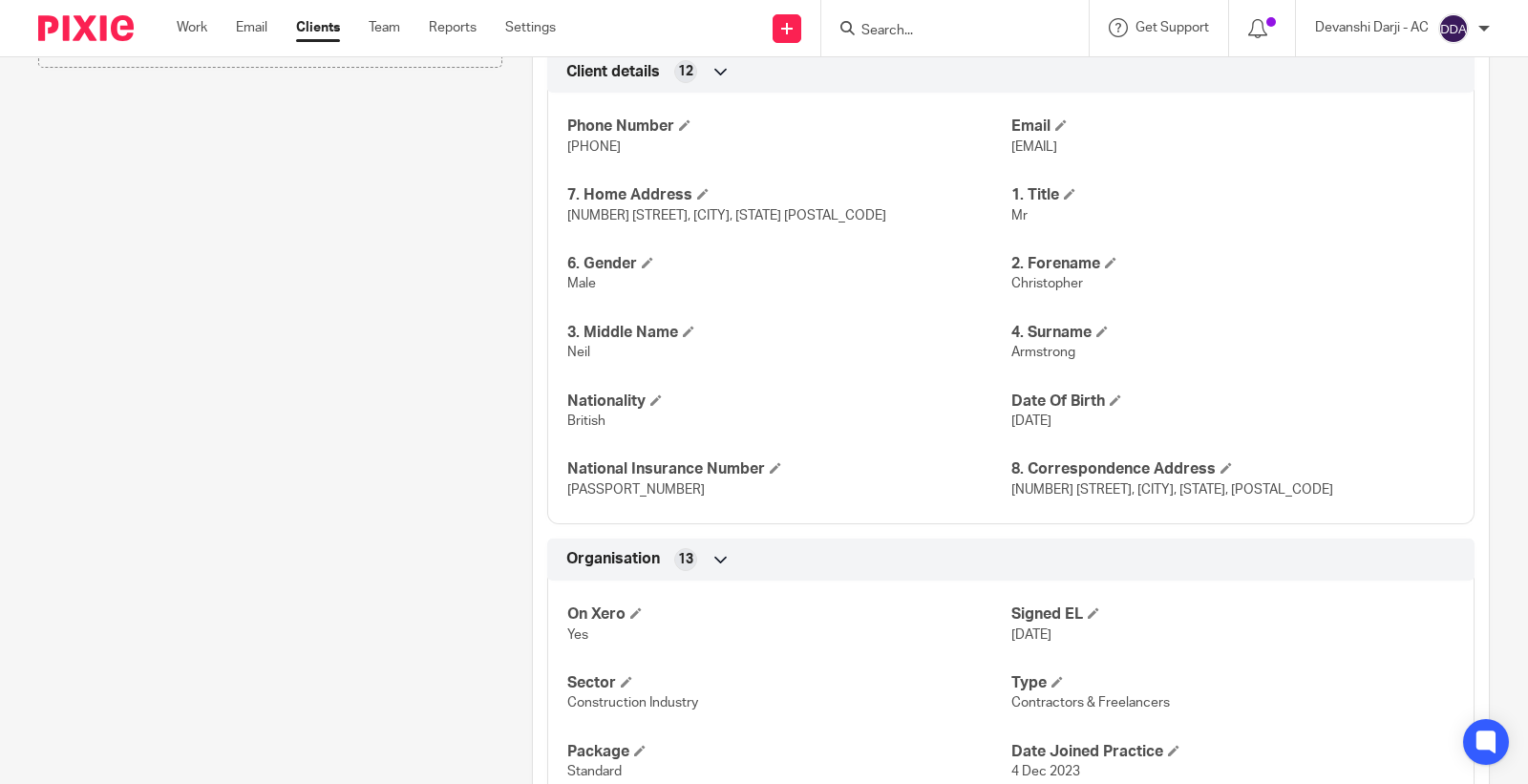 click at bounding box center [945, 32] 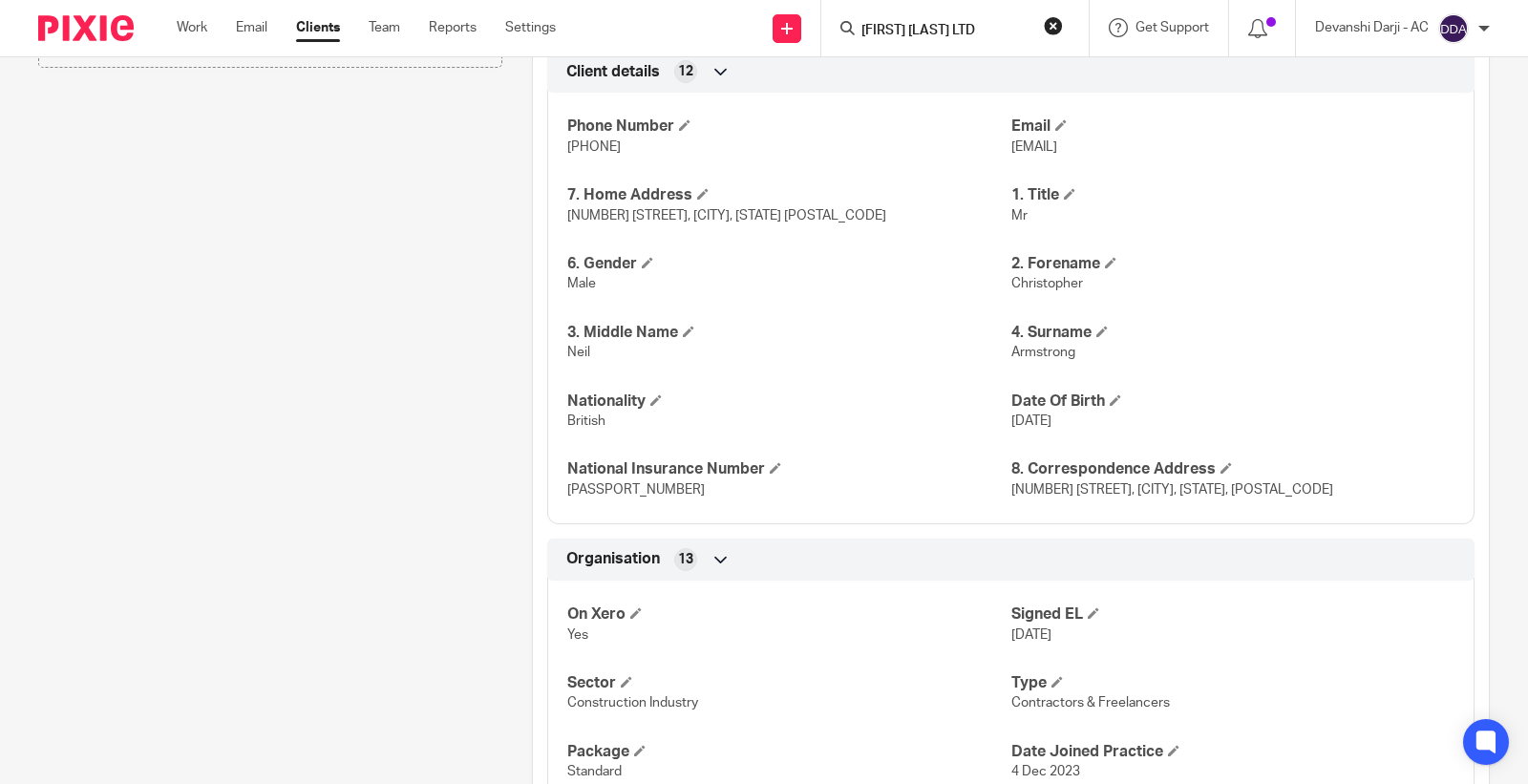 scroll, scrollTop: 0, scrollLeft: 4, axis: horizontal 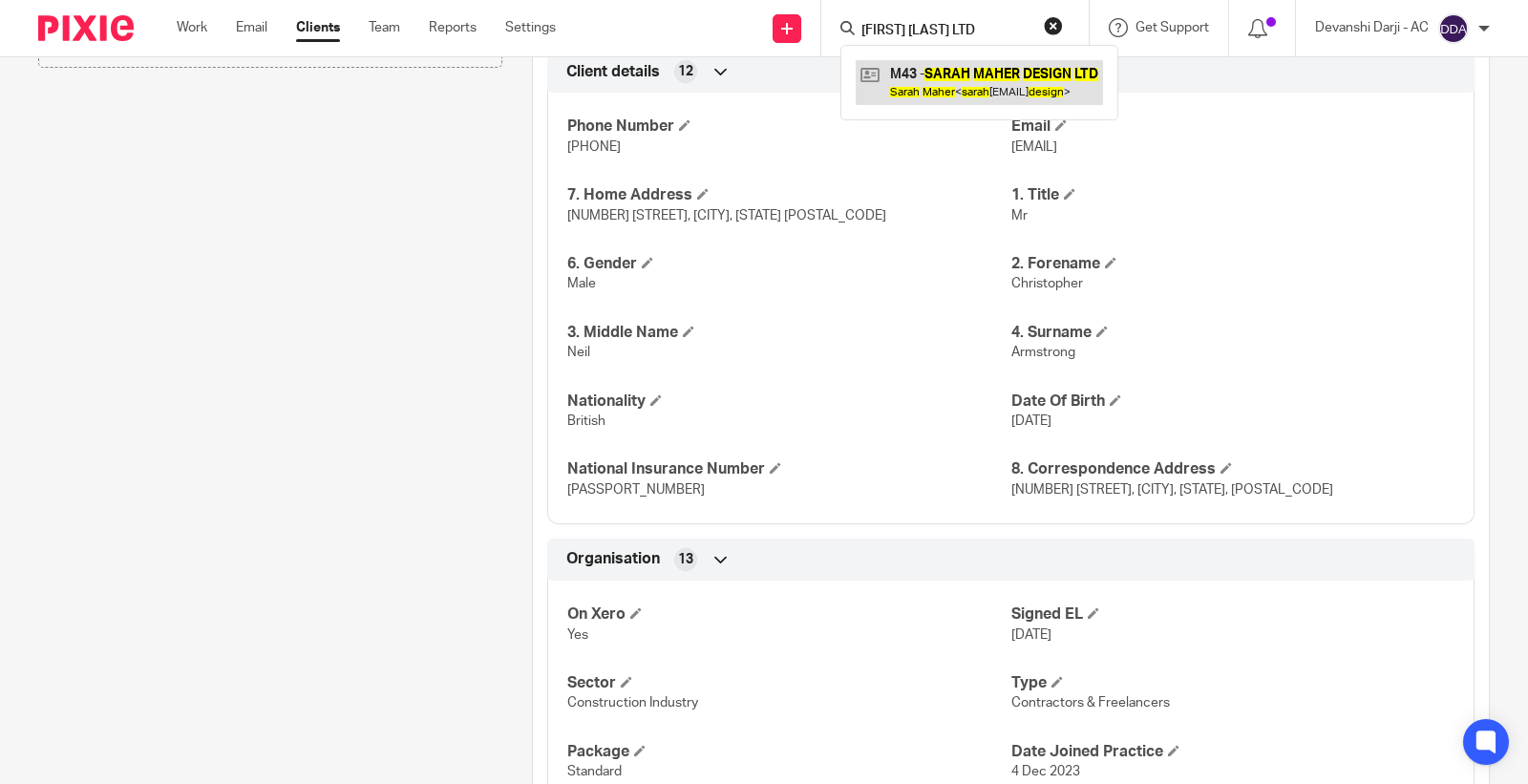type on "SARAH MAHER DESIGN LTD" 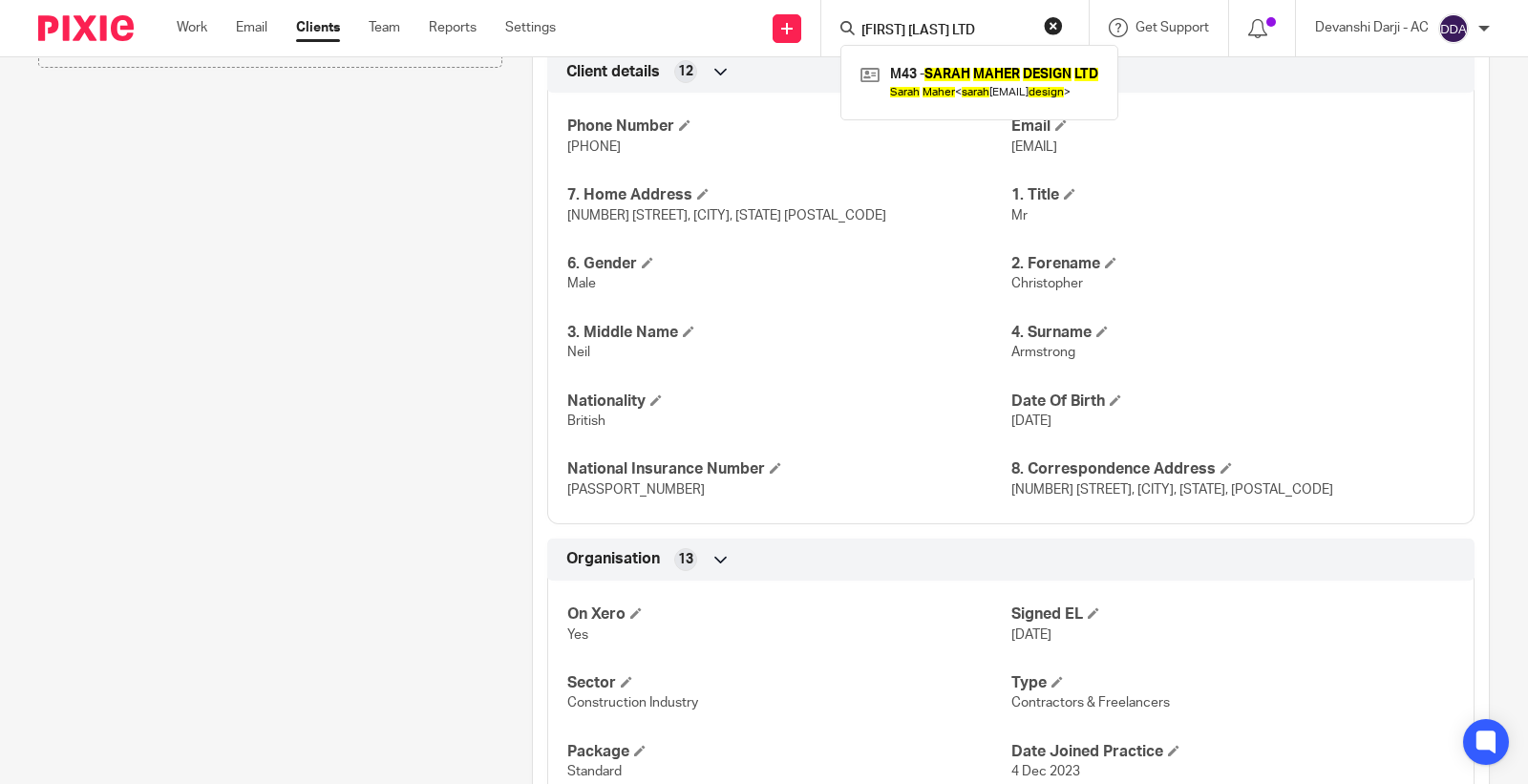 drag, startPoint x: 1047, startPoint y: 23, endPoint x: 943, endPoint y: 25, distance: 104.01923 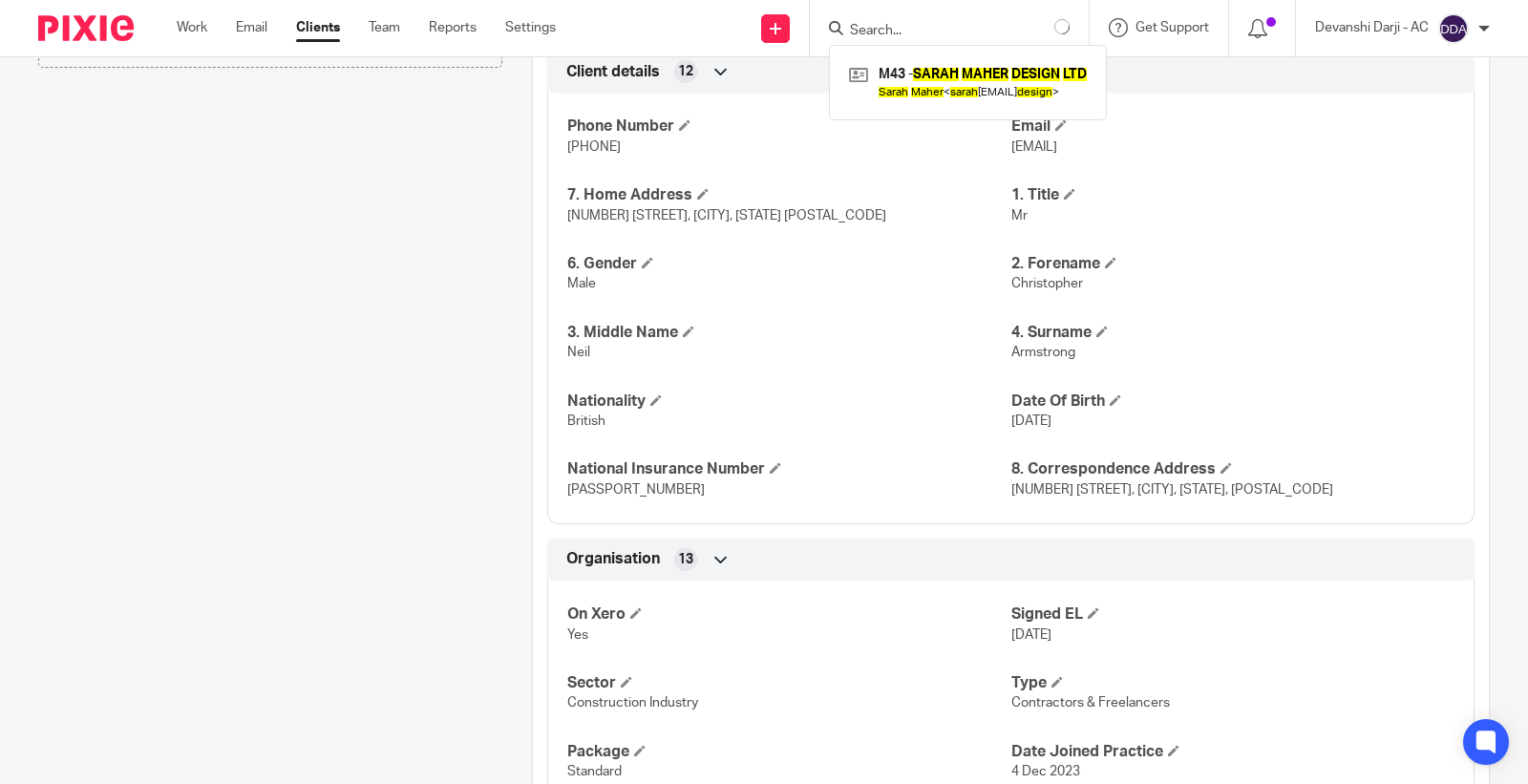 click at bounding box center [934, 32] 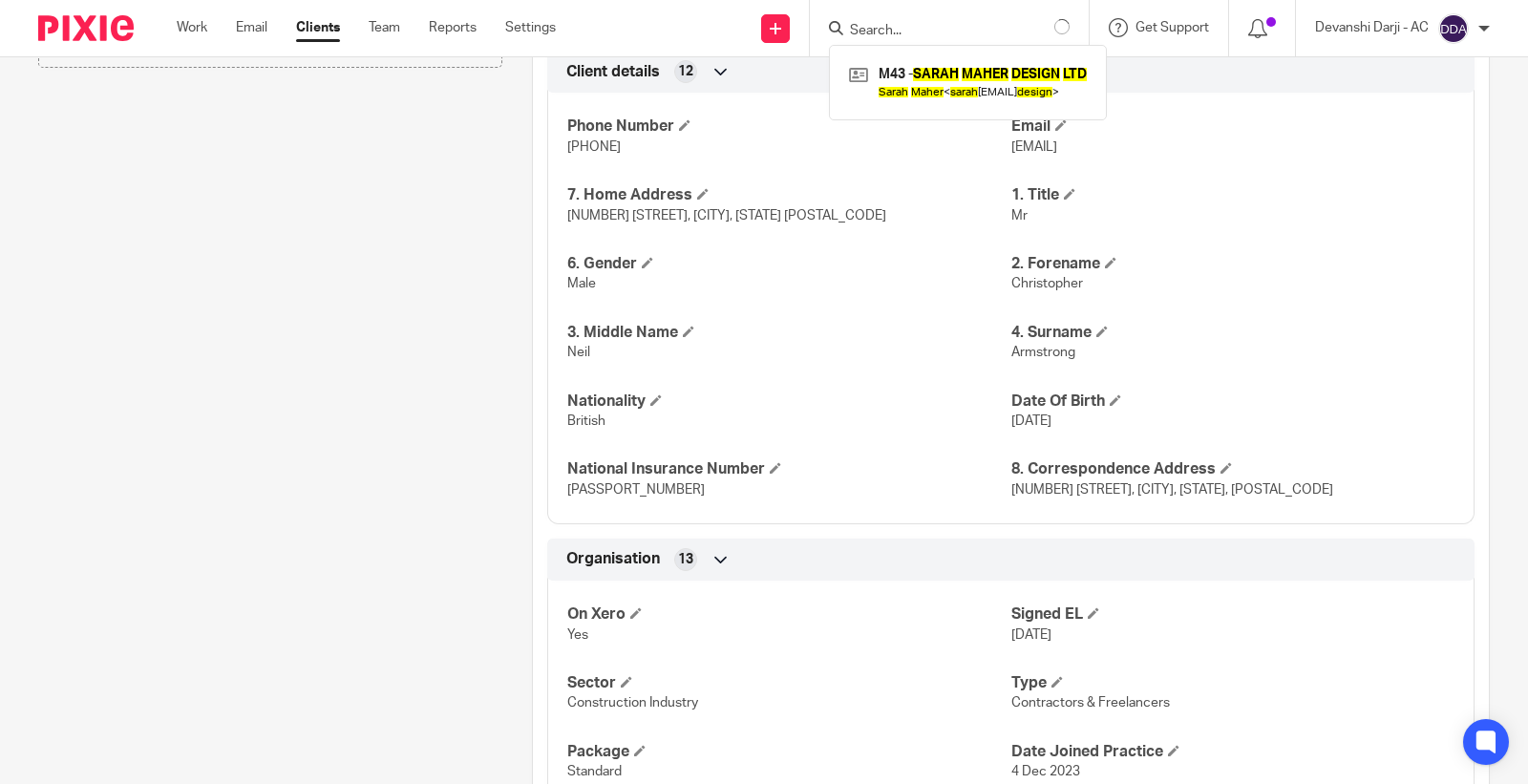 paste on "BEN TREV ELECTRICAL SOLUTIONS LTD" 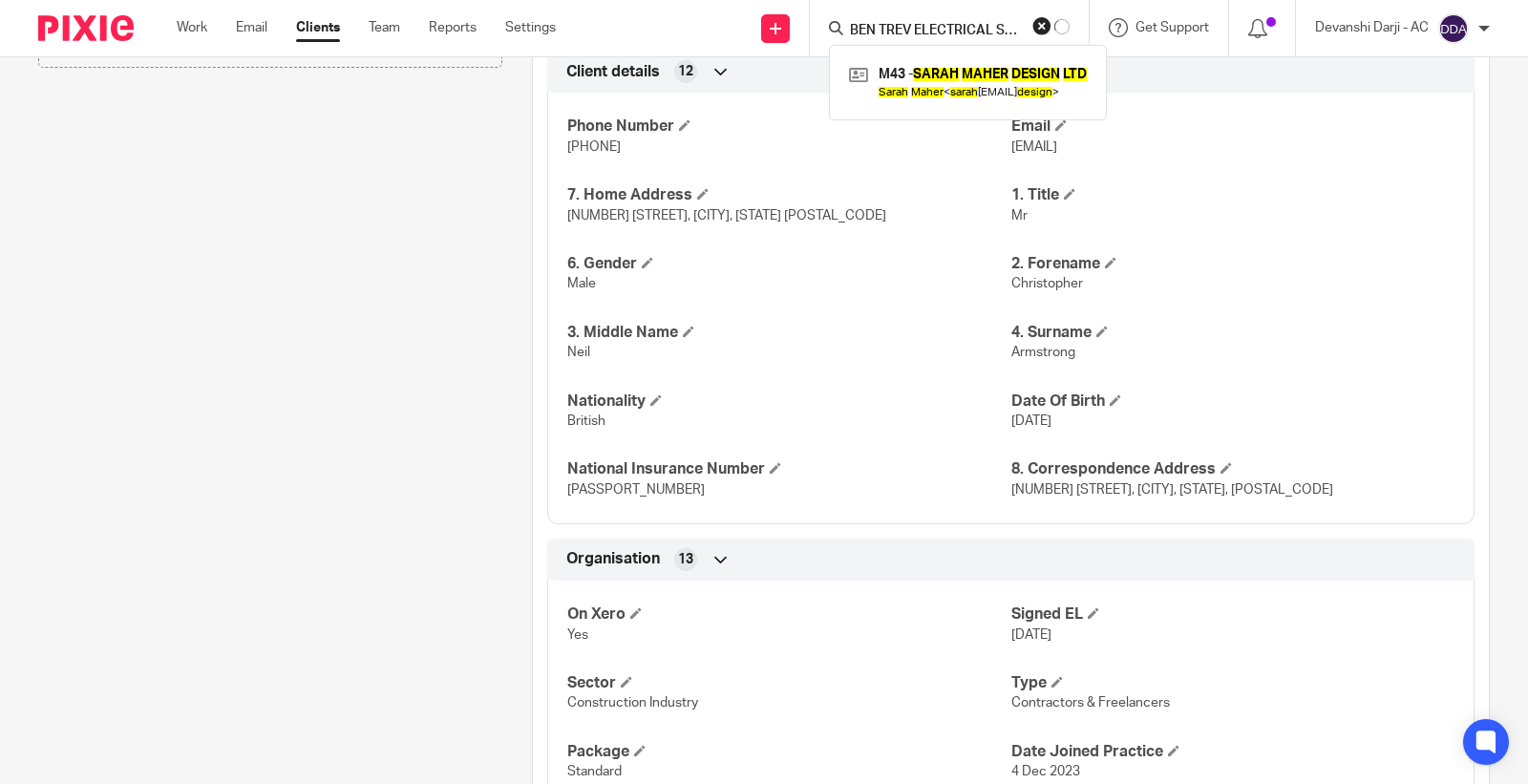 scroll, scrollTop: 0, scrollLeft: 80, axis: horizontal 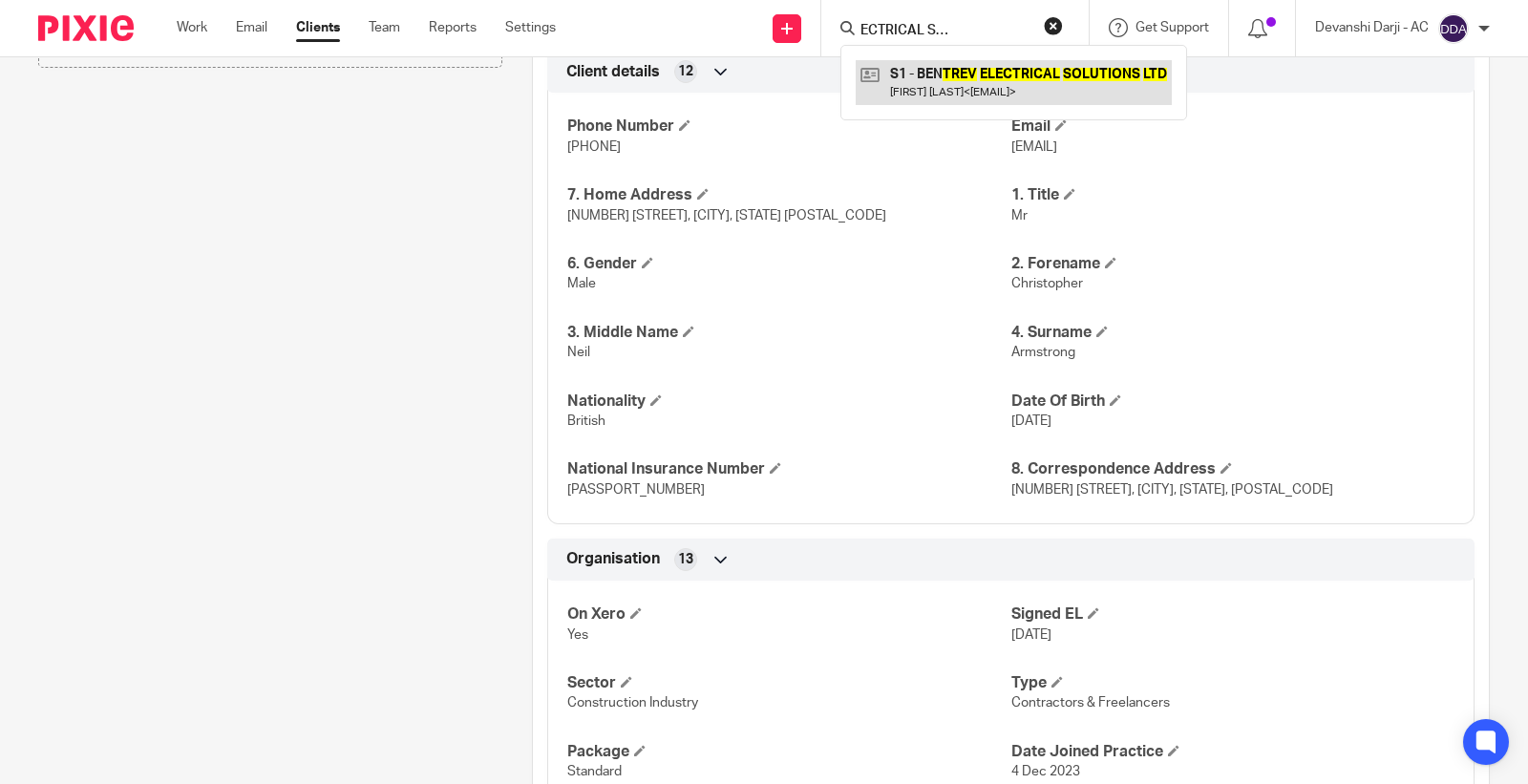 type on "BEN TREV ELECTRICAL SOLUTIONS LTD" 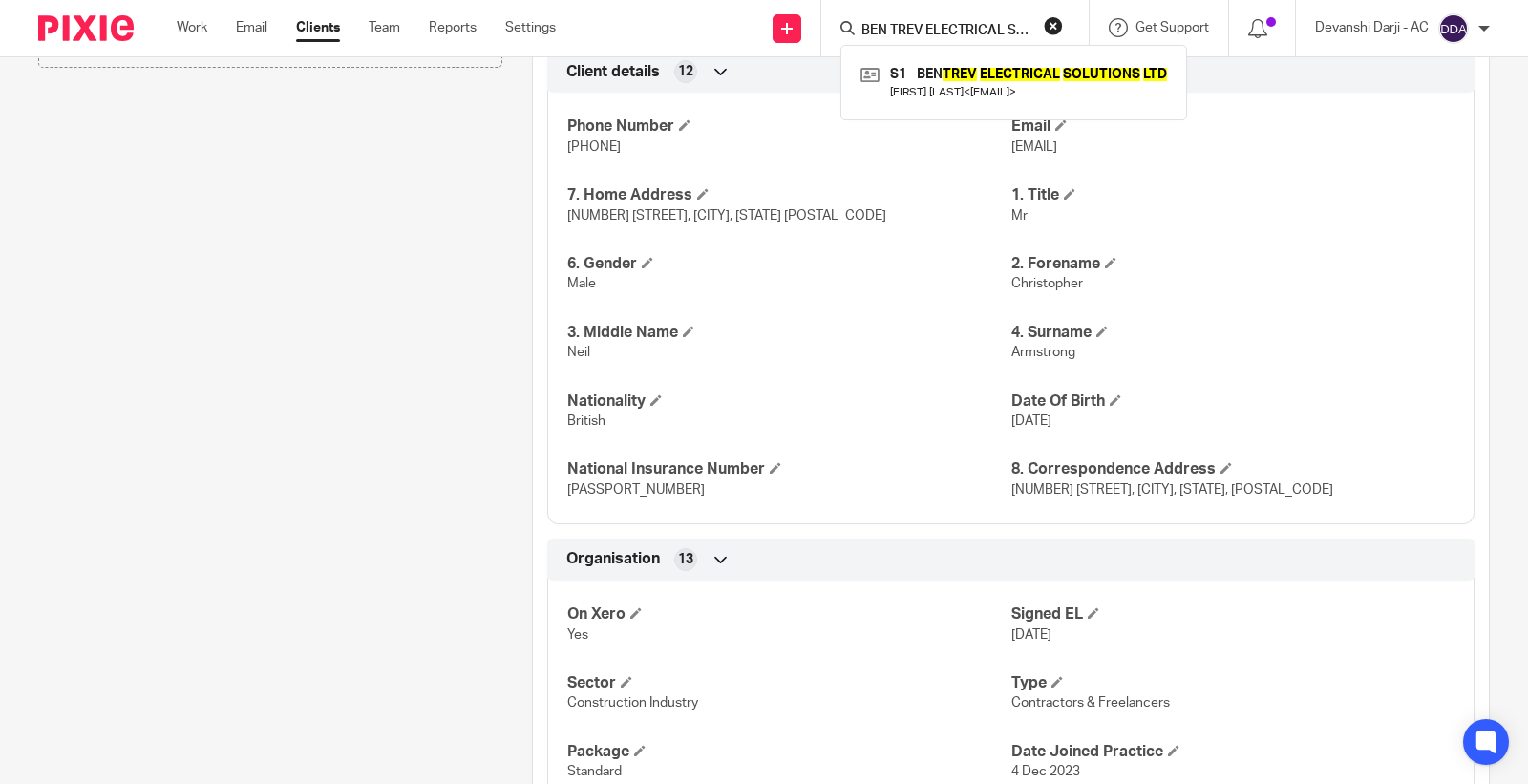 click at bounding box center (1053, 26) 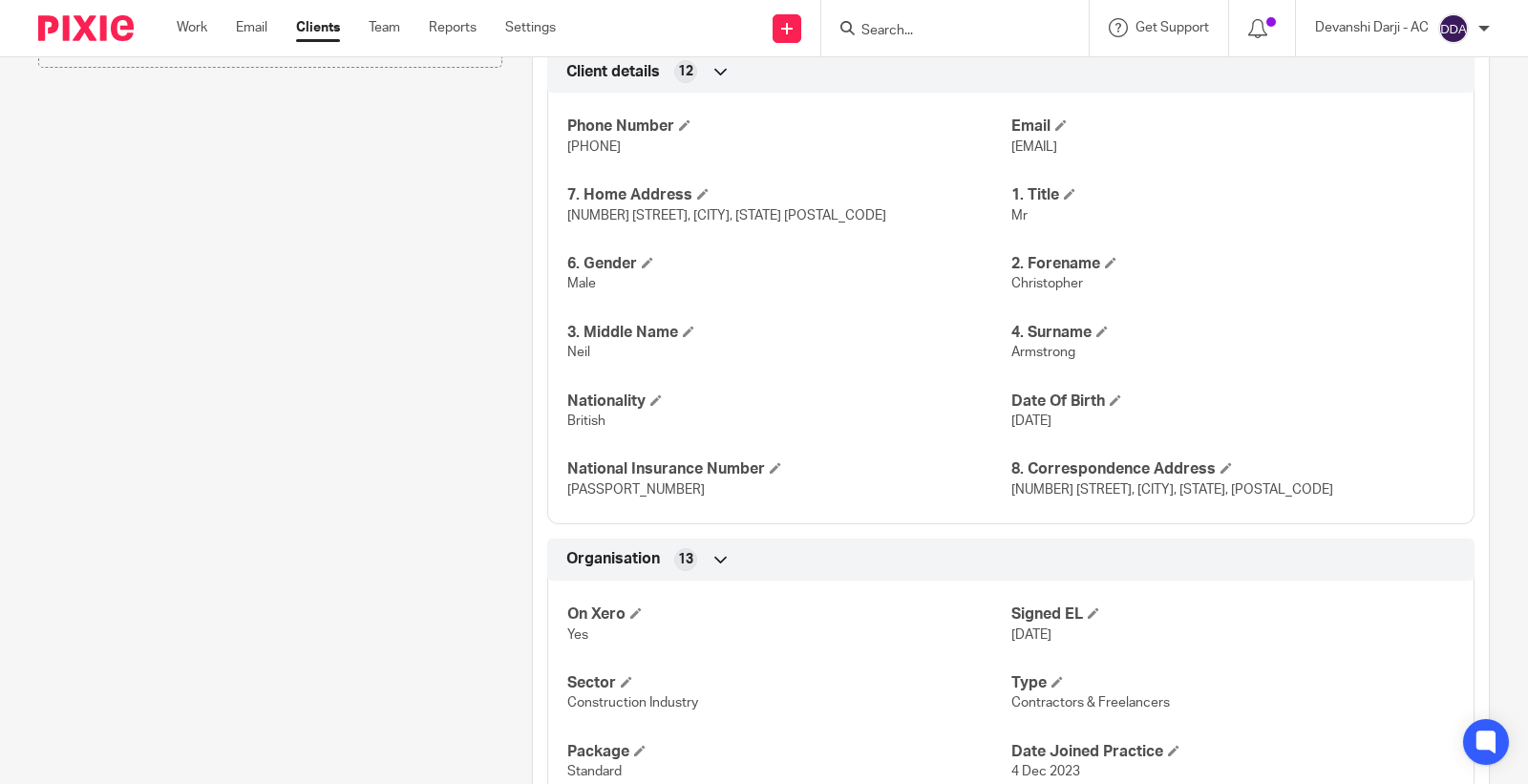 click at bounding box center (945, 32) 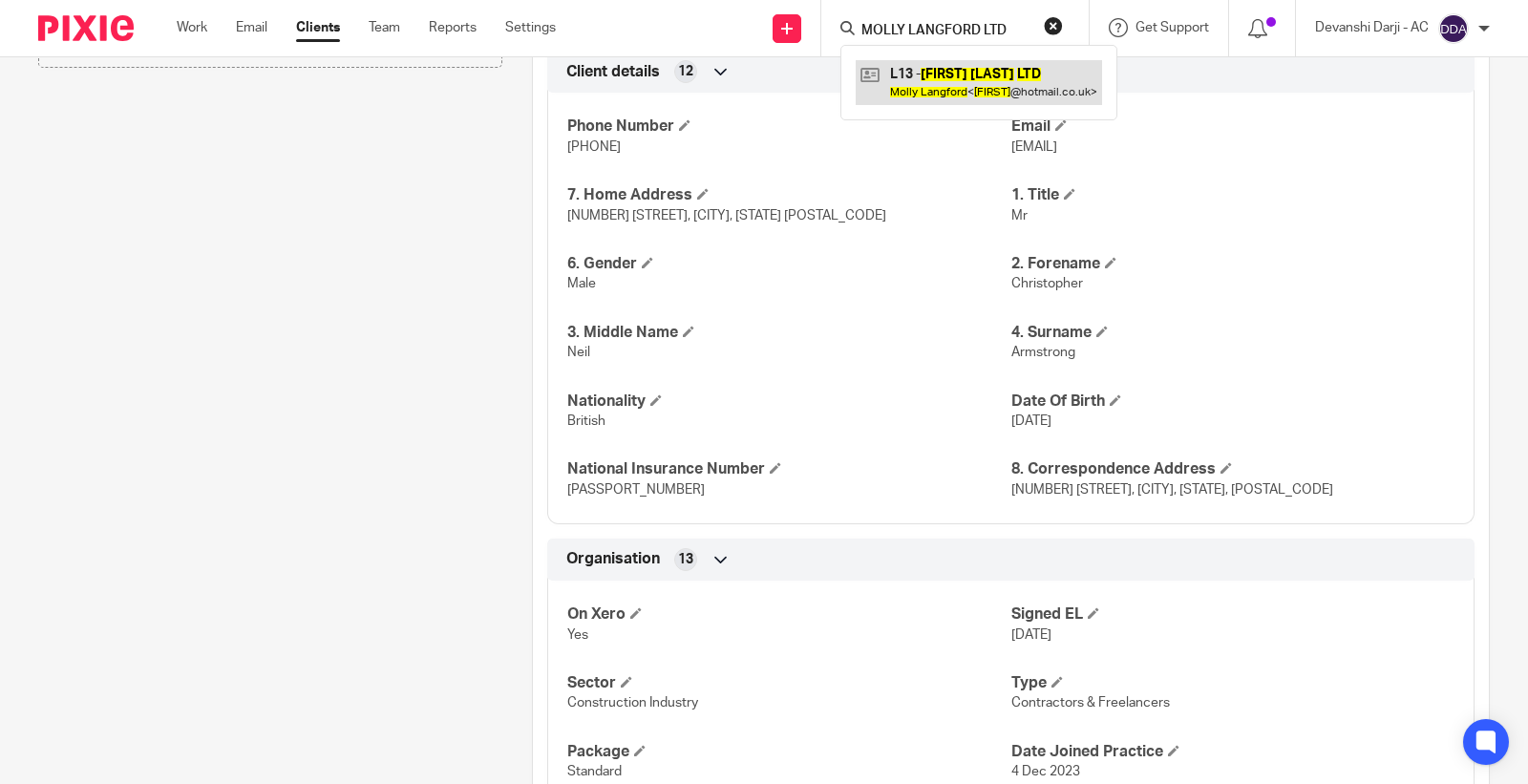 type on "MOLLY LANGFORD LTD" 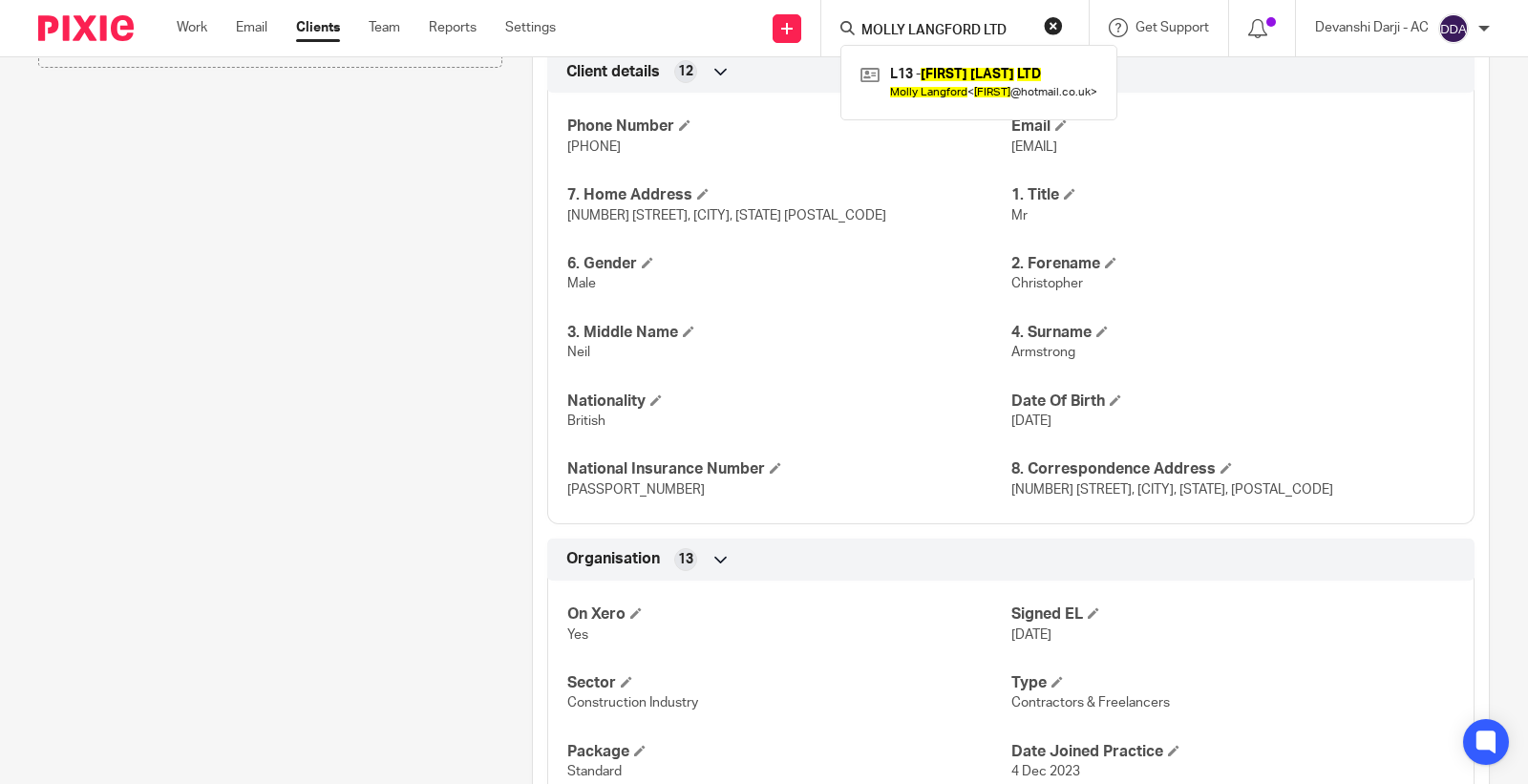 click at bounding box center (1053, 26) 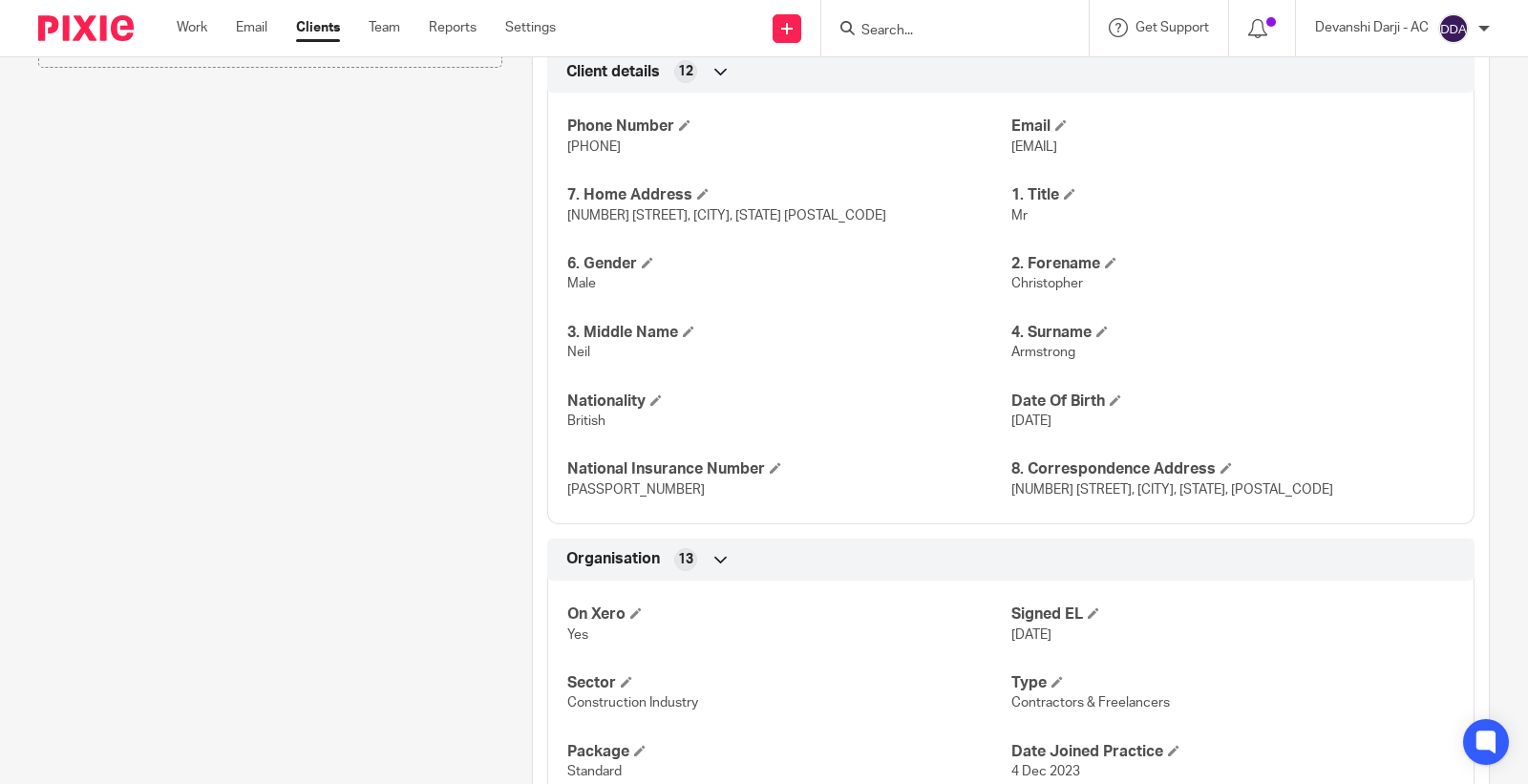 click at bounding box center [945, 32] 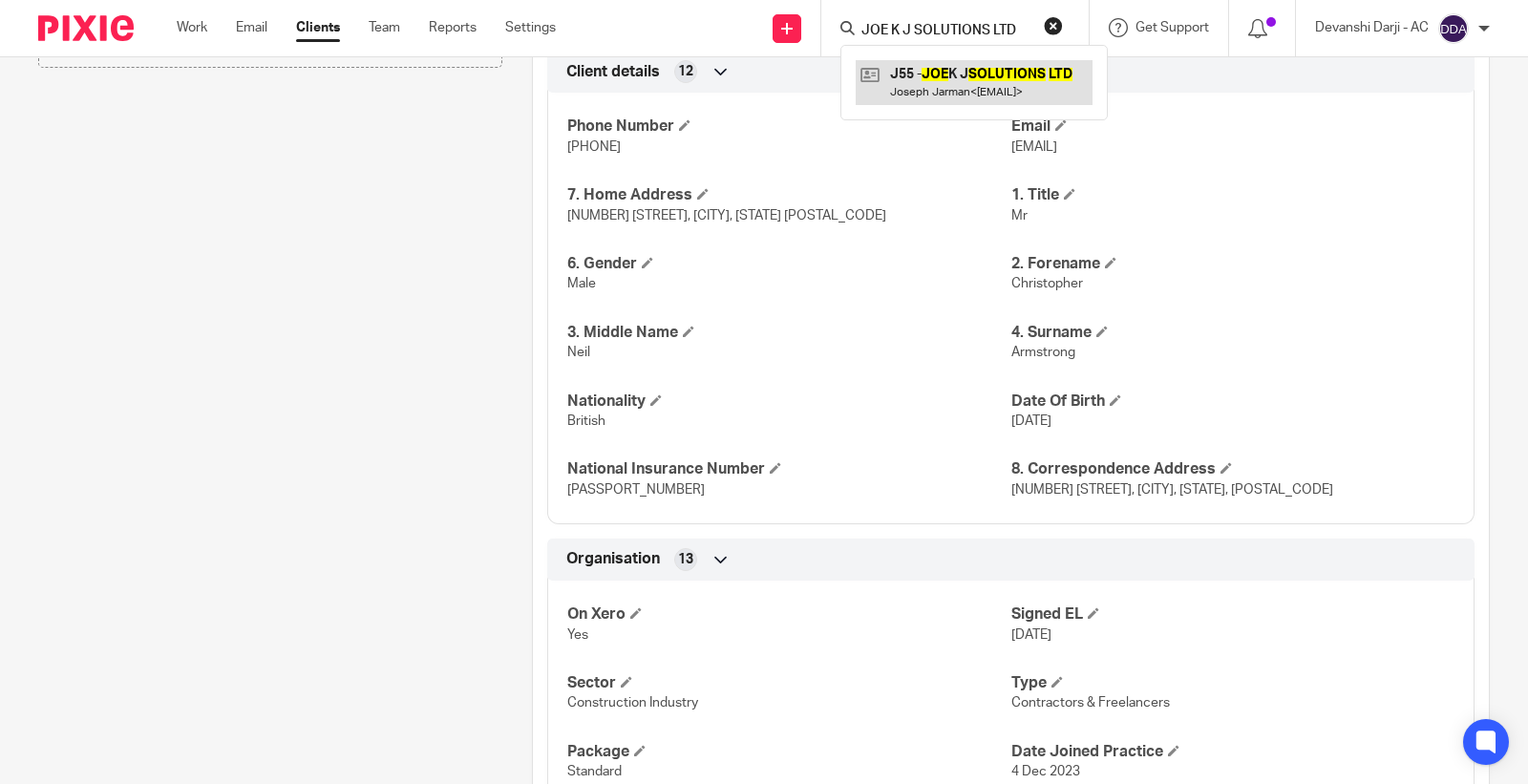 type on "JOE K J SOLUTIONS LTD" 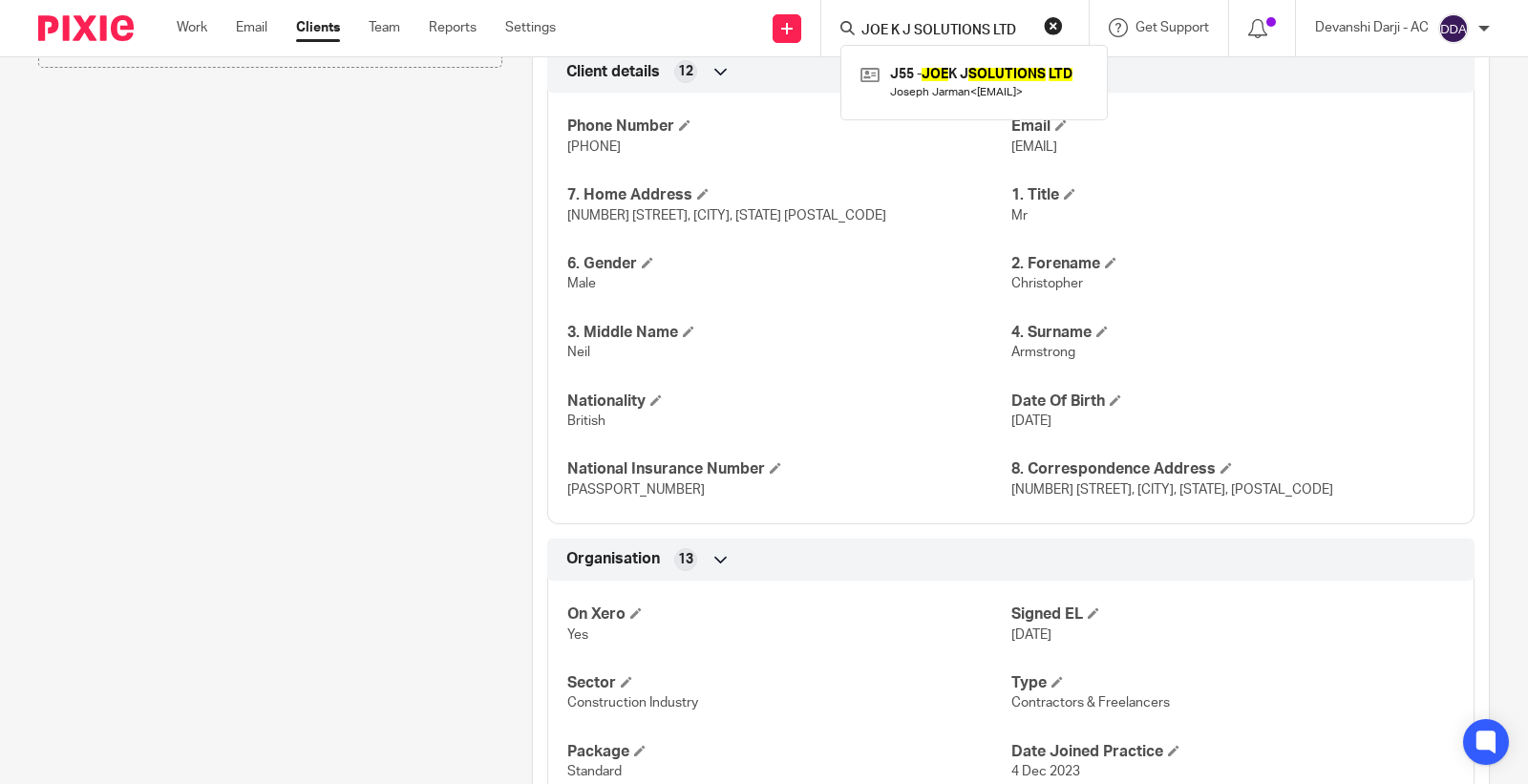 click at bounding box center [1053, 26] 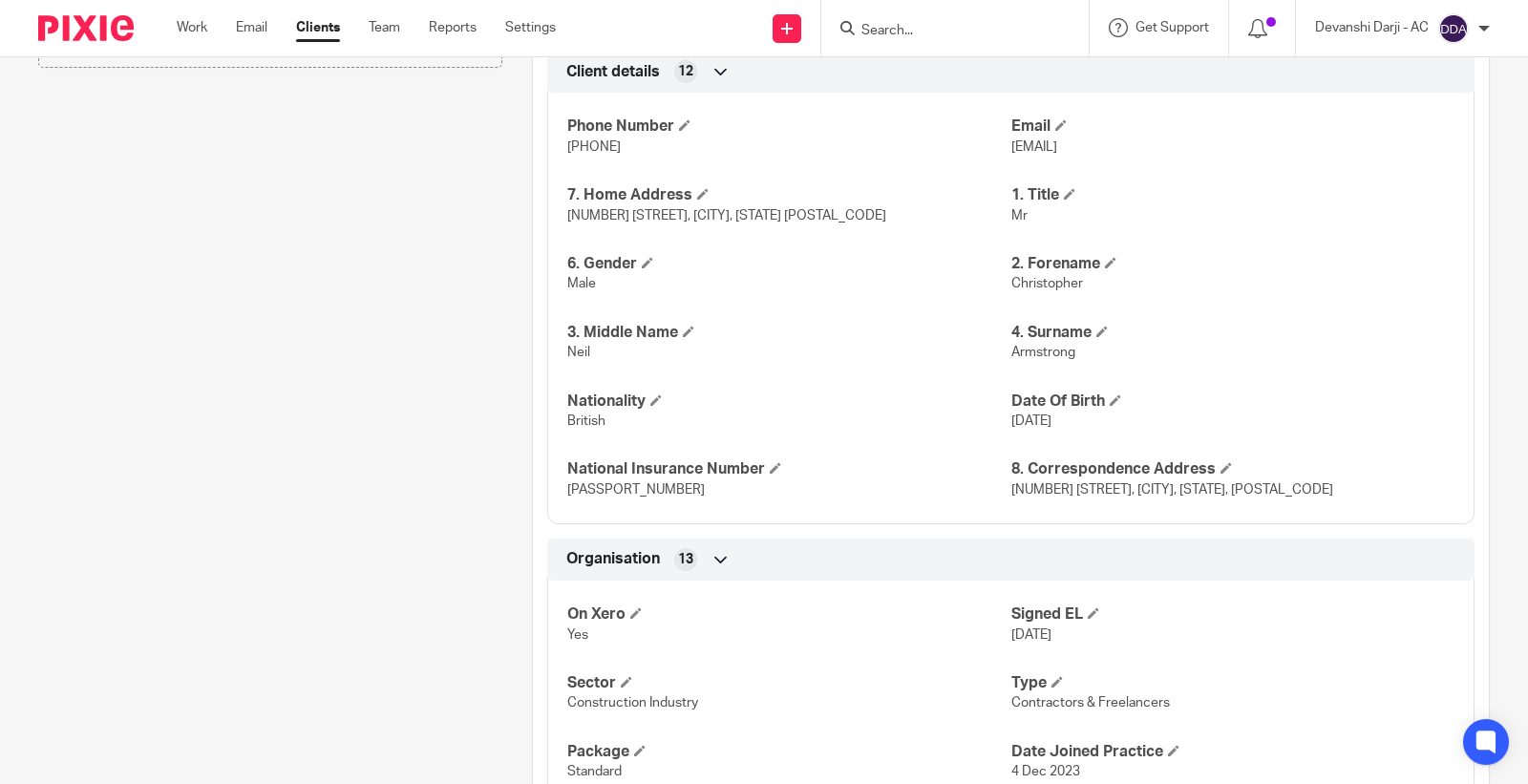 click at bounding box center [945, 32] 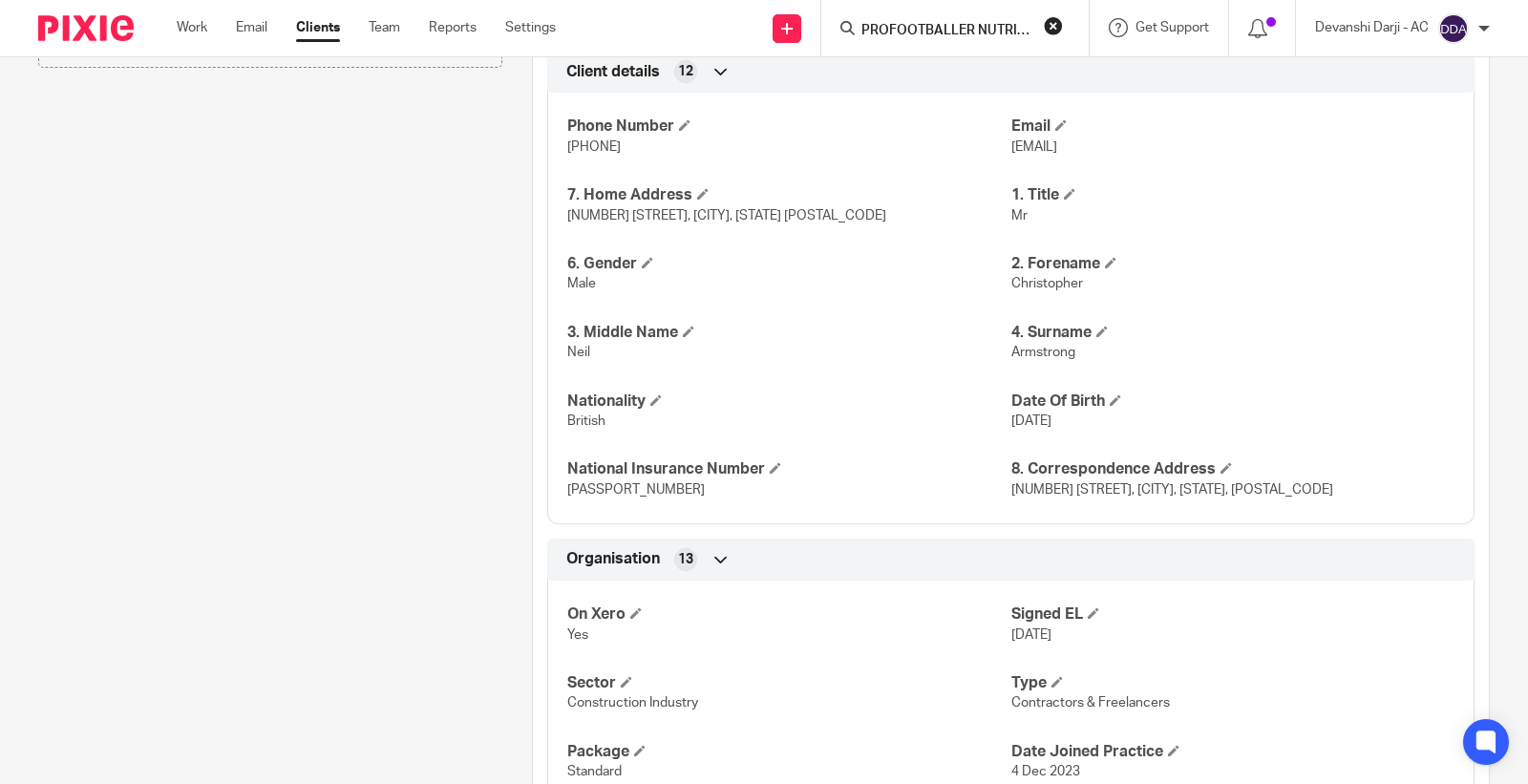 scroll, scrollTop: 0, scrollLeft: 43, axis: horizontal 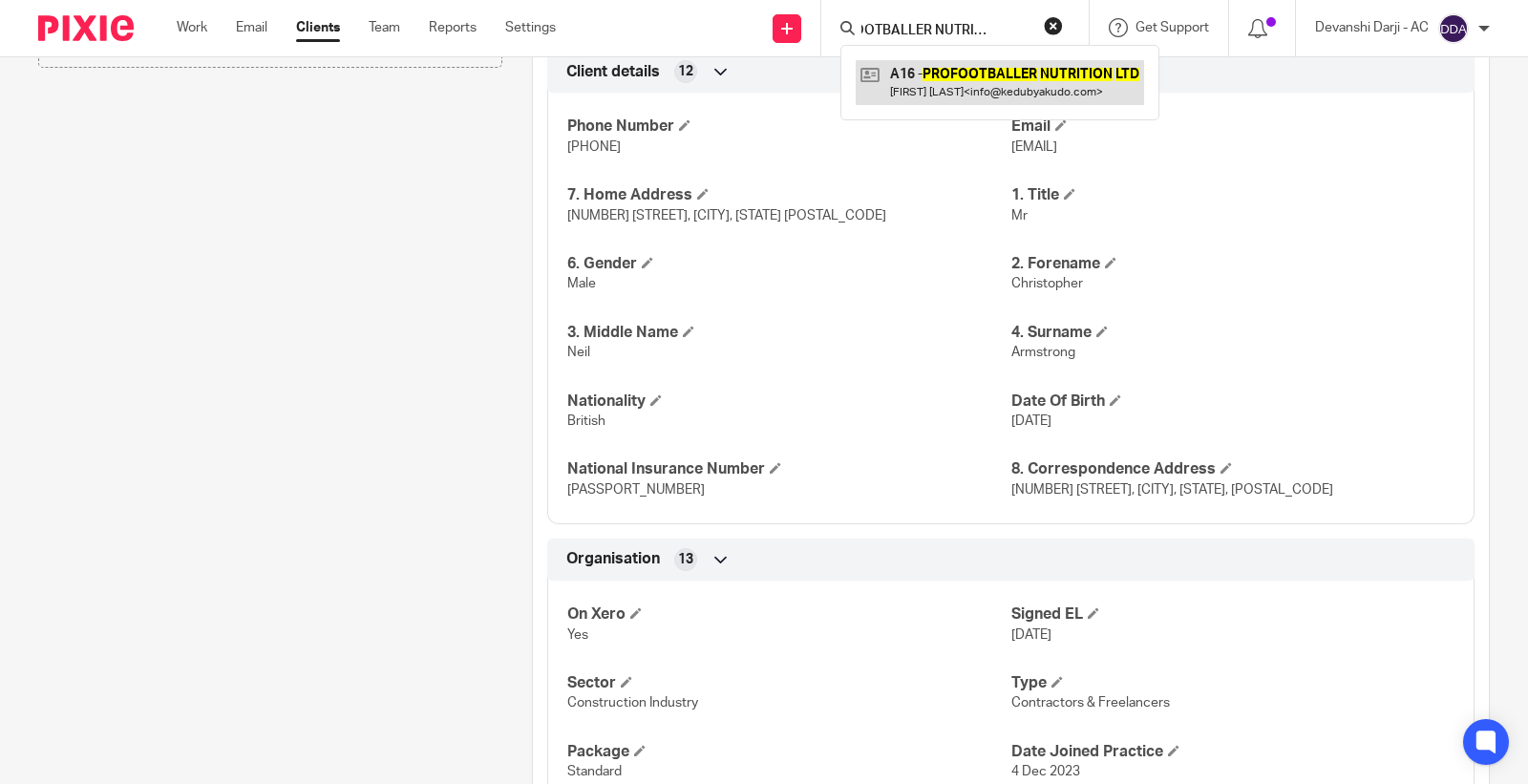 type on "PROFOOTBALLER NUTRITION LTD" 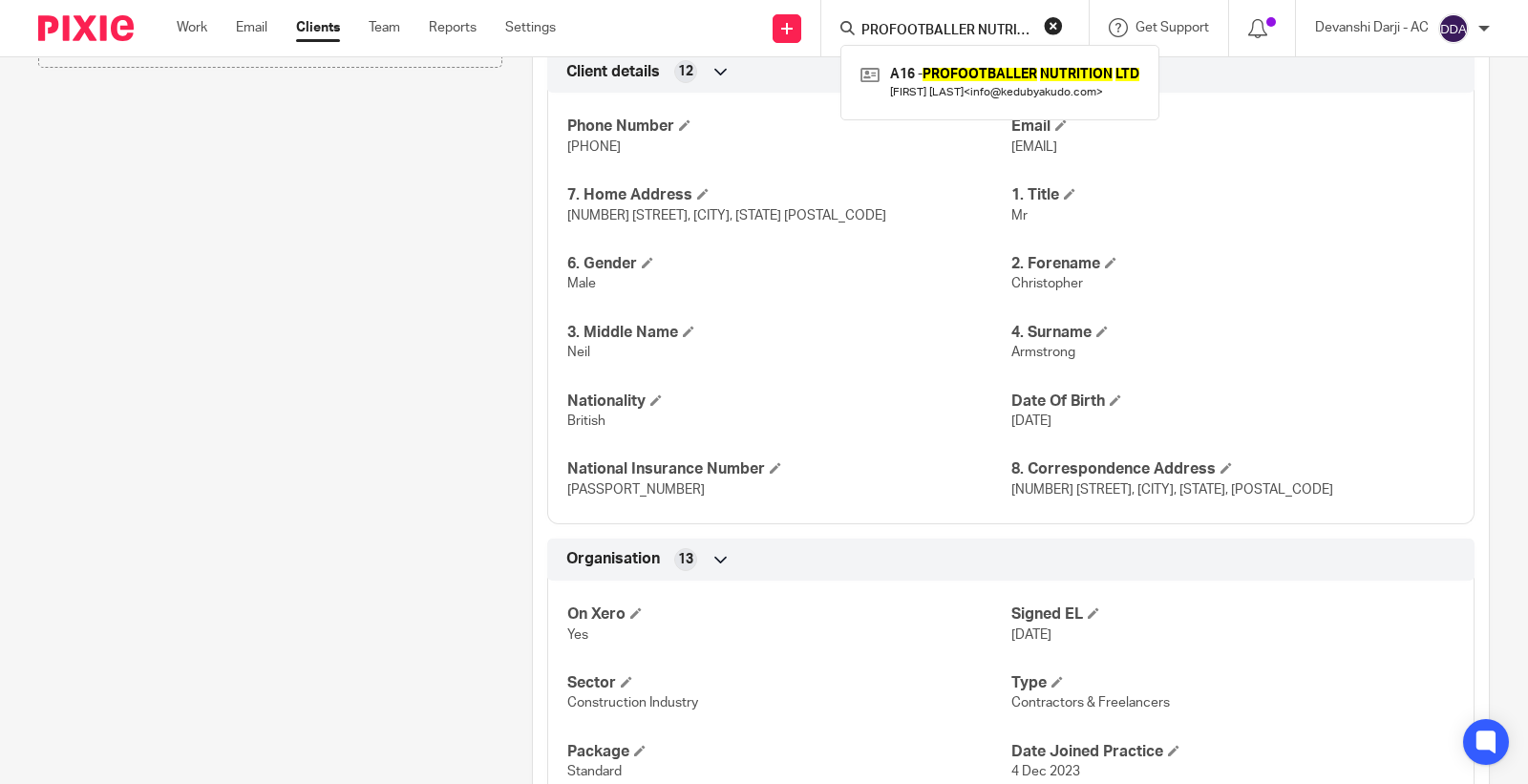 click at bounding box center [1053, 26] 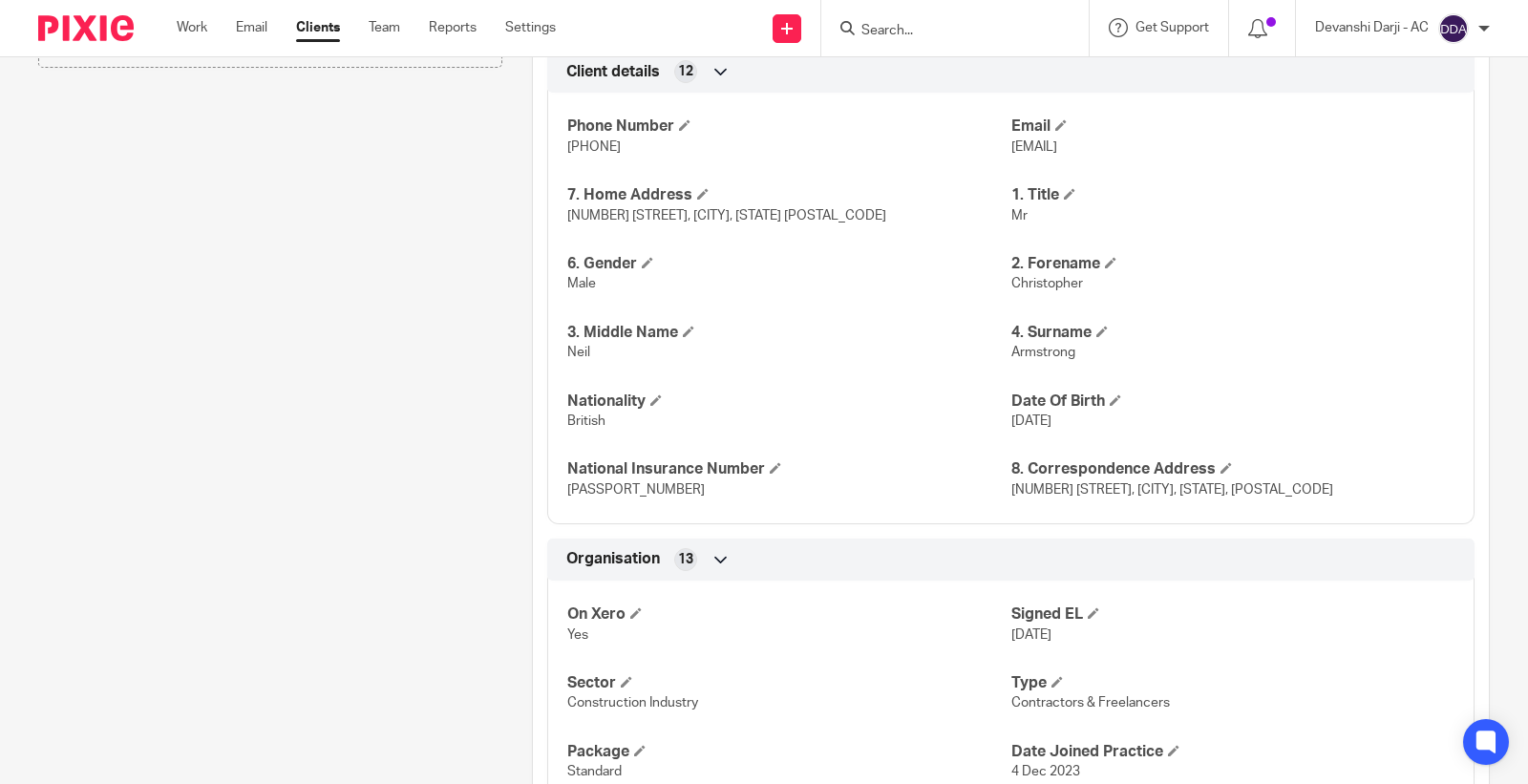 click at bounding box center [945, 32] 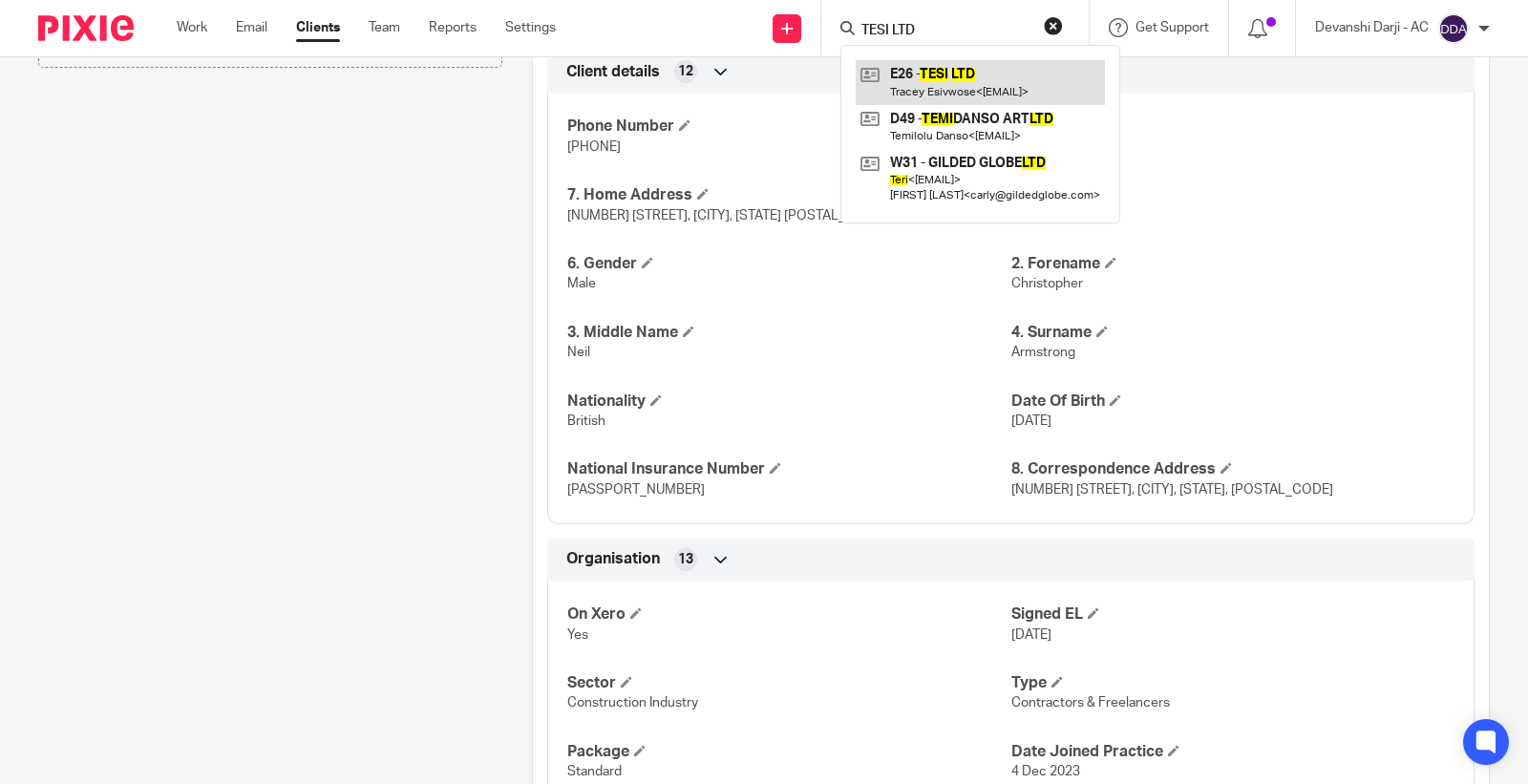 type on "TESI LTD" 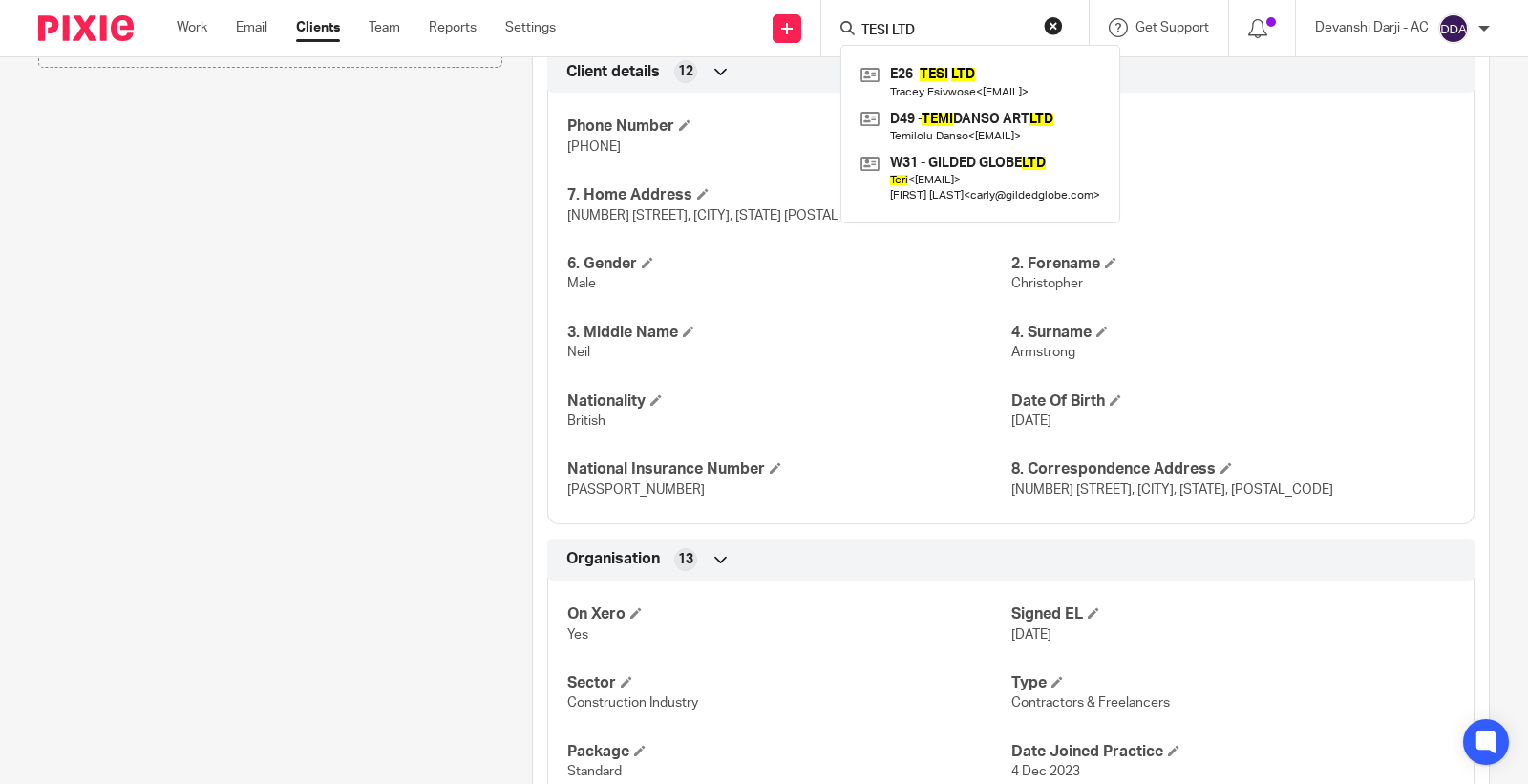 drag, startPoint x: 987, startPoint y: 25, endPoint x: 812, endPoint y: 29, distance: 175.04571 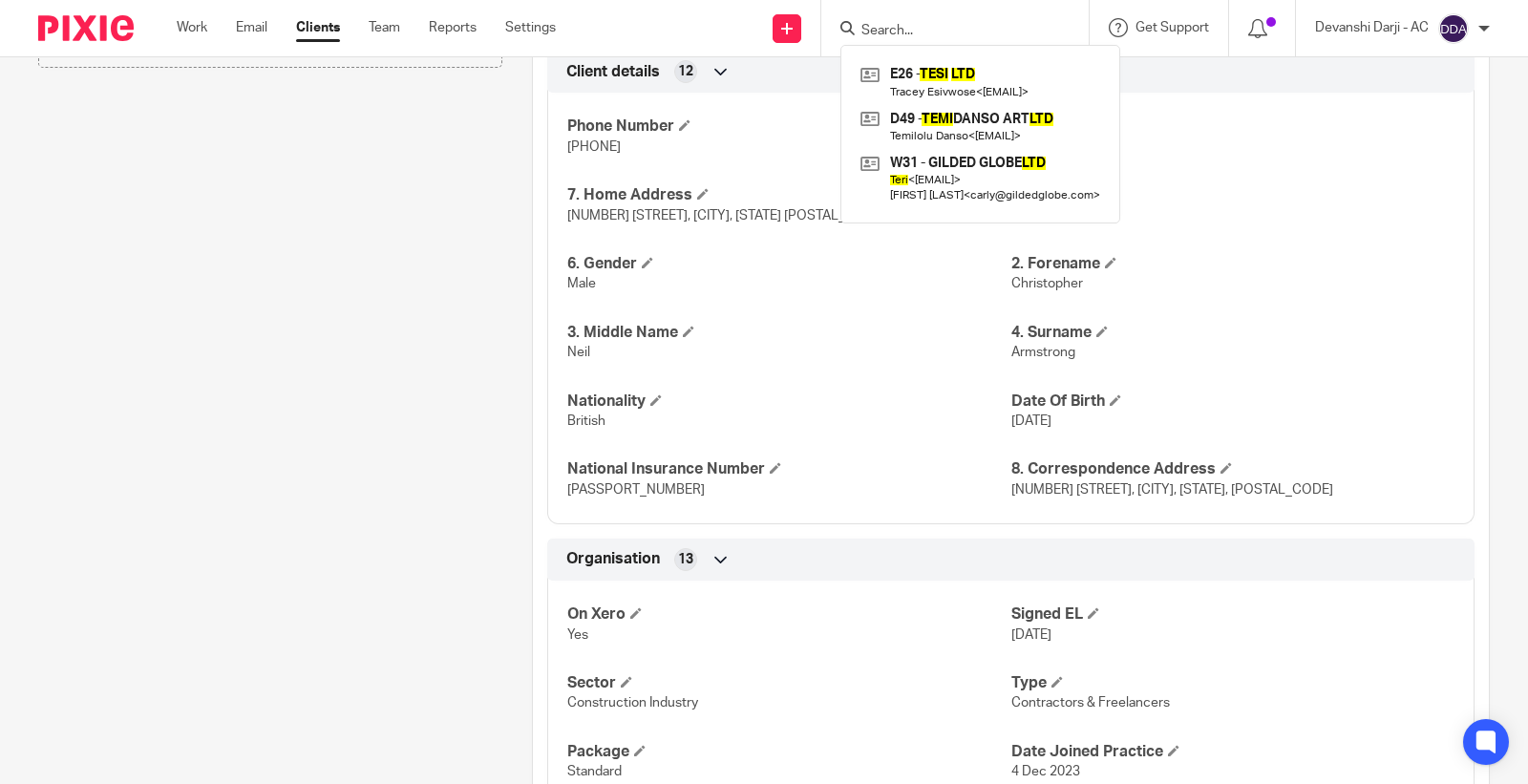 paste on "BRASS MONKEYS MUSIC LTD" 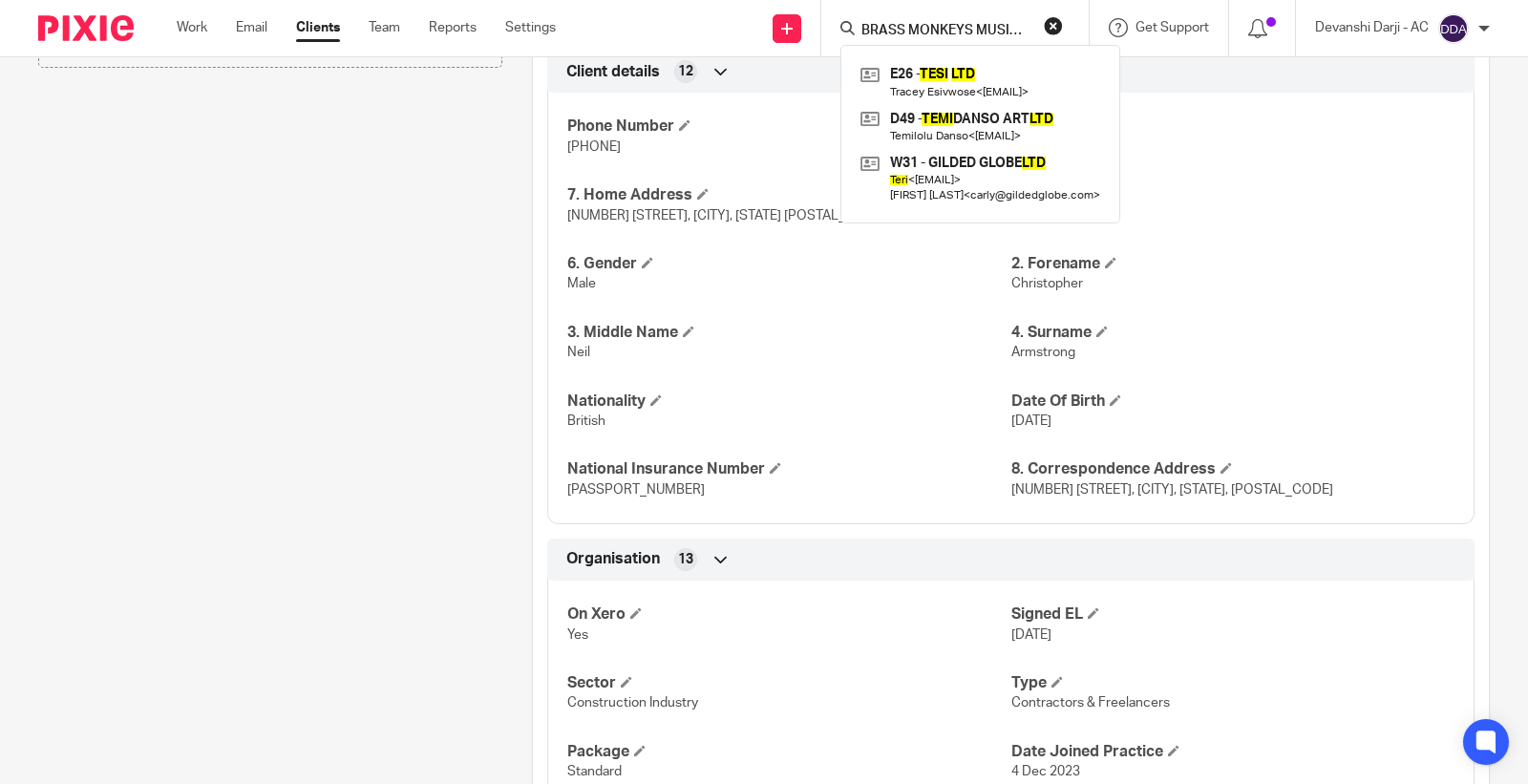 scroll, scrollTop: 0, scrollLeft: 13, axis: horizontal 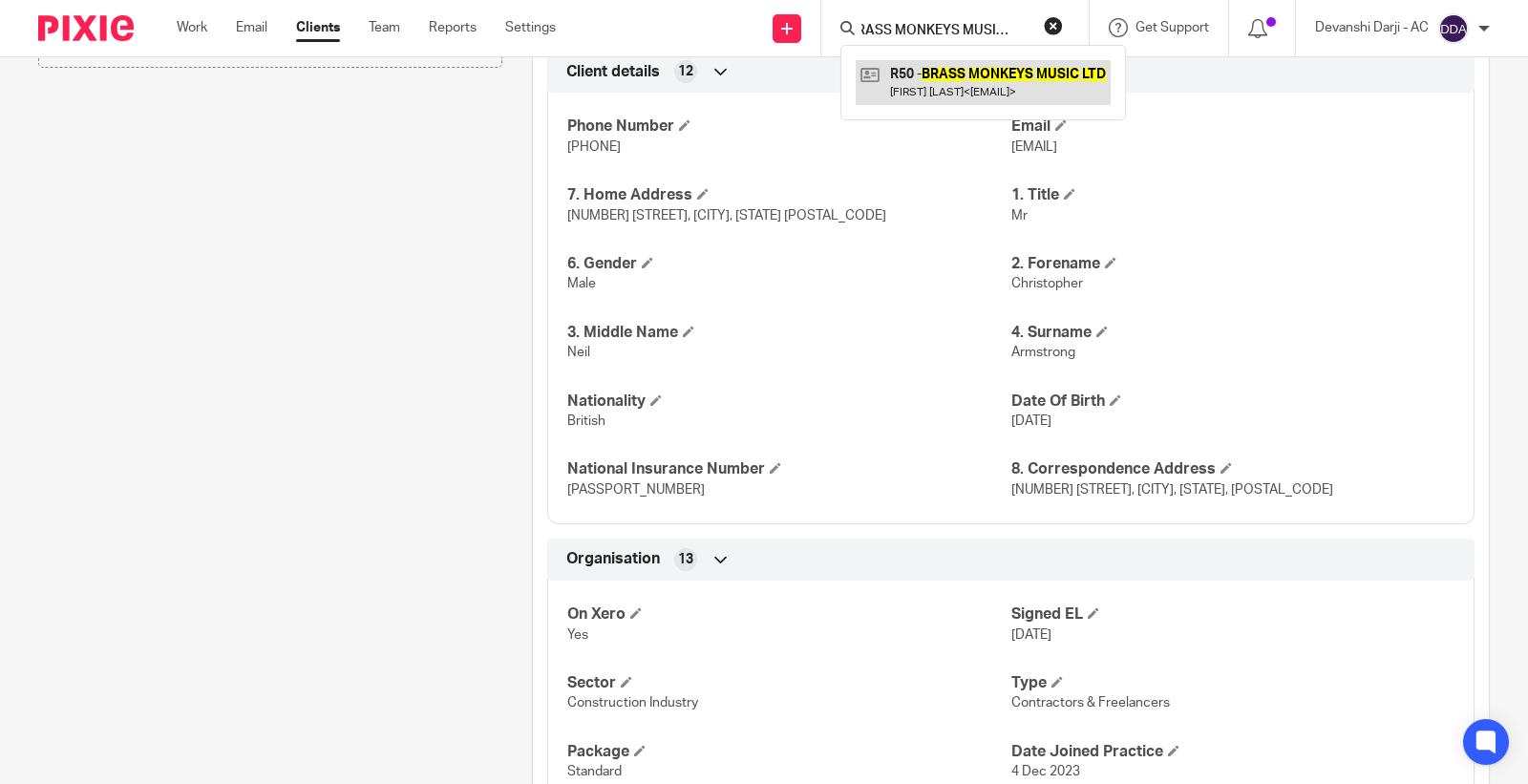 type on "BRASS MONKEYS MUSIC LTD" 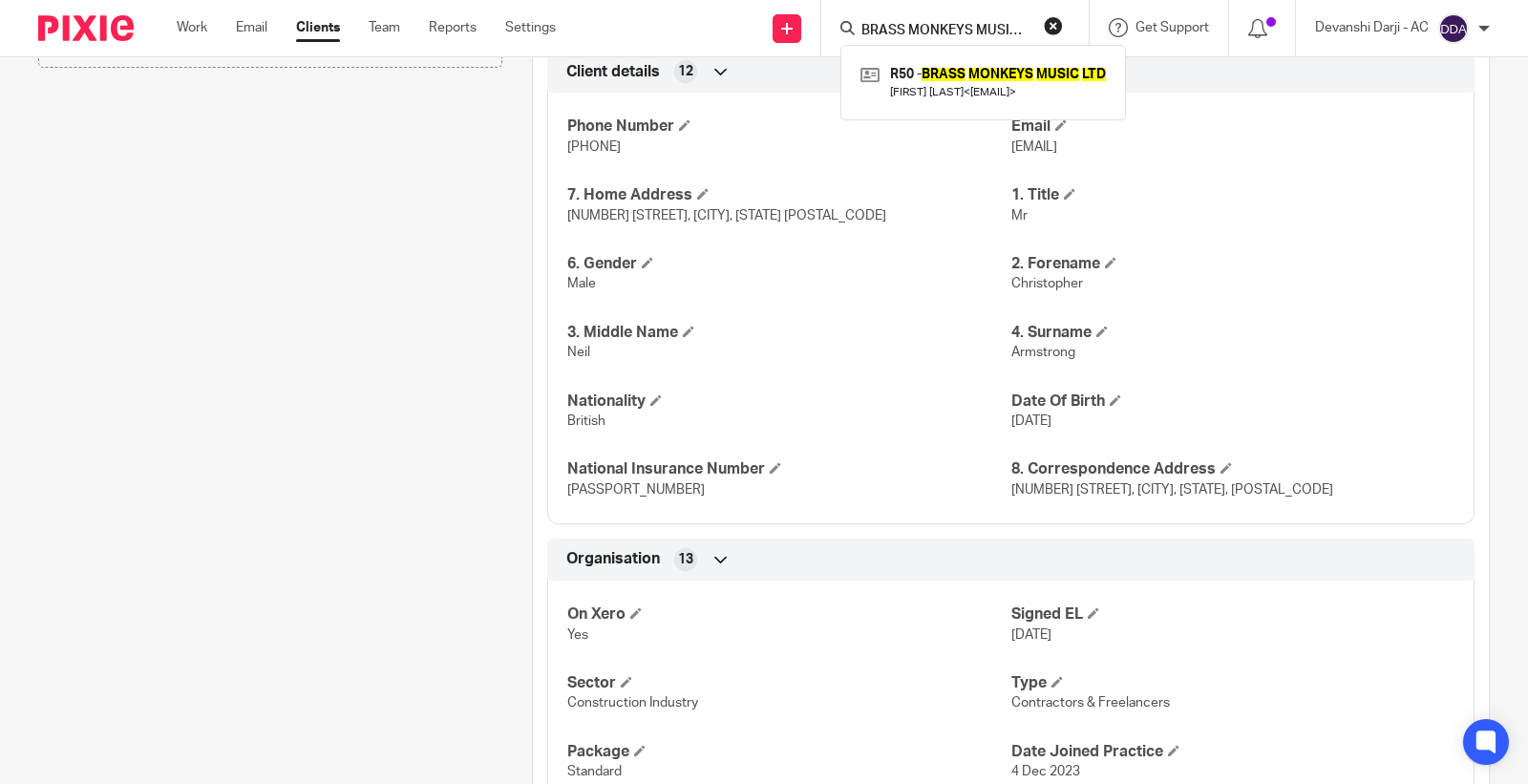 click at bounding box center (1053, 26) 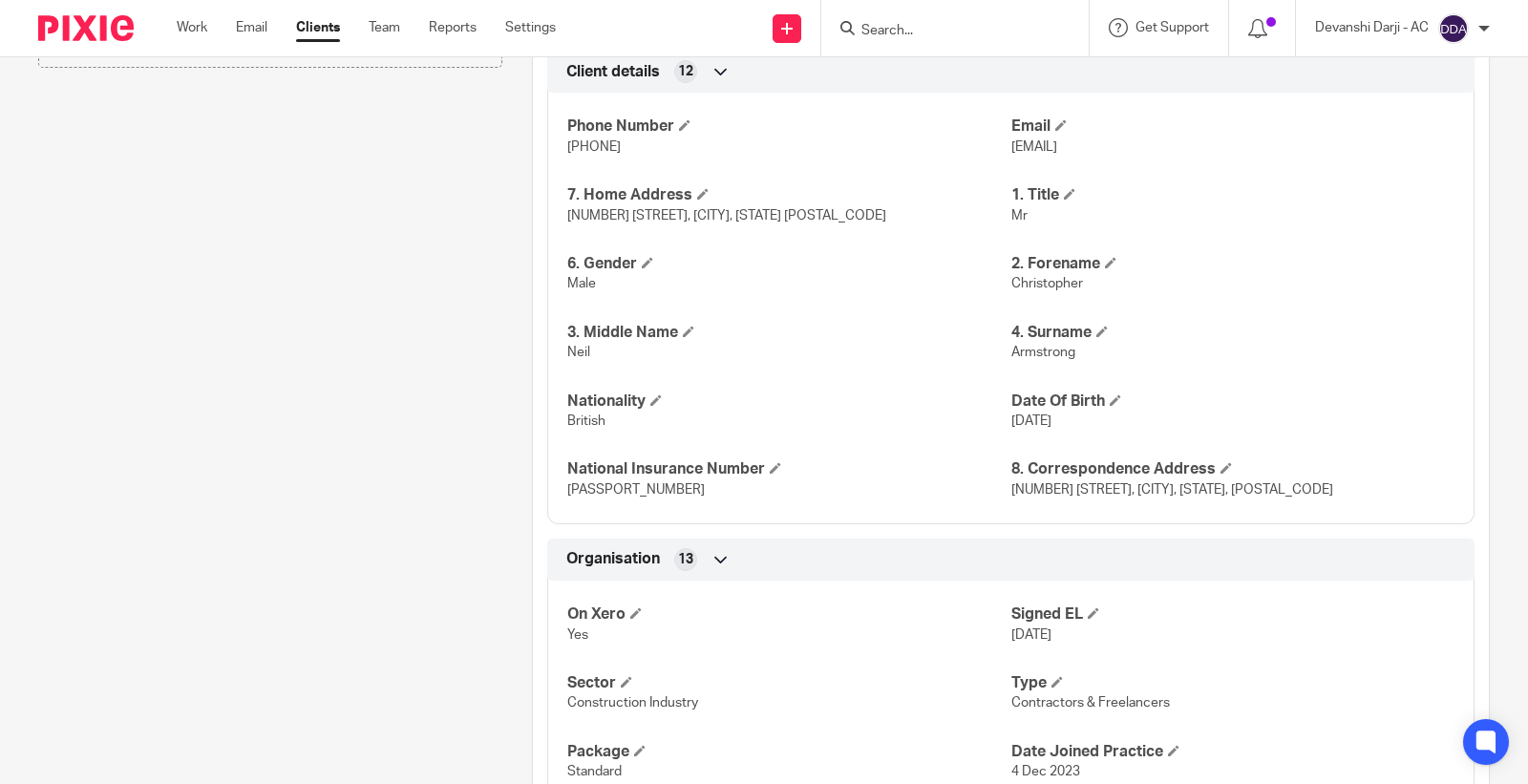 click at bounding box center [945, 32] 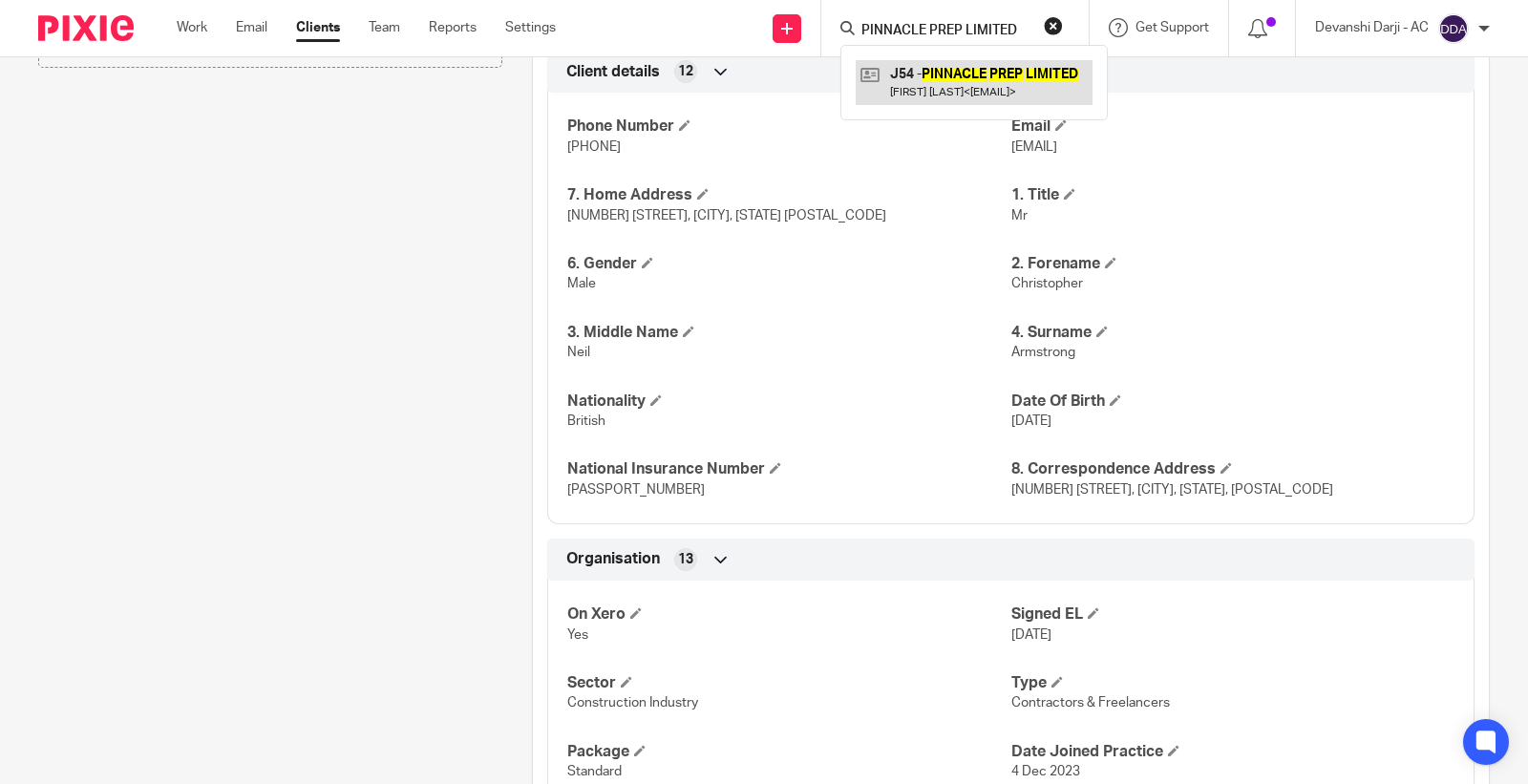 type on "PINNACLE PREP LIMITED" 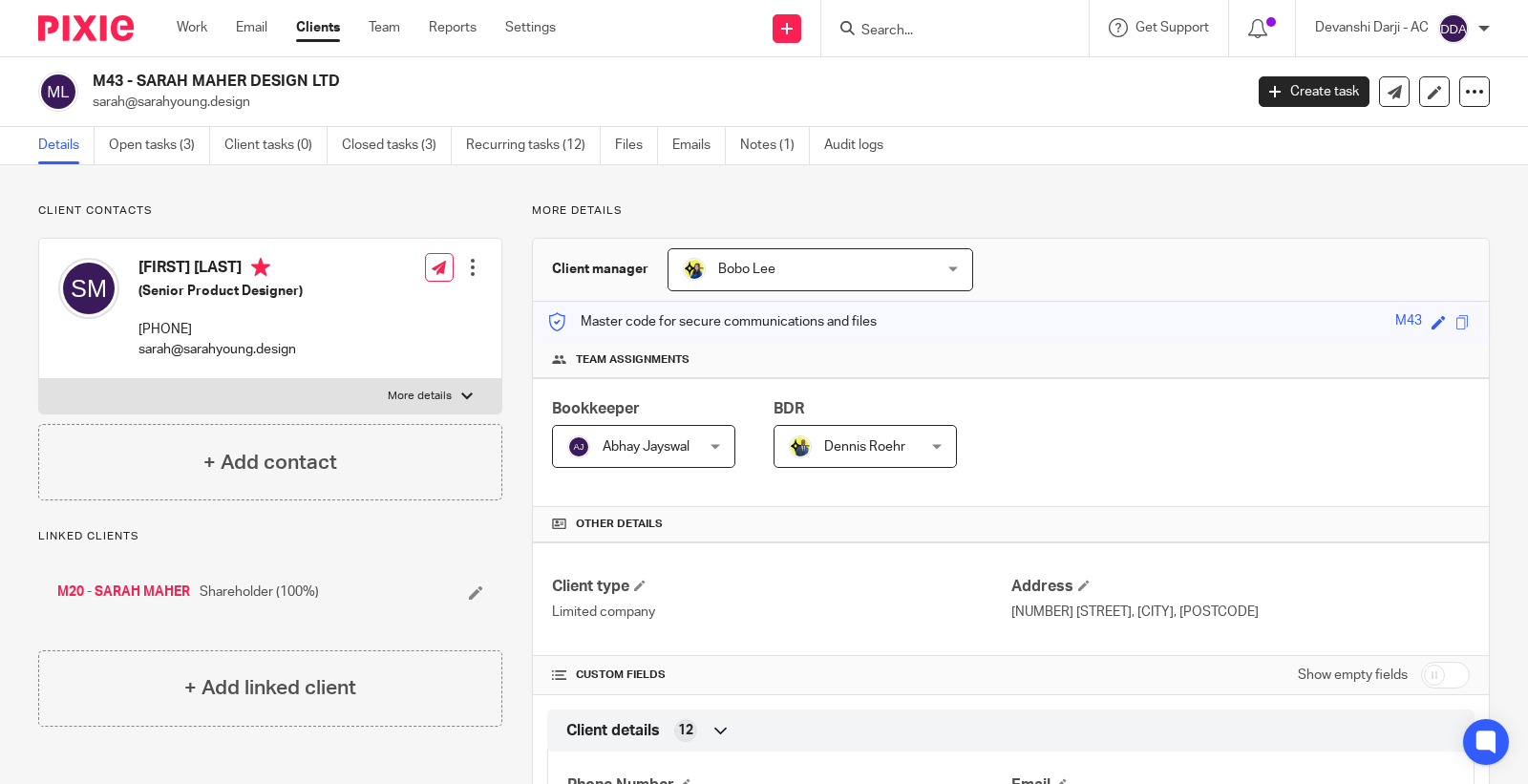 scroll, scrollTop: 0, scrollLeft: 0, axis: both 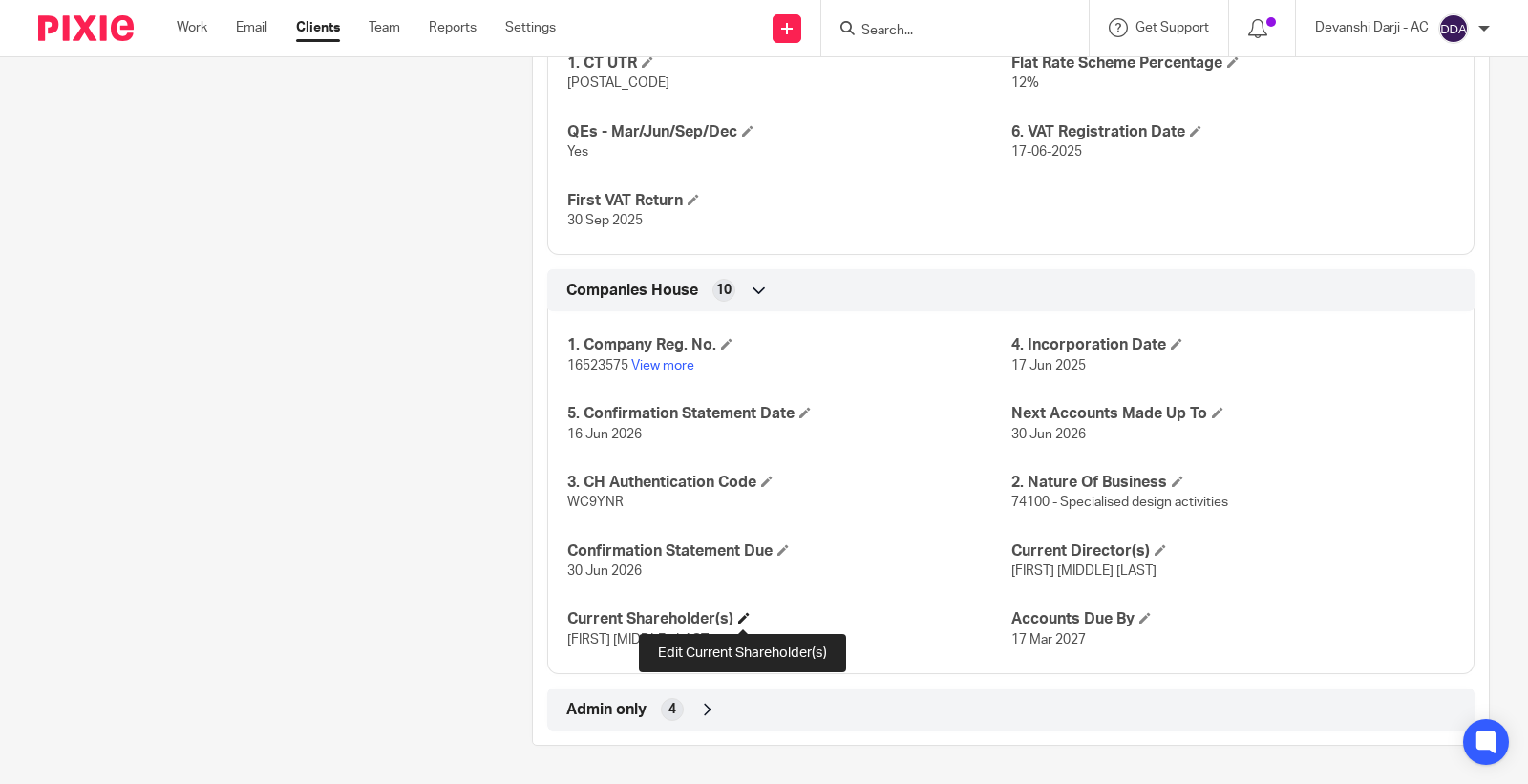 click at bounding box center (744, 618) 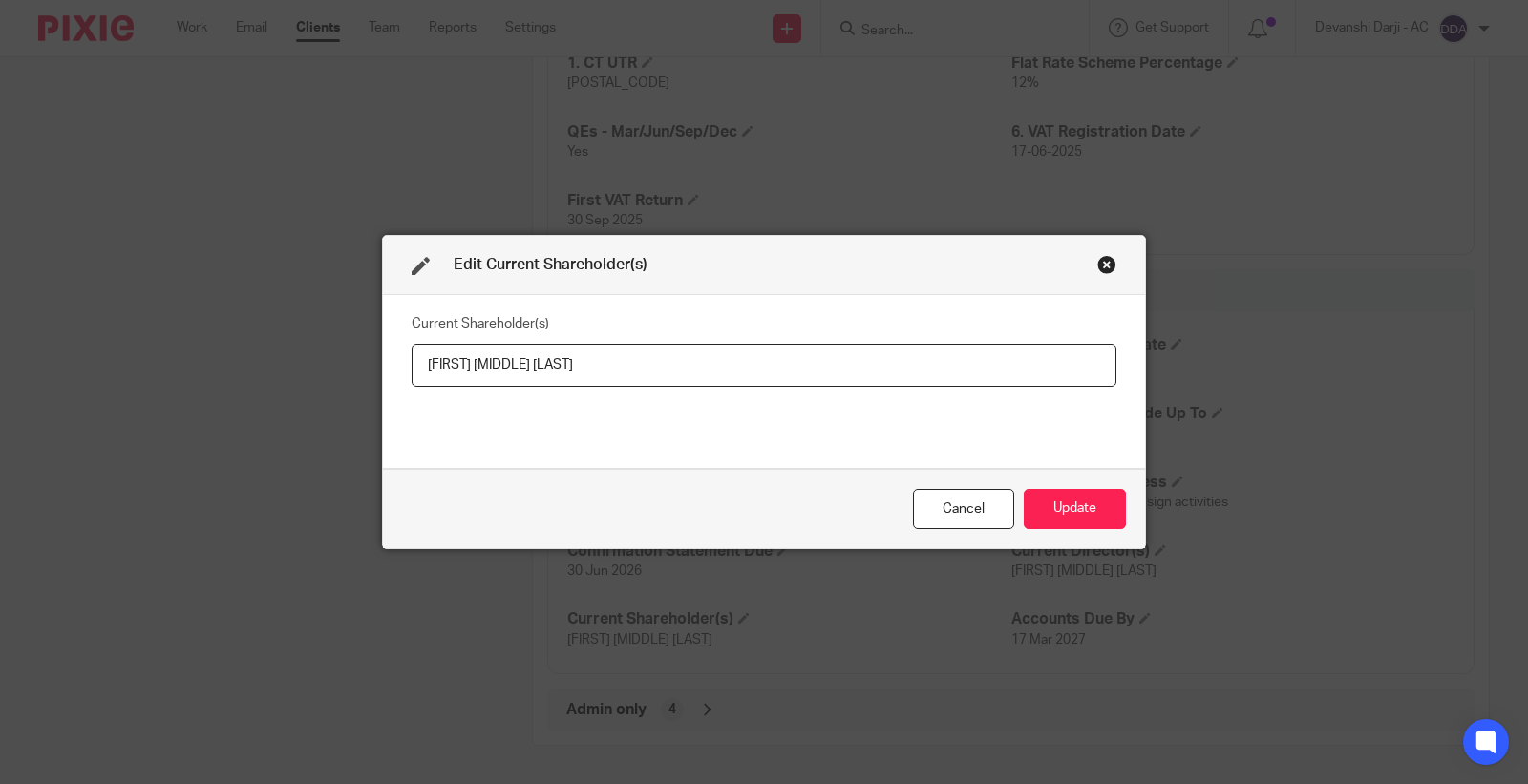 drag, startPoint x: 569, startPoint y: 367, endPoint x: 303, endPoint y: 377, distance: 266.1879 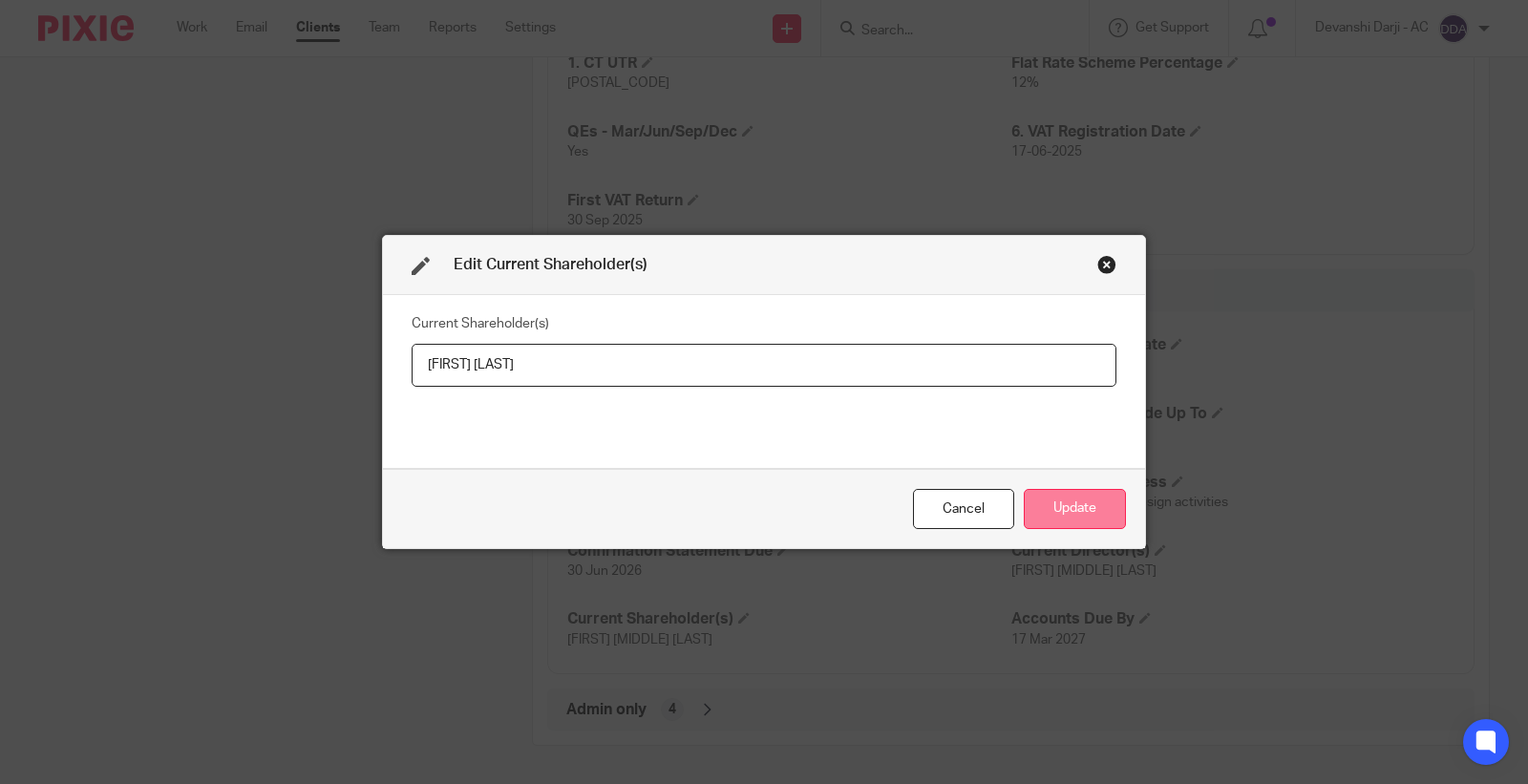 type on "Sarah MAHER" 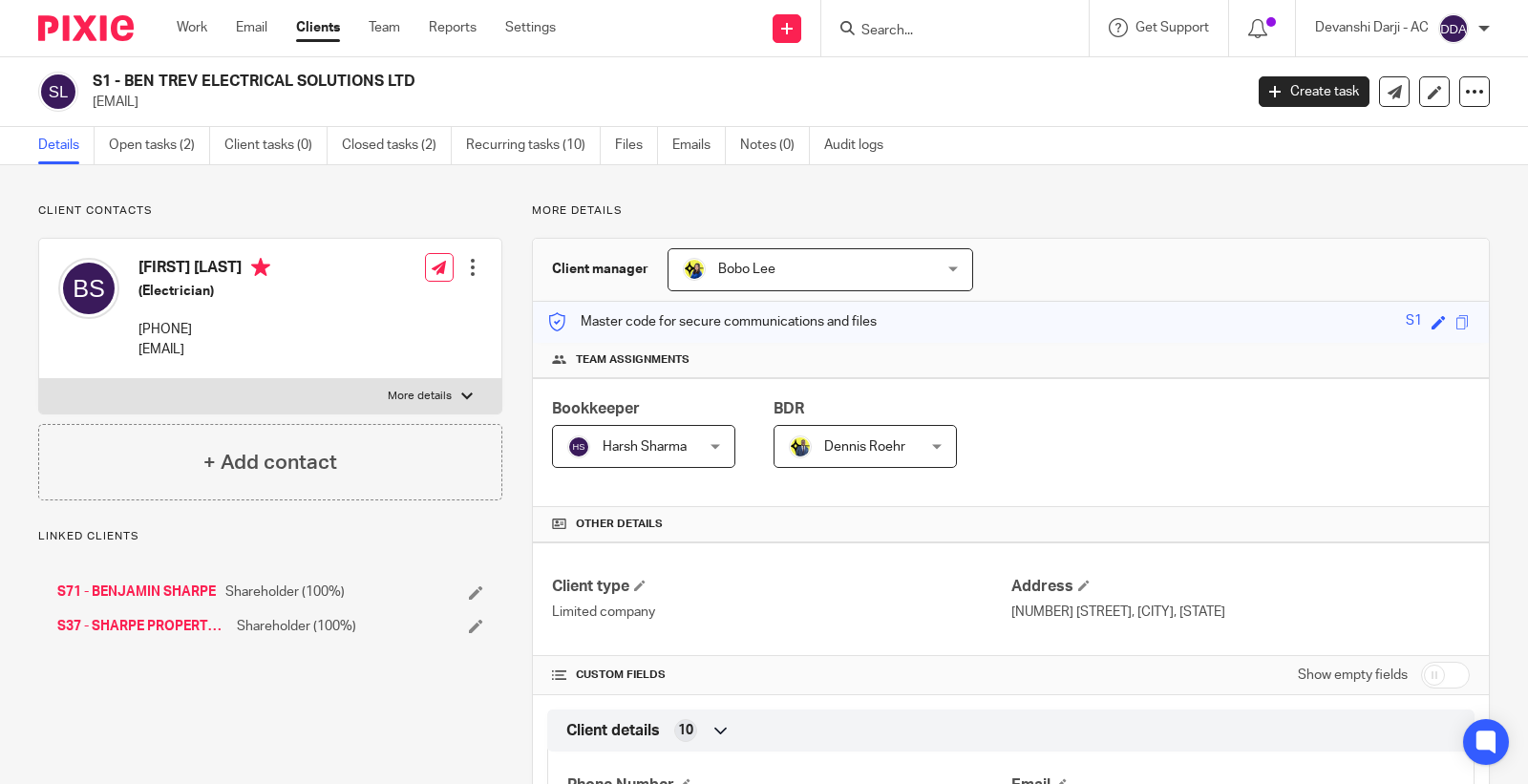 scroll, scrollTop: 0, scrollLeft: 0, axis: both 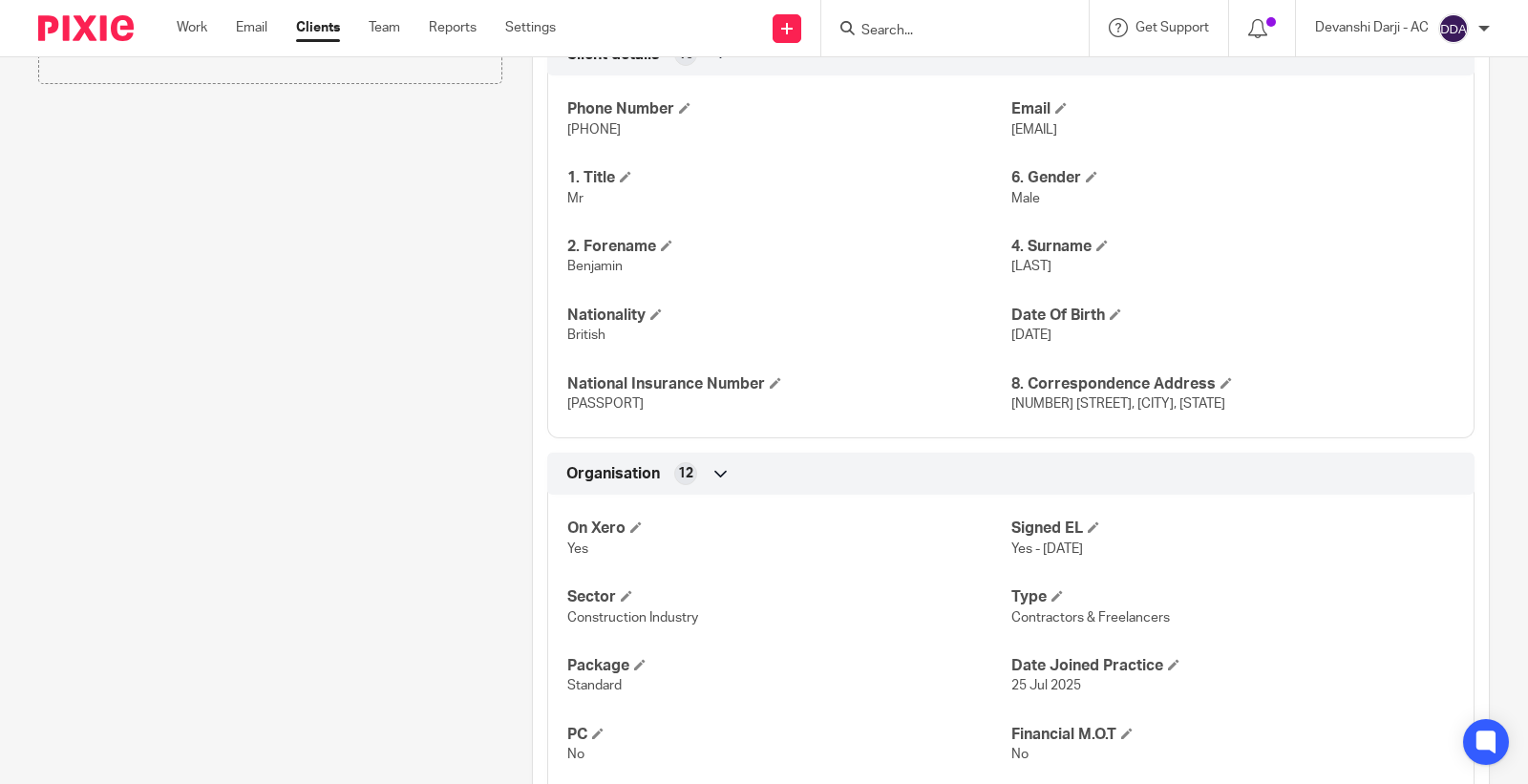 click on "Client contacts
[FIRST] [LAST]
(Electrician)
[PHONE]
[EMAIL]
Edit contact
Create client from contact
Export data
Delete contact
More details
Title
Mr S1" at bounding box center (255, 613) 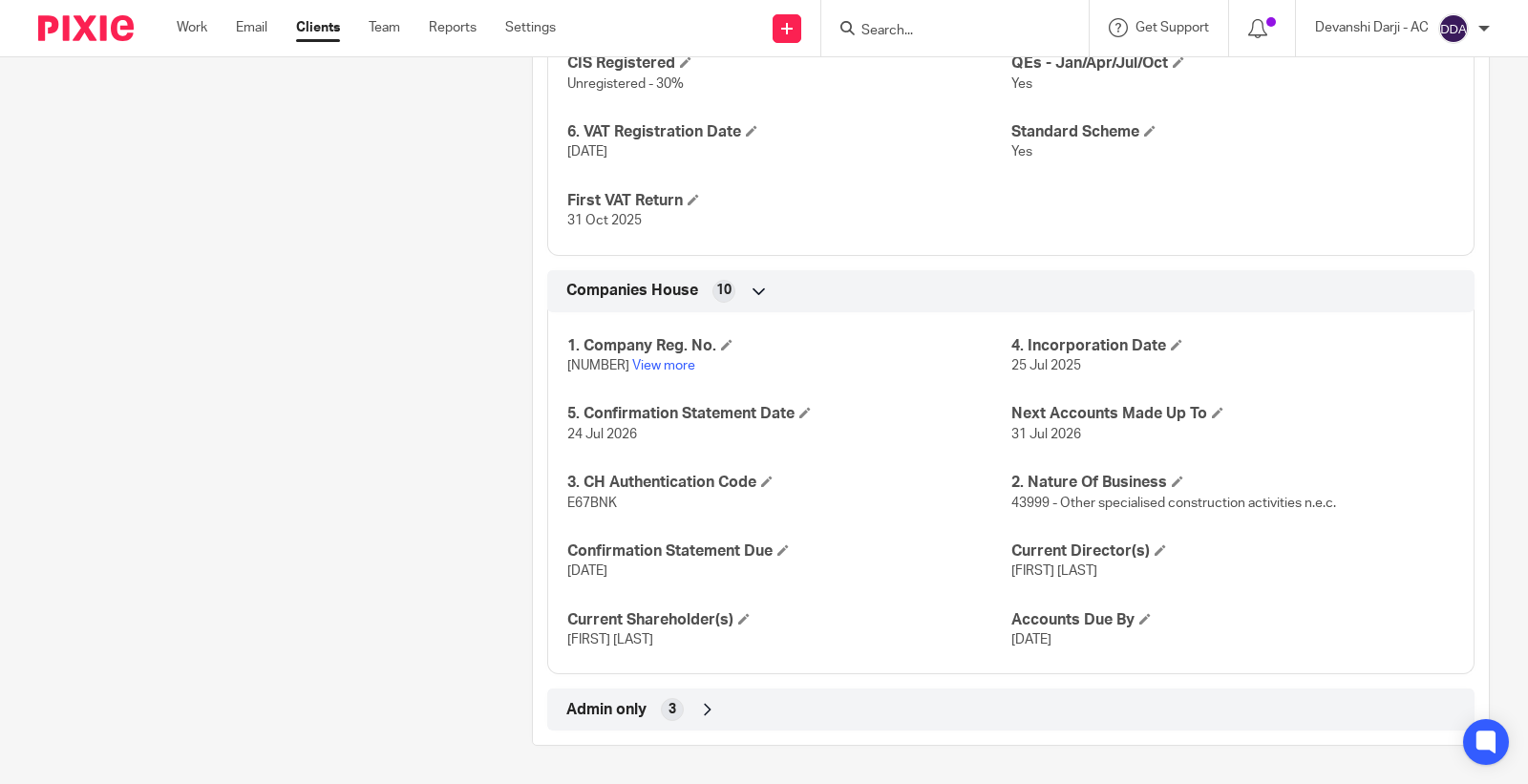 scroll, scrollTop: 1631, scrollLeft: 0, axis: vertical 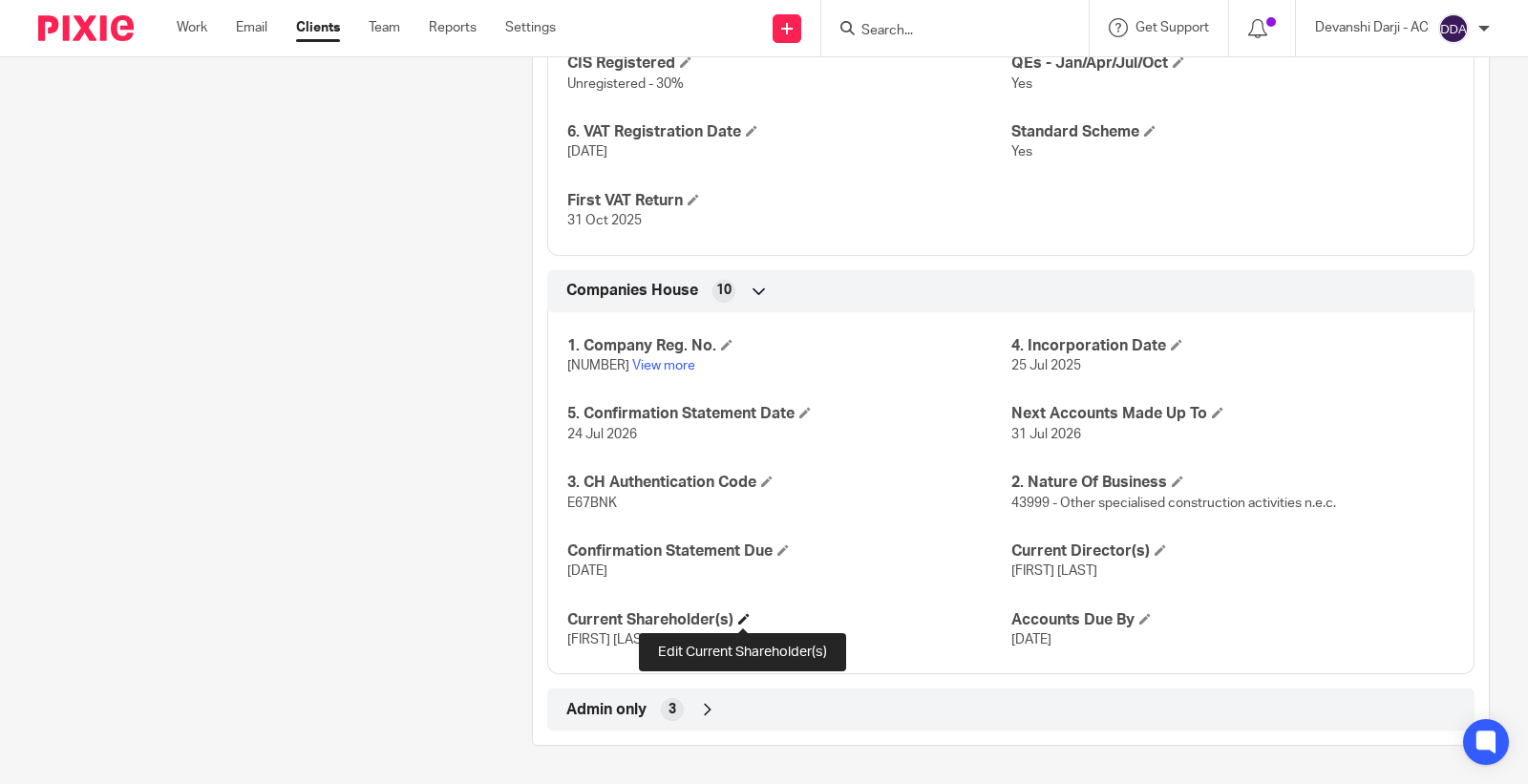 click at bounding box center (744, 619) 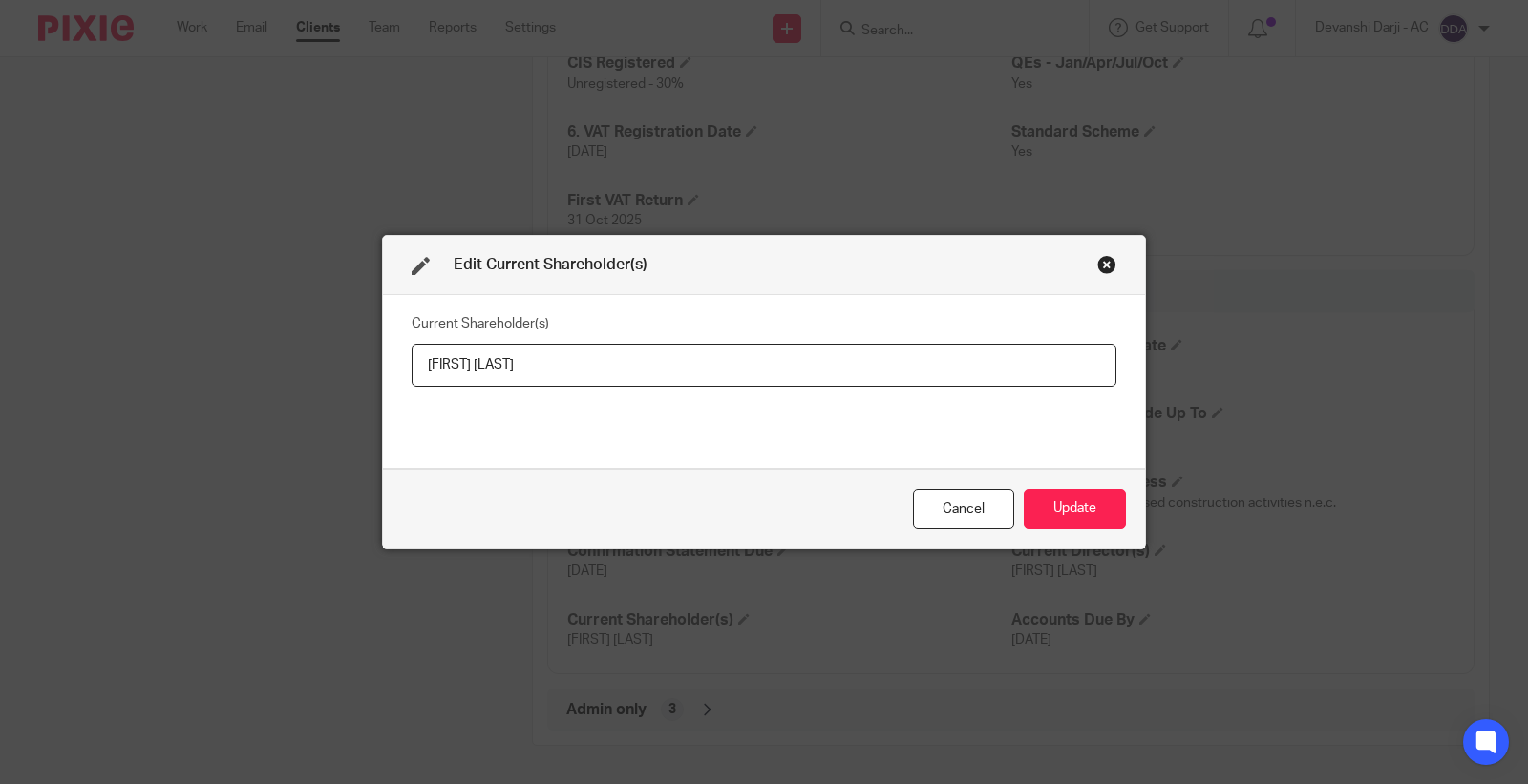 drag, startPoint x: 576, startPoint y: 359, endPoint x: 121, endPoint y: 361, distance: 455.0044 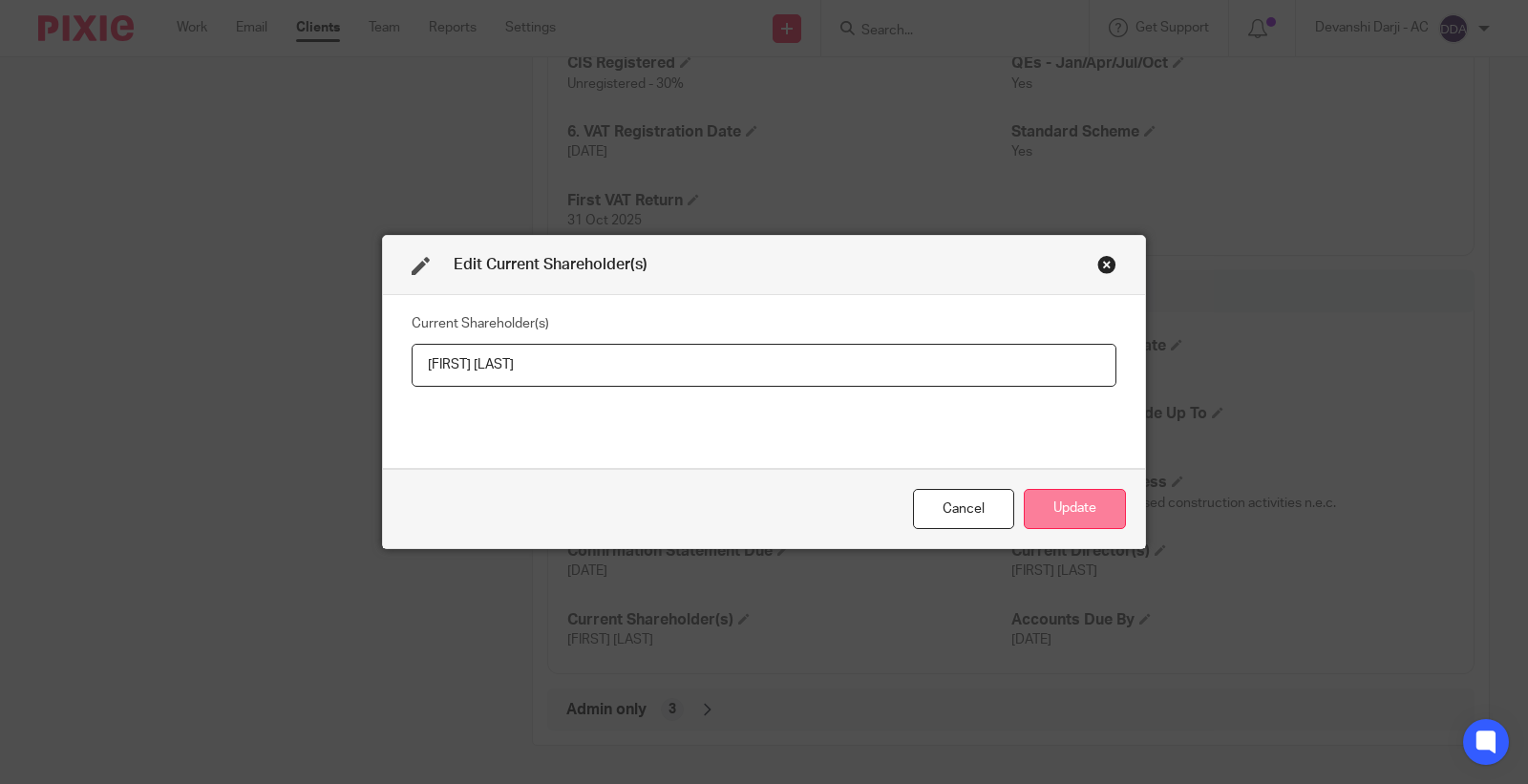 type on "[FIRST] [LAST]" 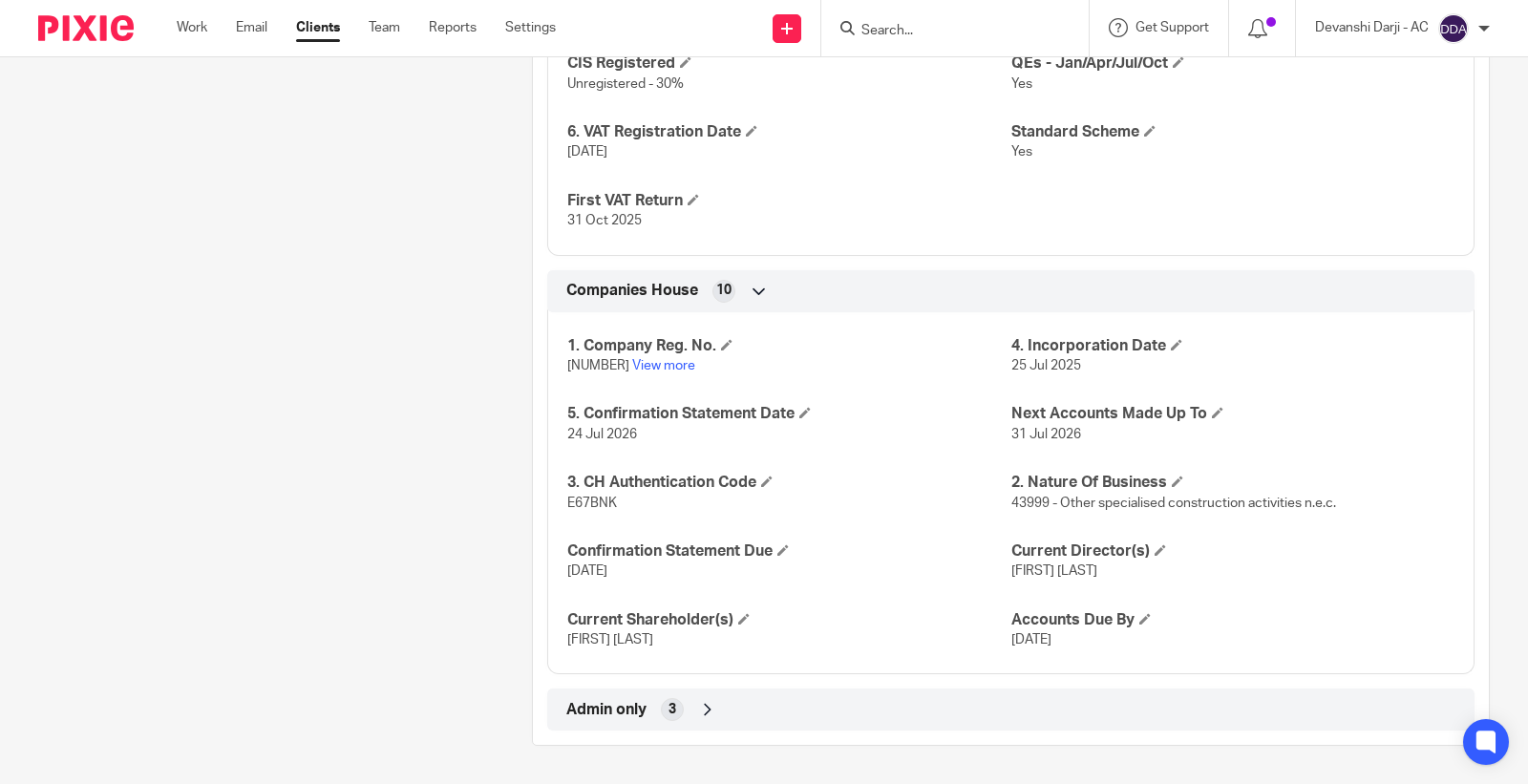 click on "Client contacts
[FIRST] [LAST]
(Electrician)
[PHONE]
[EMAIL]
Edit contact
Create client from contact
Export data
Delete contact
More details
Title
Mr S1" at bounding box center (255, -340) 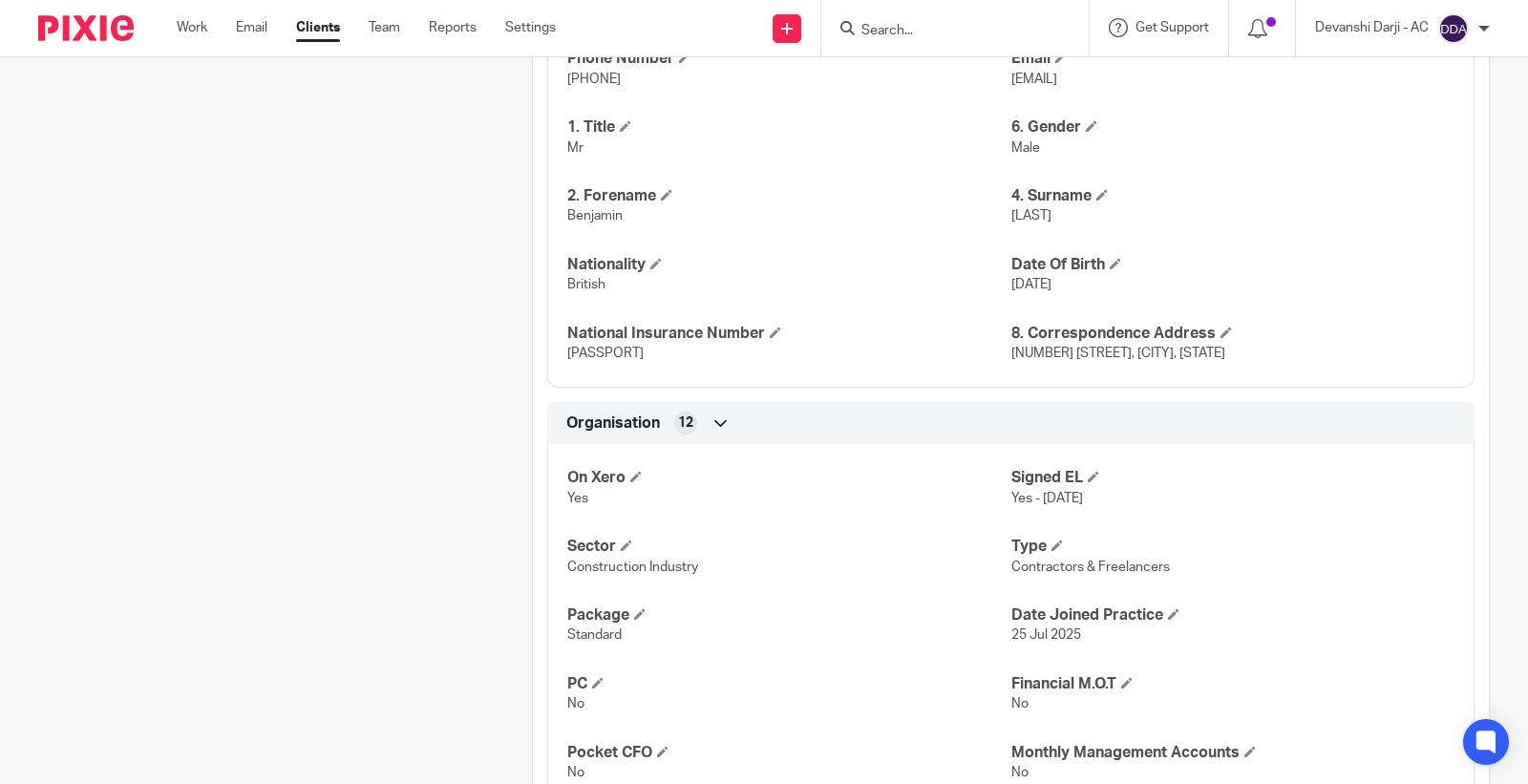 scroll, scrollTop: 676, scrollLeft: 0, axis: vertical 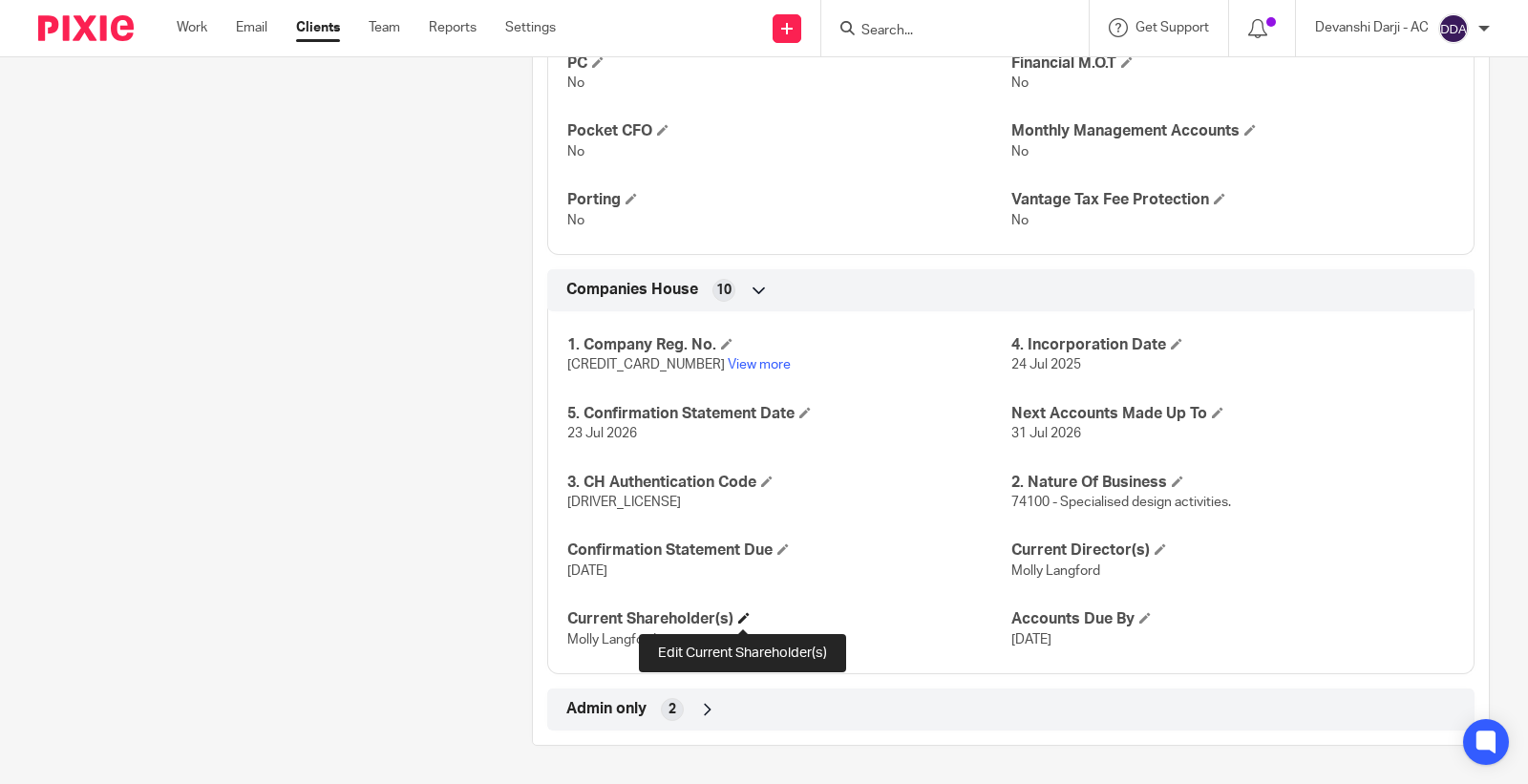 click at bounding box center [744, 618] 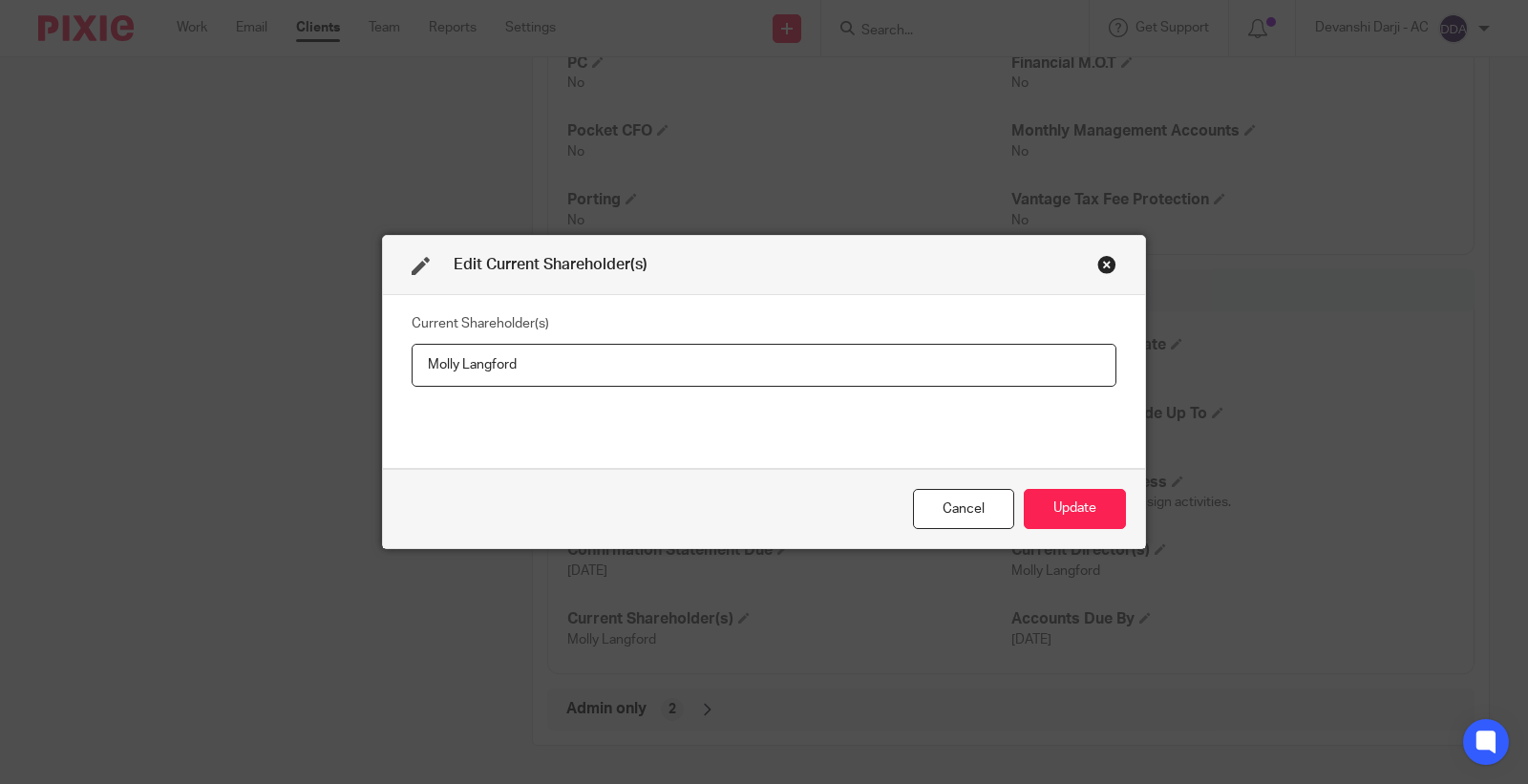 drag, startPoint x: 541, startPoint y: 367, endPoint x: 174, endPoint y: 406, distance: 369.06639 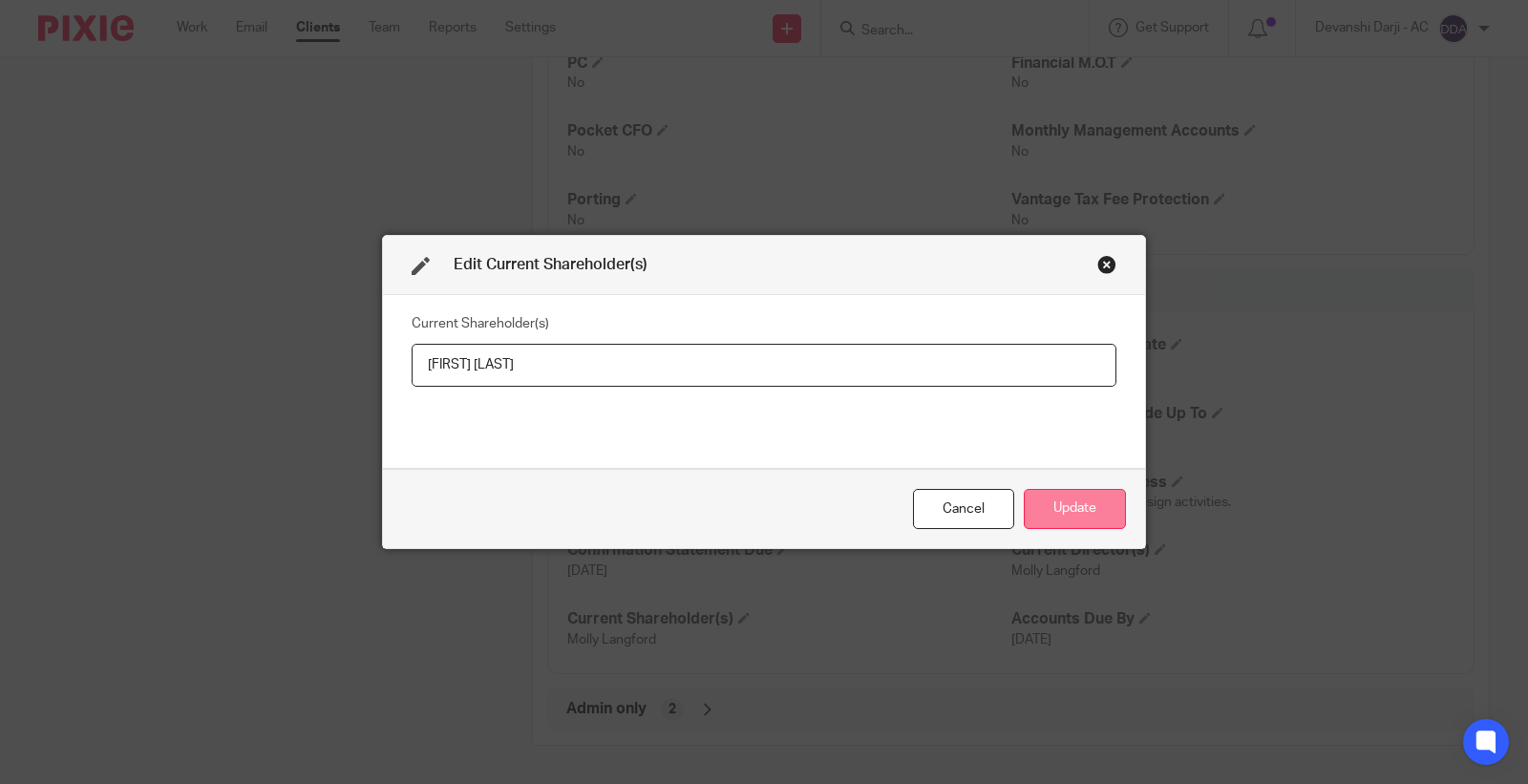 type on "Molly LANGFORD" 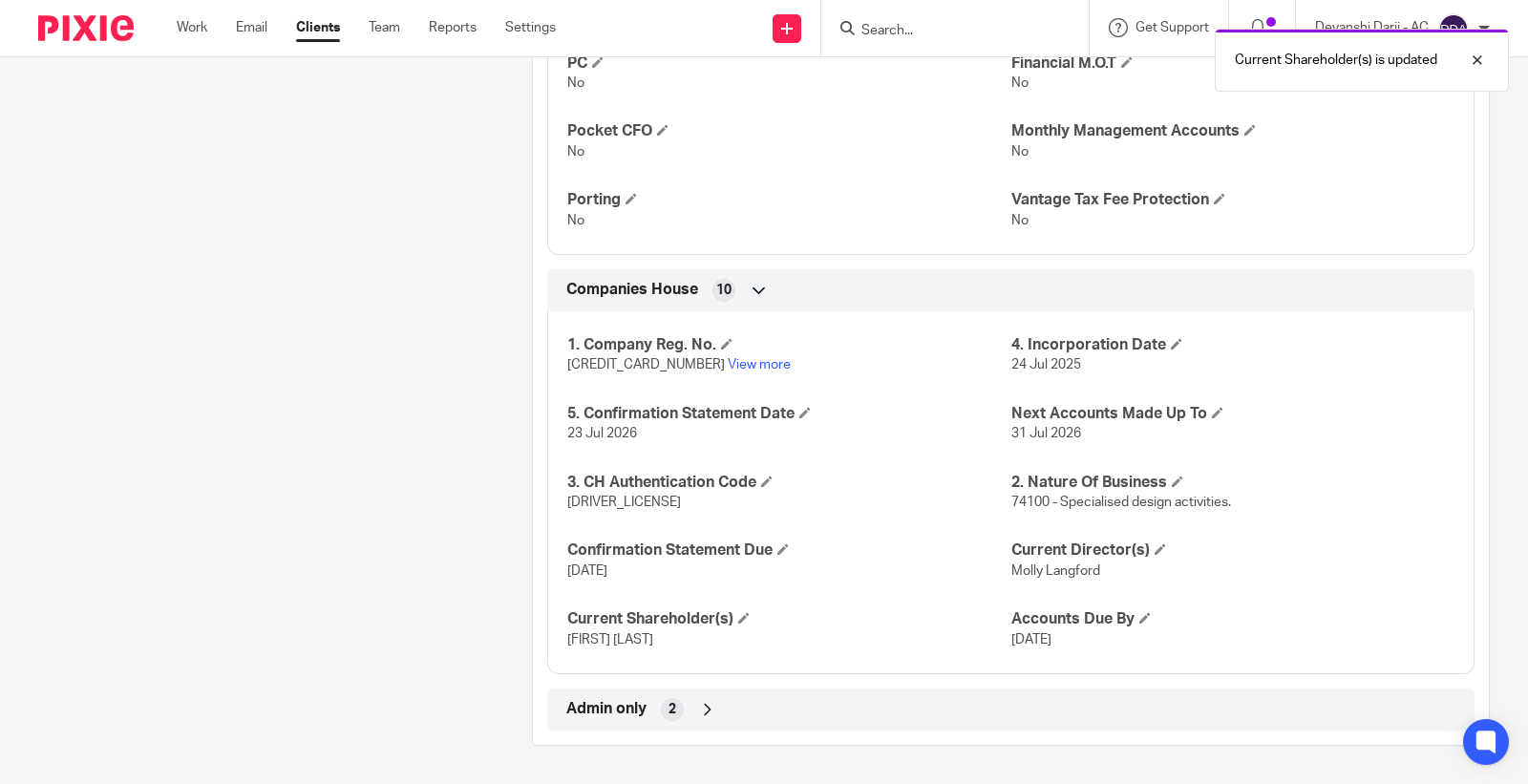 click on "Client contacts
Molly Langford
(Costume Designer)
07910 672 162
molly.langford@hotmail.co.uk
Edit contact
Create client from contact
Export data
Delete contact
More details
Title Miss" at bounding box center [255, -234] 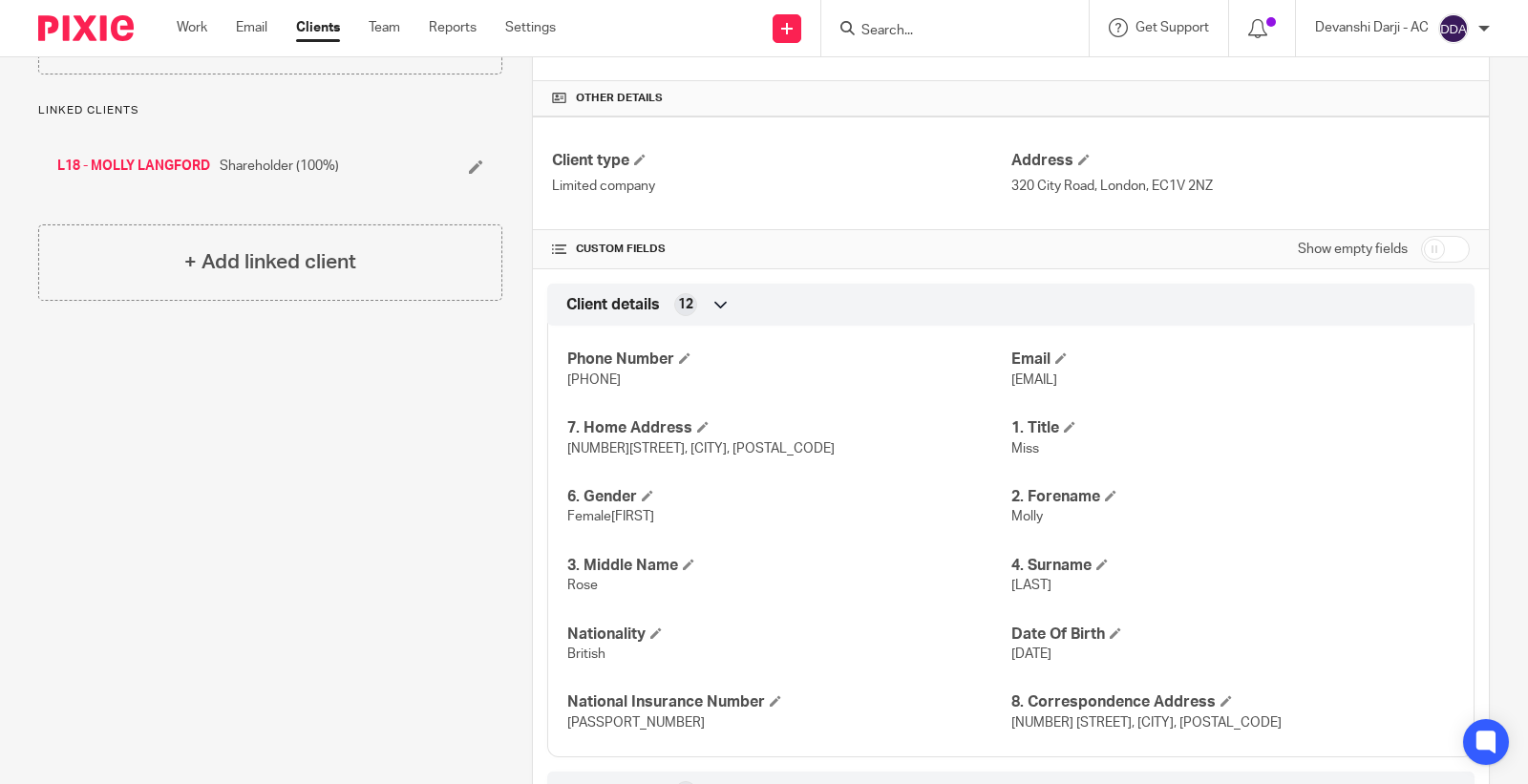 scroll, scrollTop: 568, scrollLeft: 0, axis: vertical 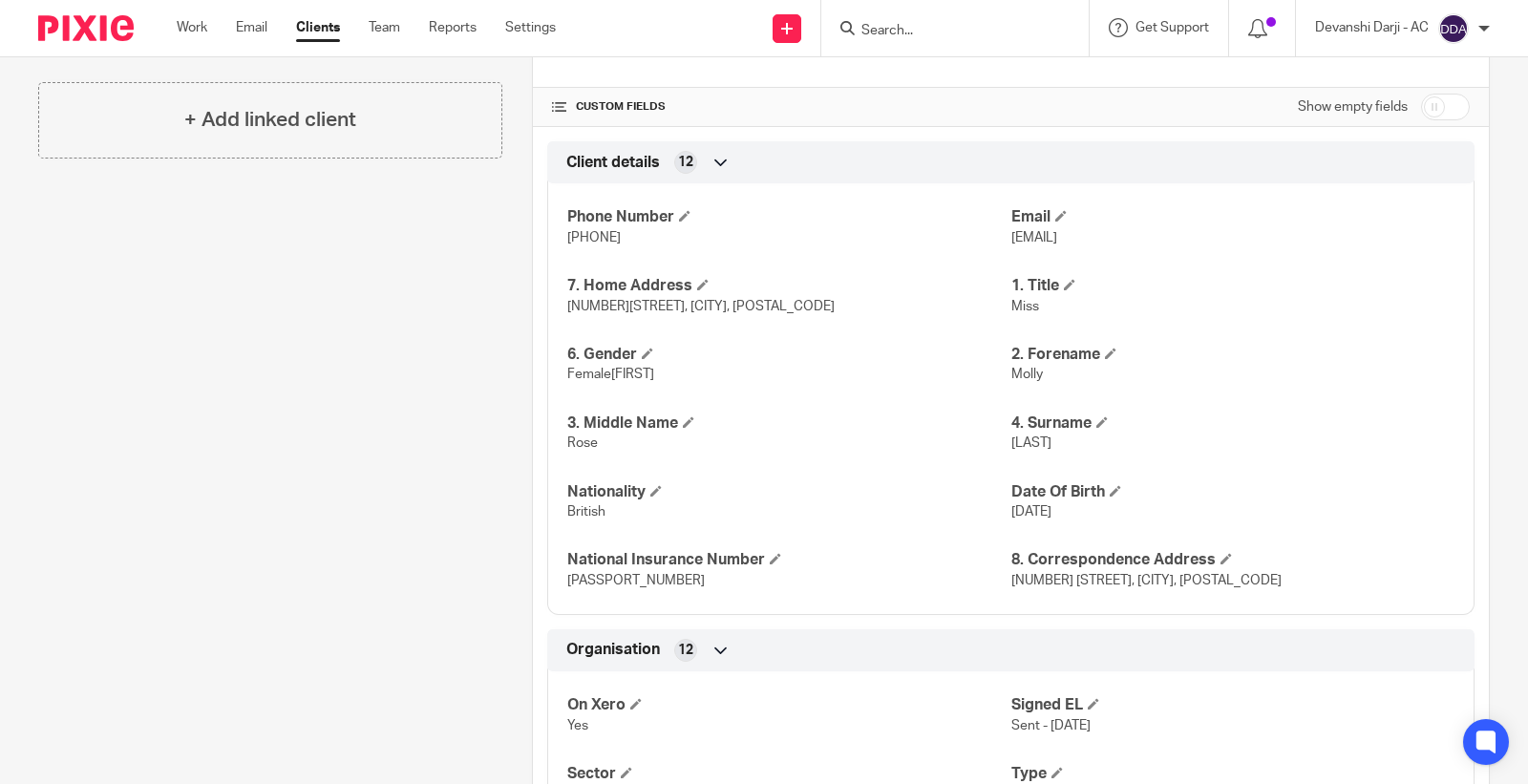 drag, startPoint x: 1104, startPoint y: 501, endPoint x: 1077, endPoint y: 511, distance: 28.79236 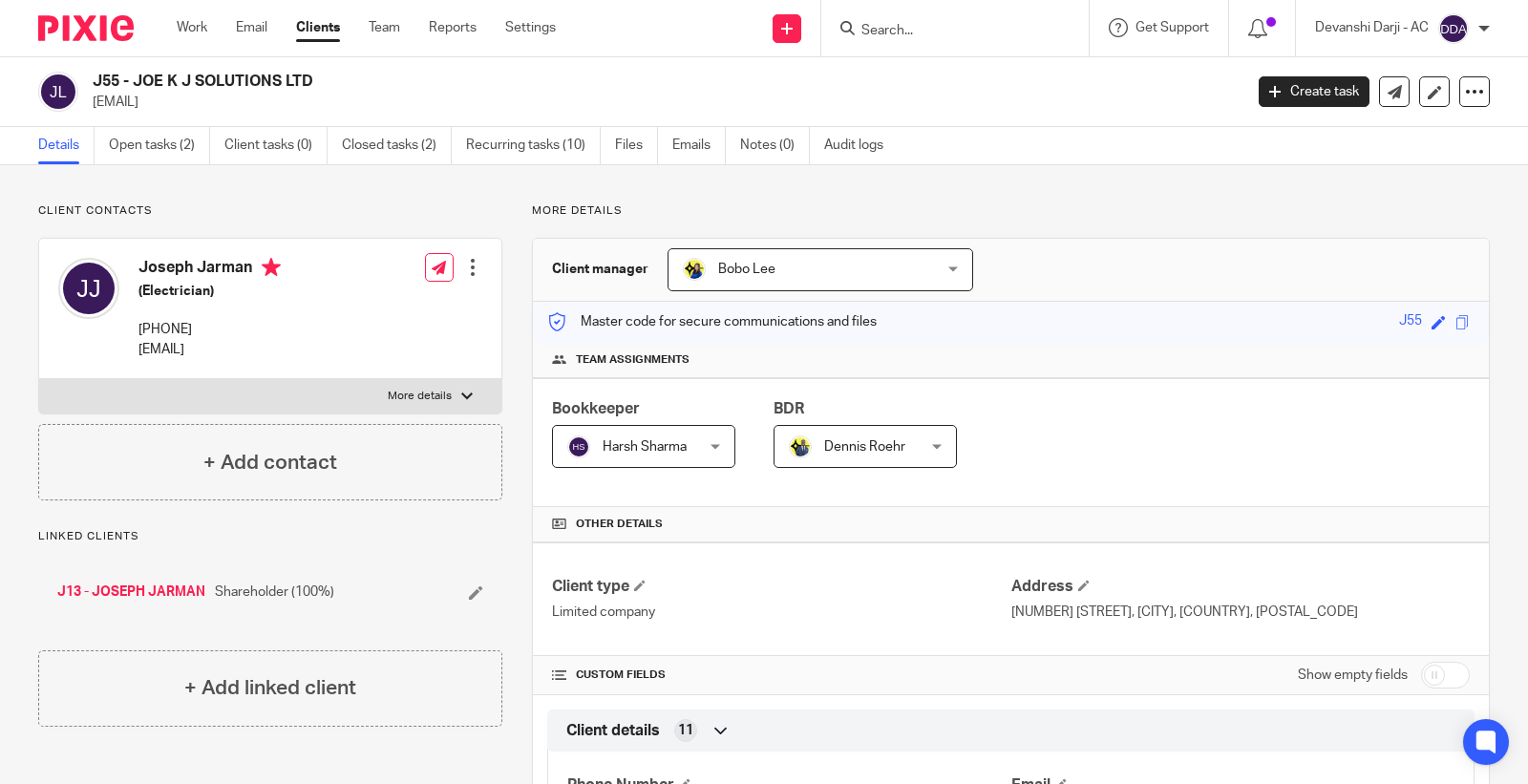 scroll, scrollTop: 0, scrollLeft: 0, axis: both 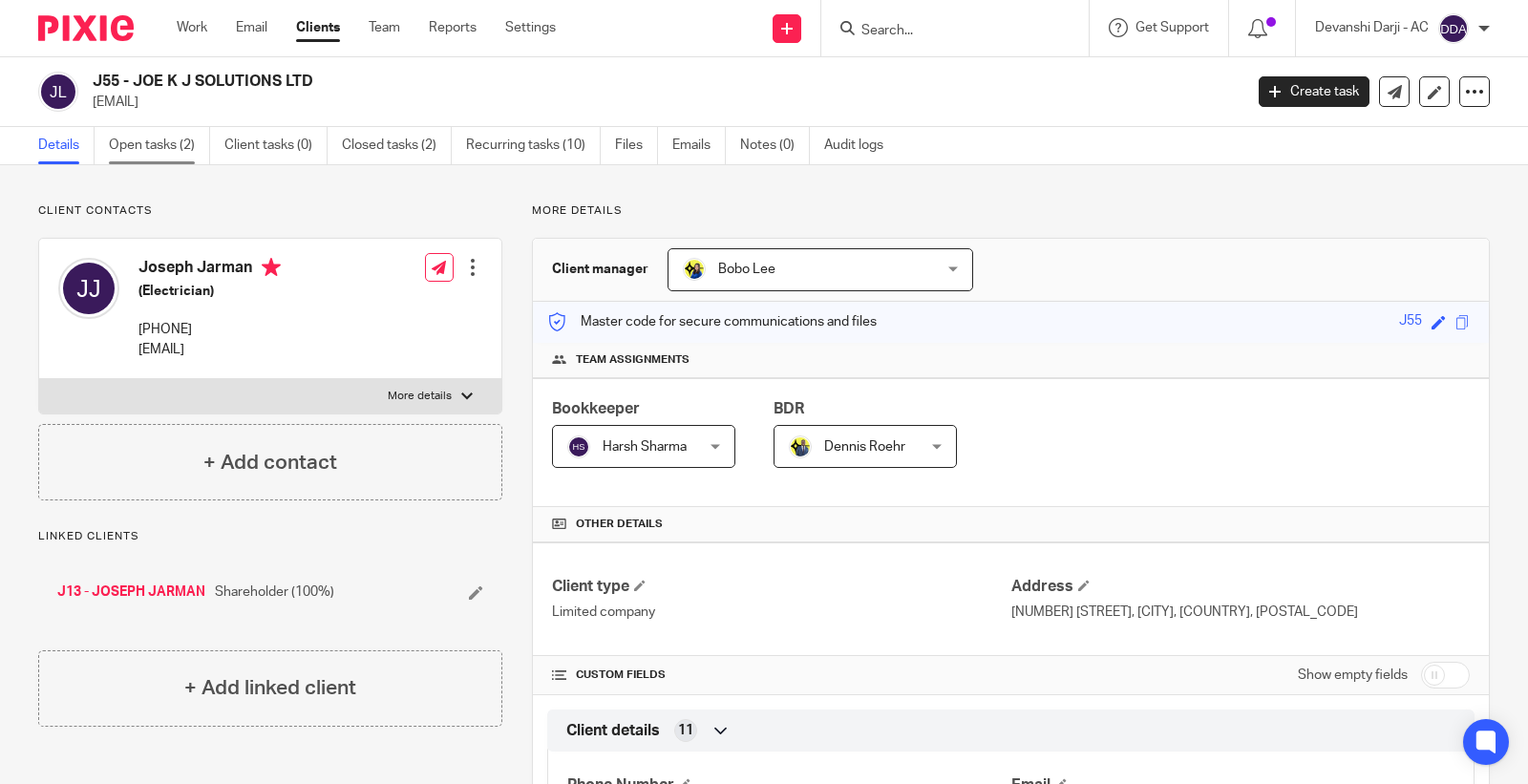 click on "Open tasks (2)" at bounding box center (159, 145) 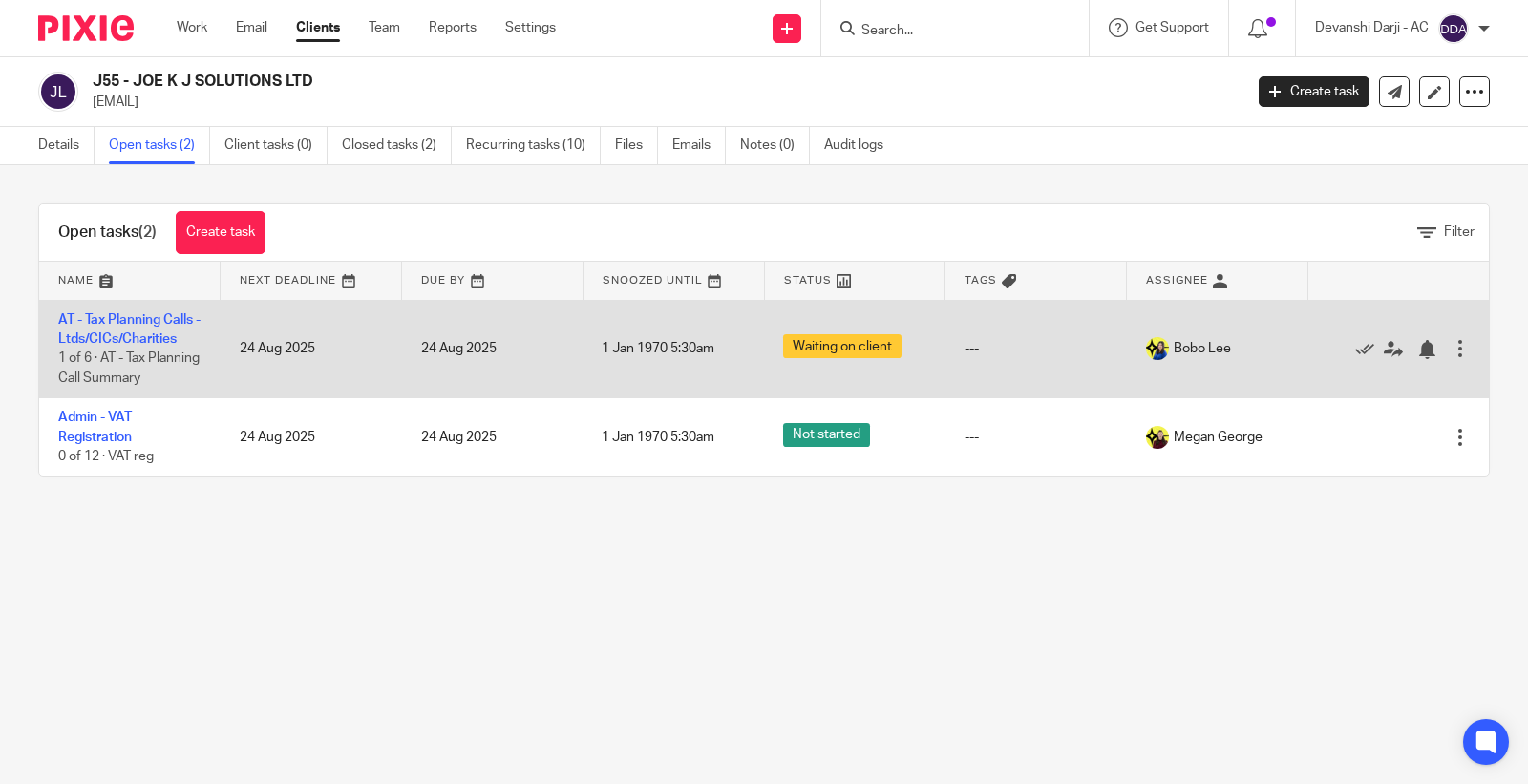 scroll, scrollTop: 0, scrollLeft: 0, axis: both 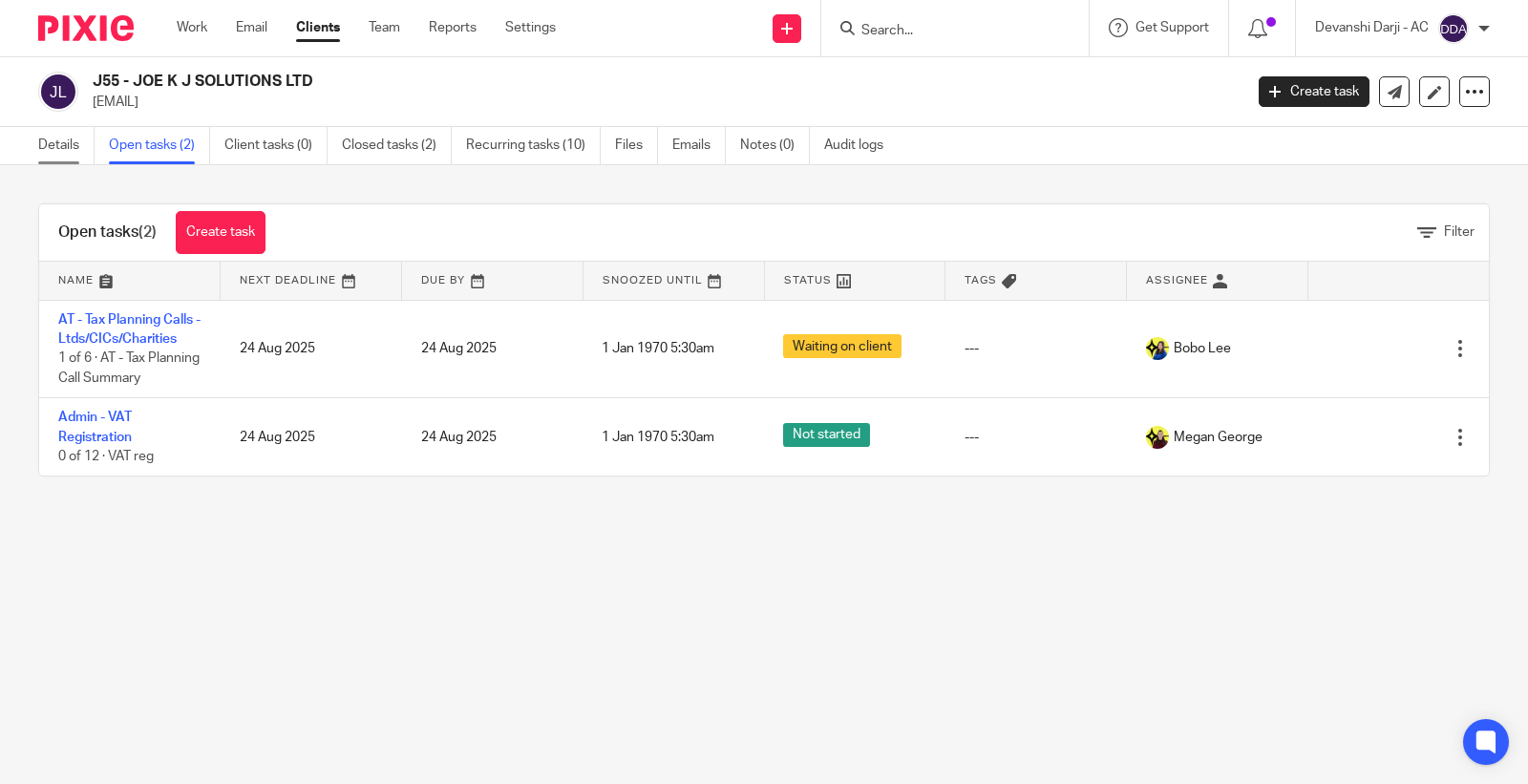 click on "Details" at bounding box center (66, 145) 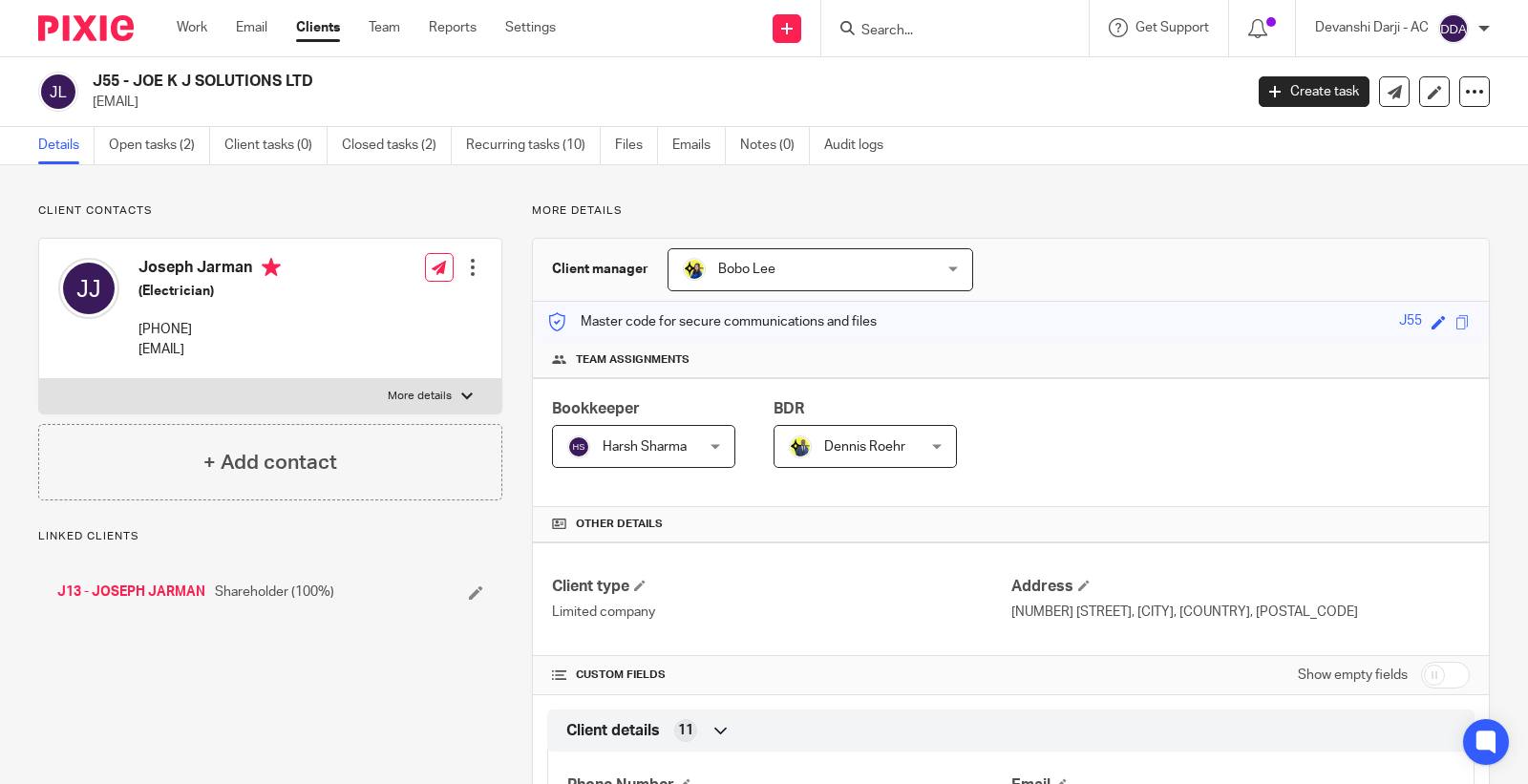 scroll, scrollTop: 0, scrollLeft: 0, axis: both 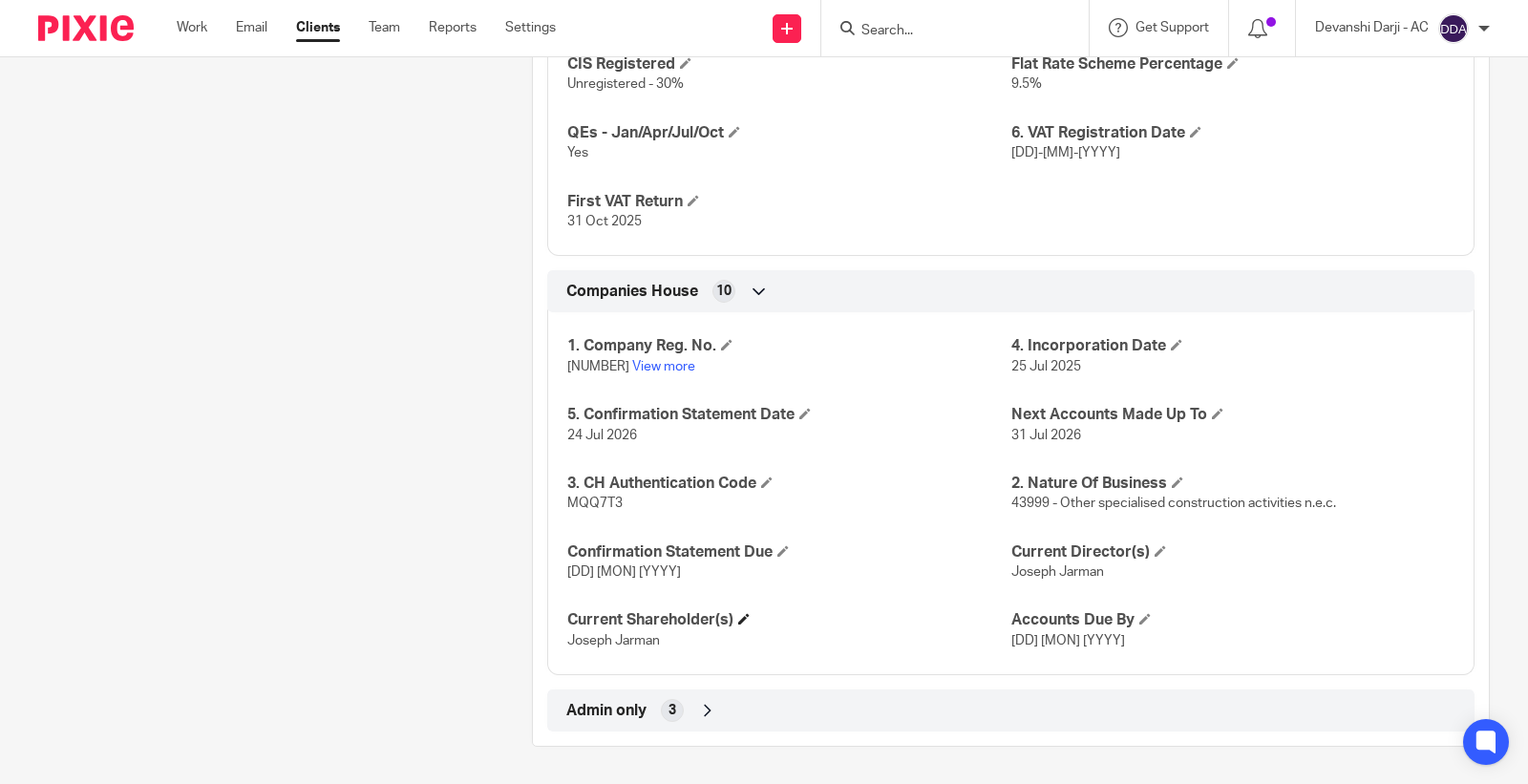 click on "Current Shareholder(s)" at bounding box center (789, 620) 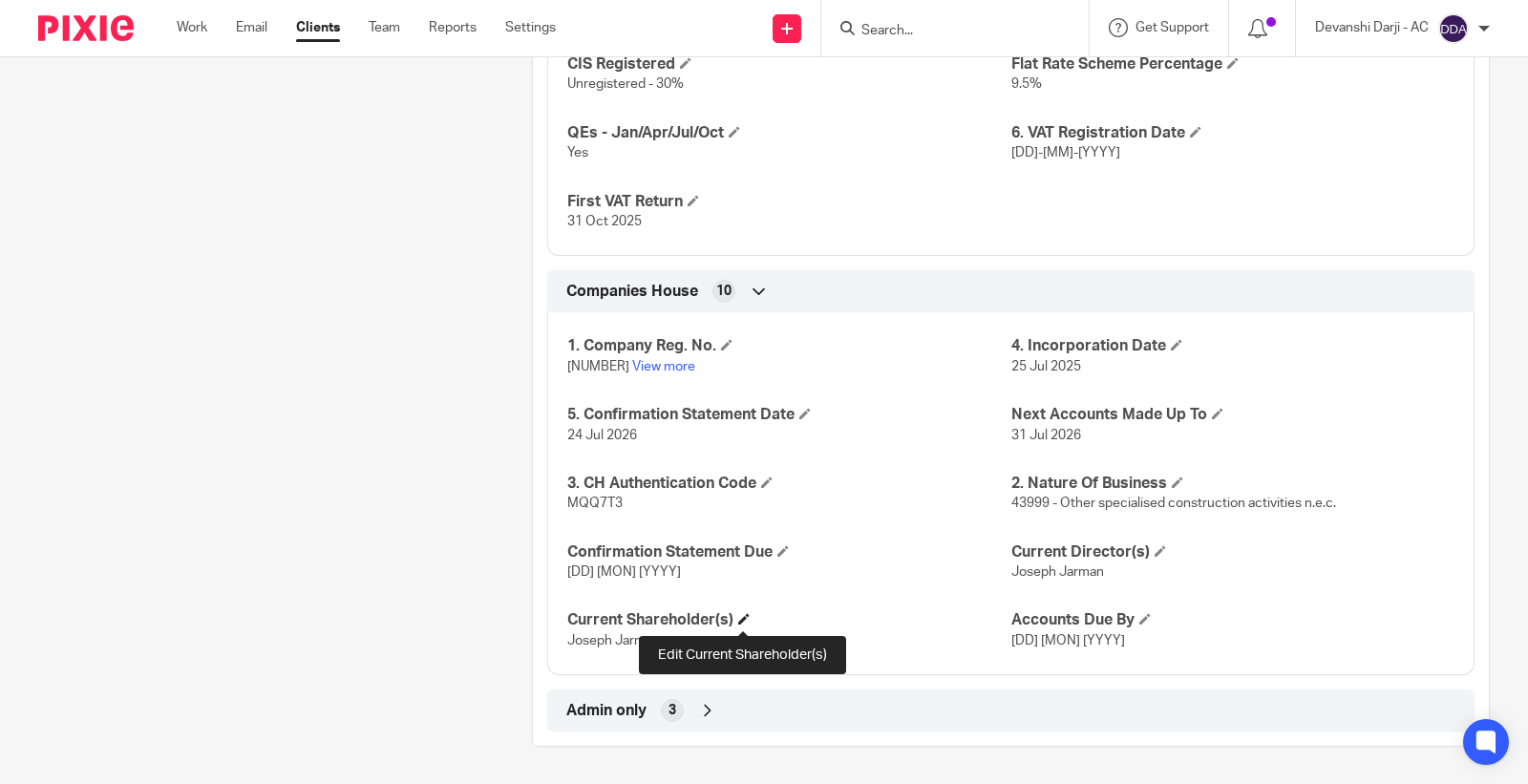 click at bounding box center [744, 619] 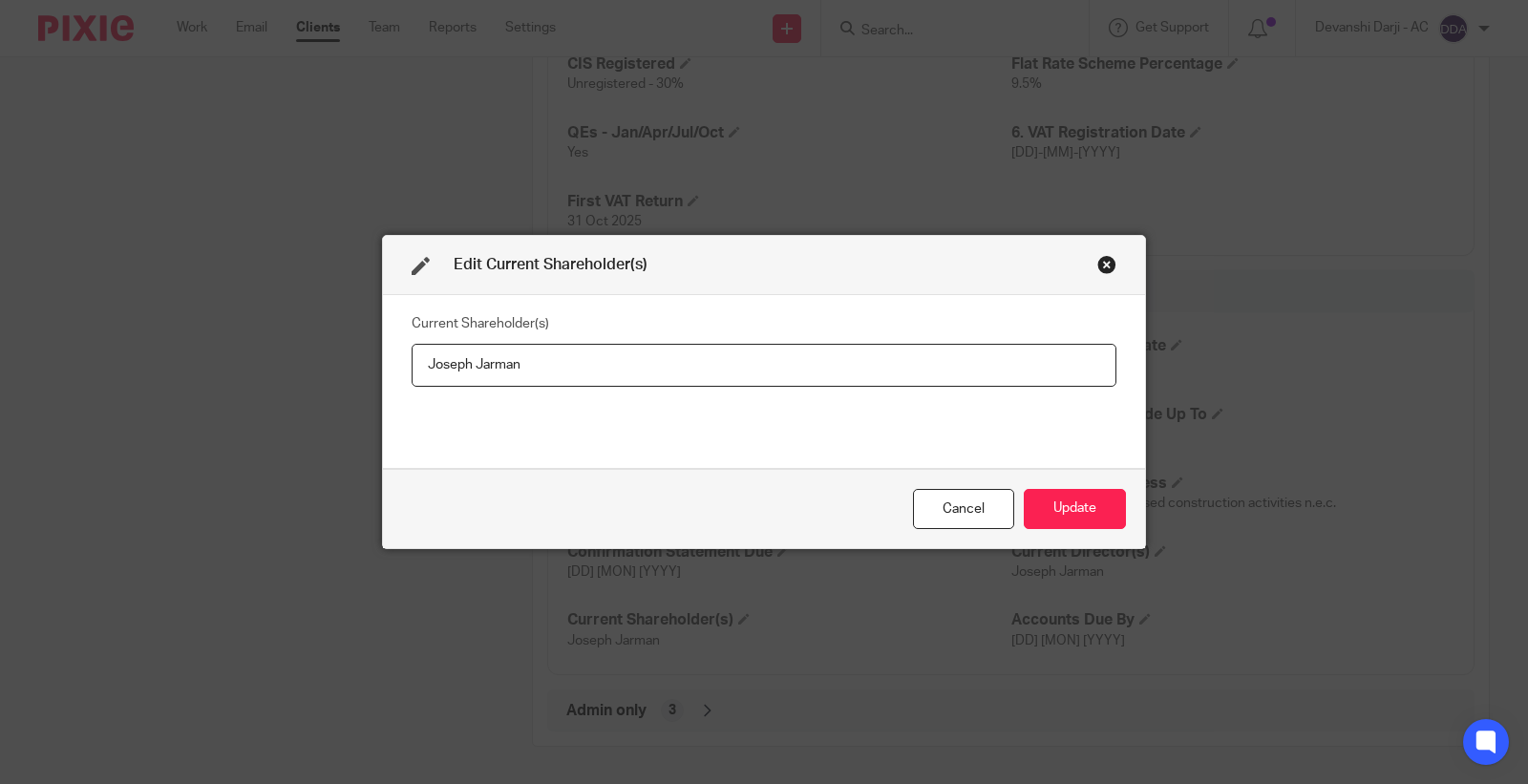 drag, startPoint x: 608, startPoint y: 367, endPoint x: 204, endPoint y: 367, distance: 404 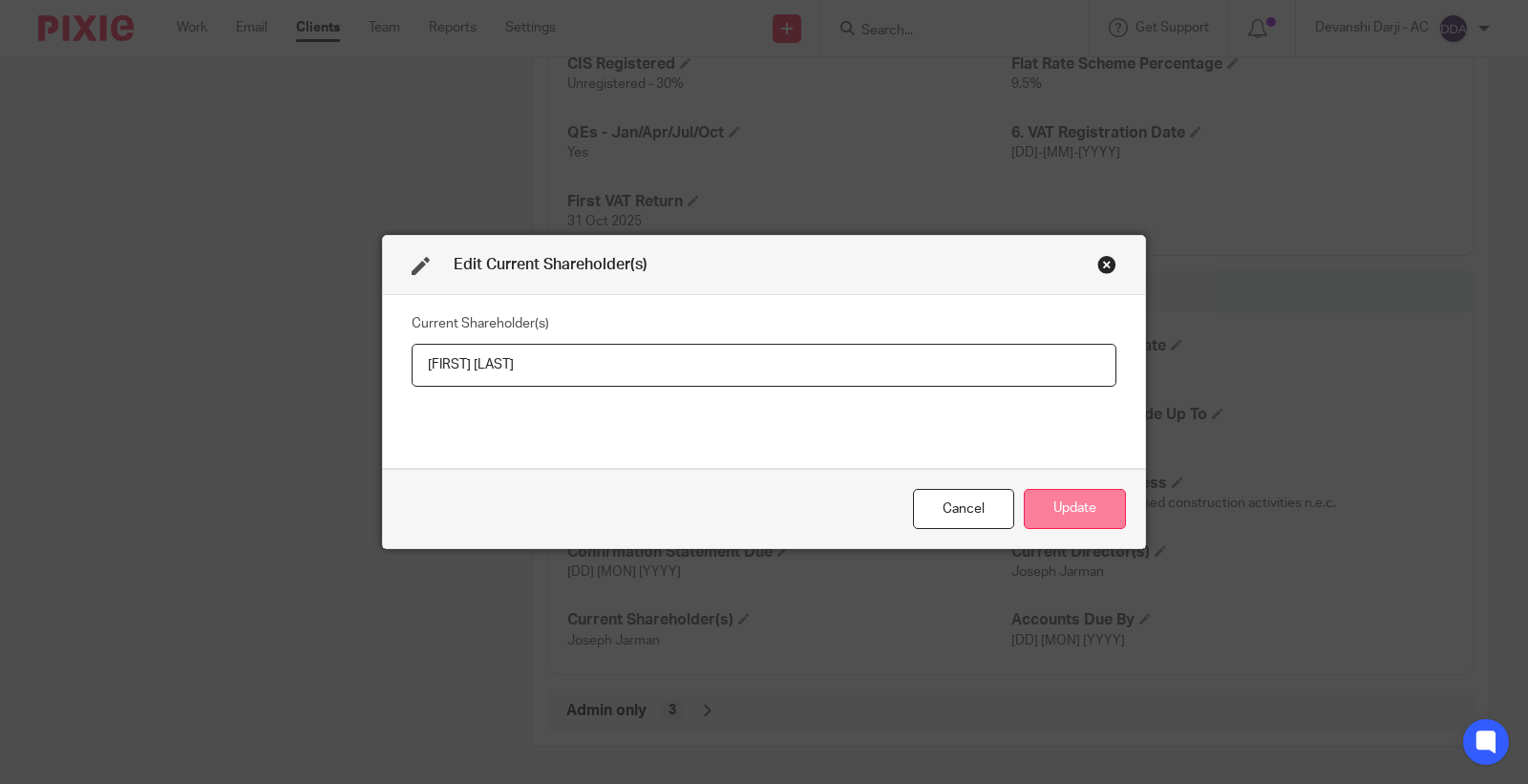 type on "Joseph JARMAN" 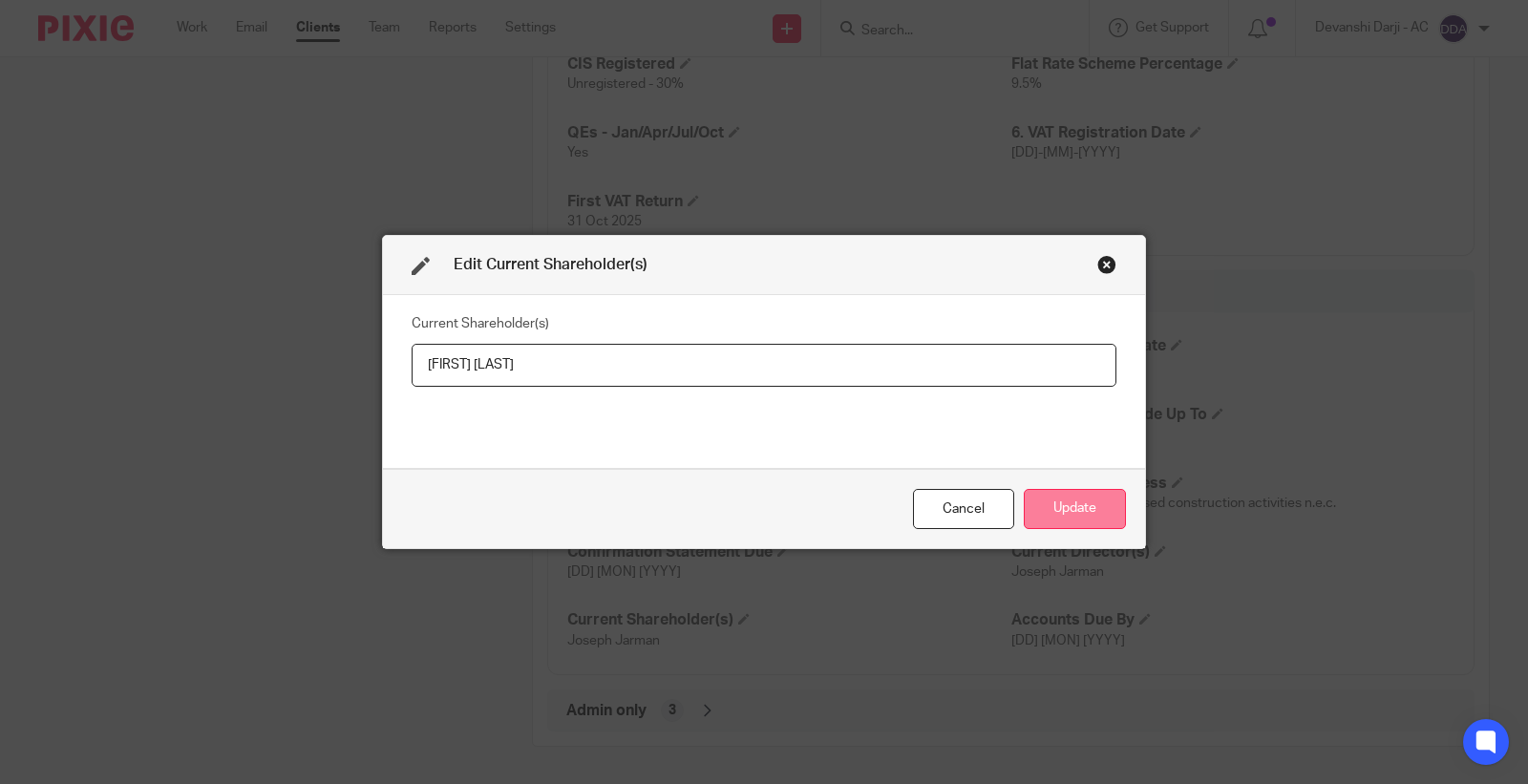 click on "Update" at bounding box center [1074, 509] 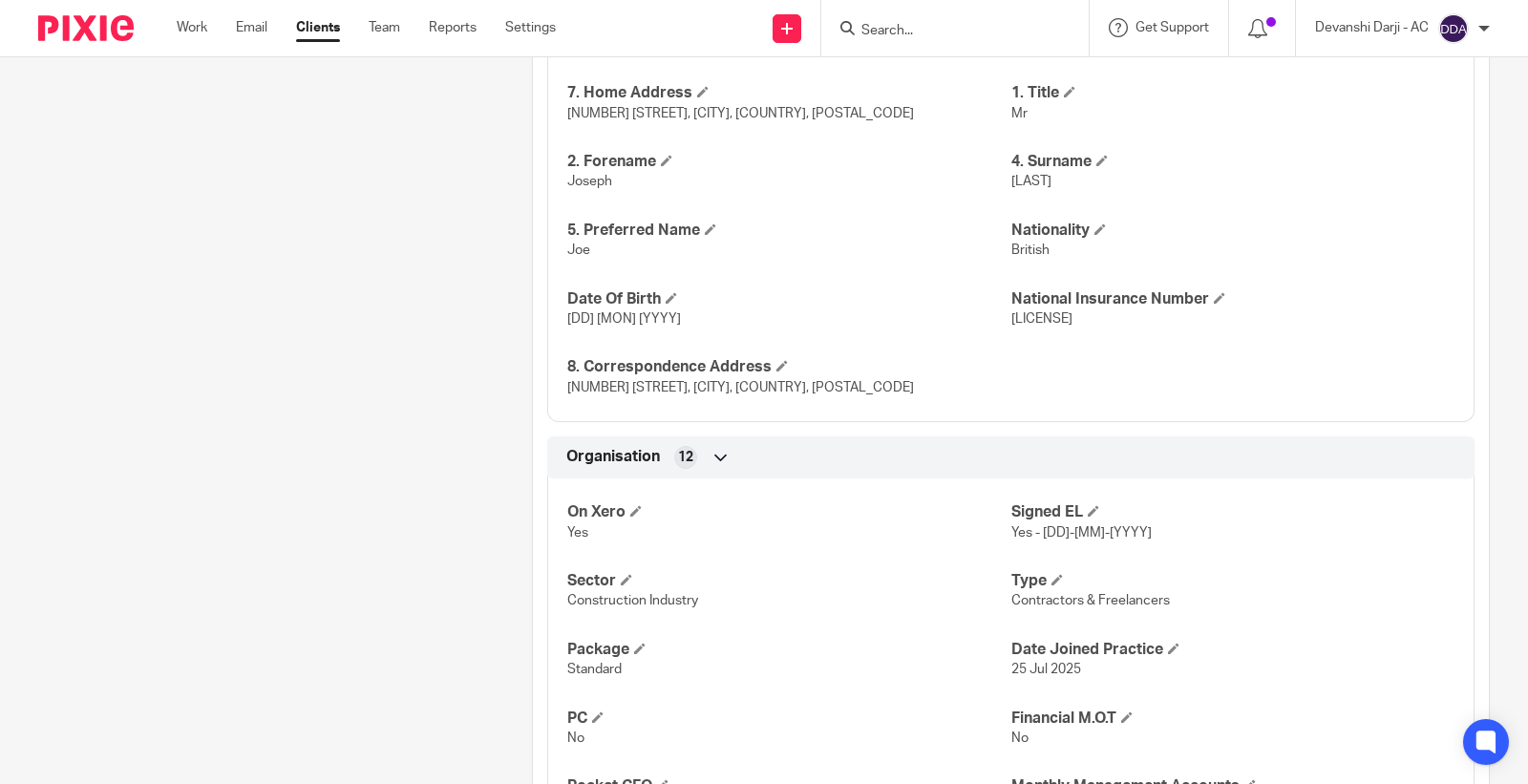 scroll, scrollTop: 636, scrollLeft: 0, axis: vertical 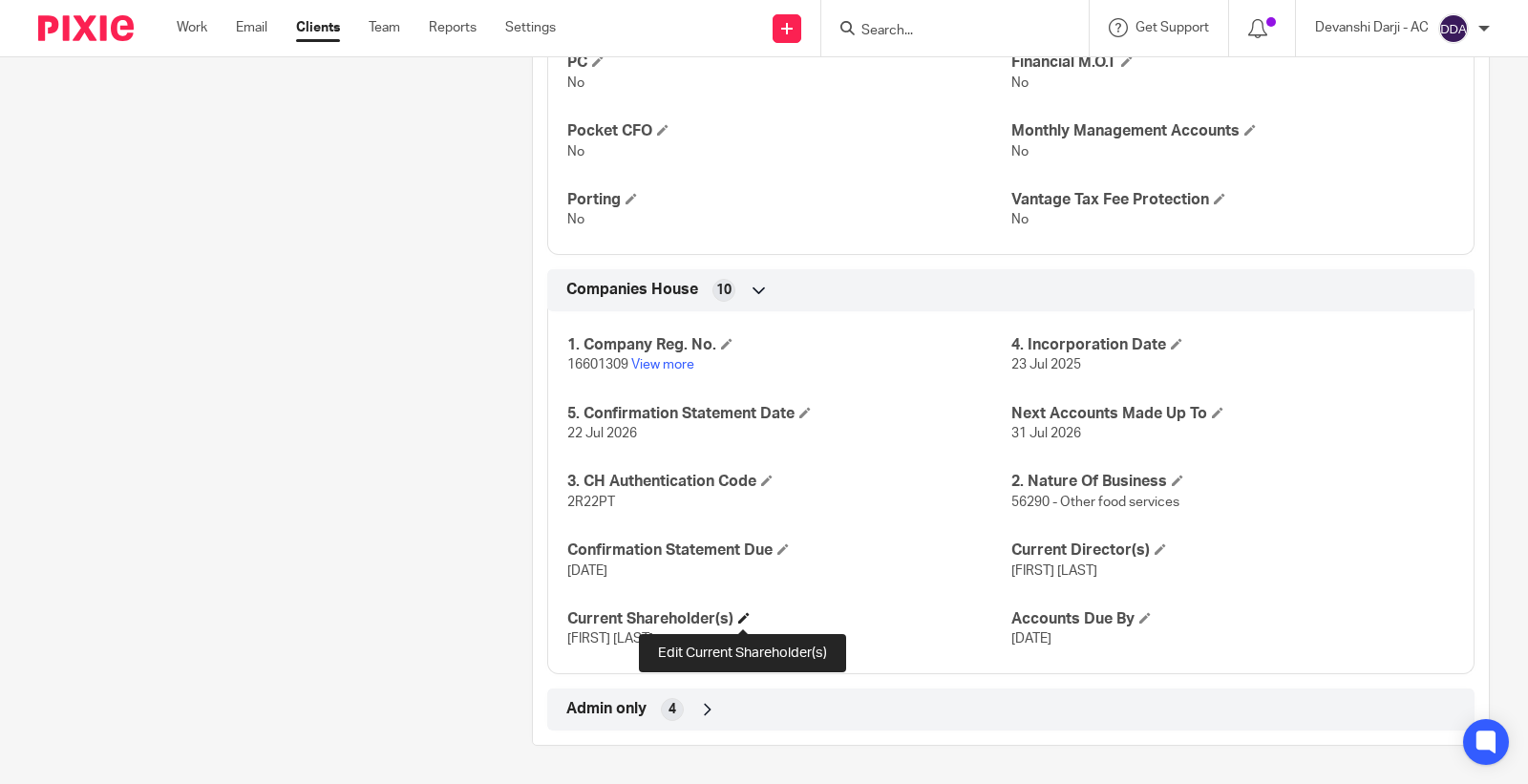 click at bounding box center (744, 618) 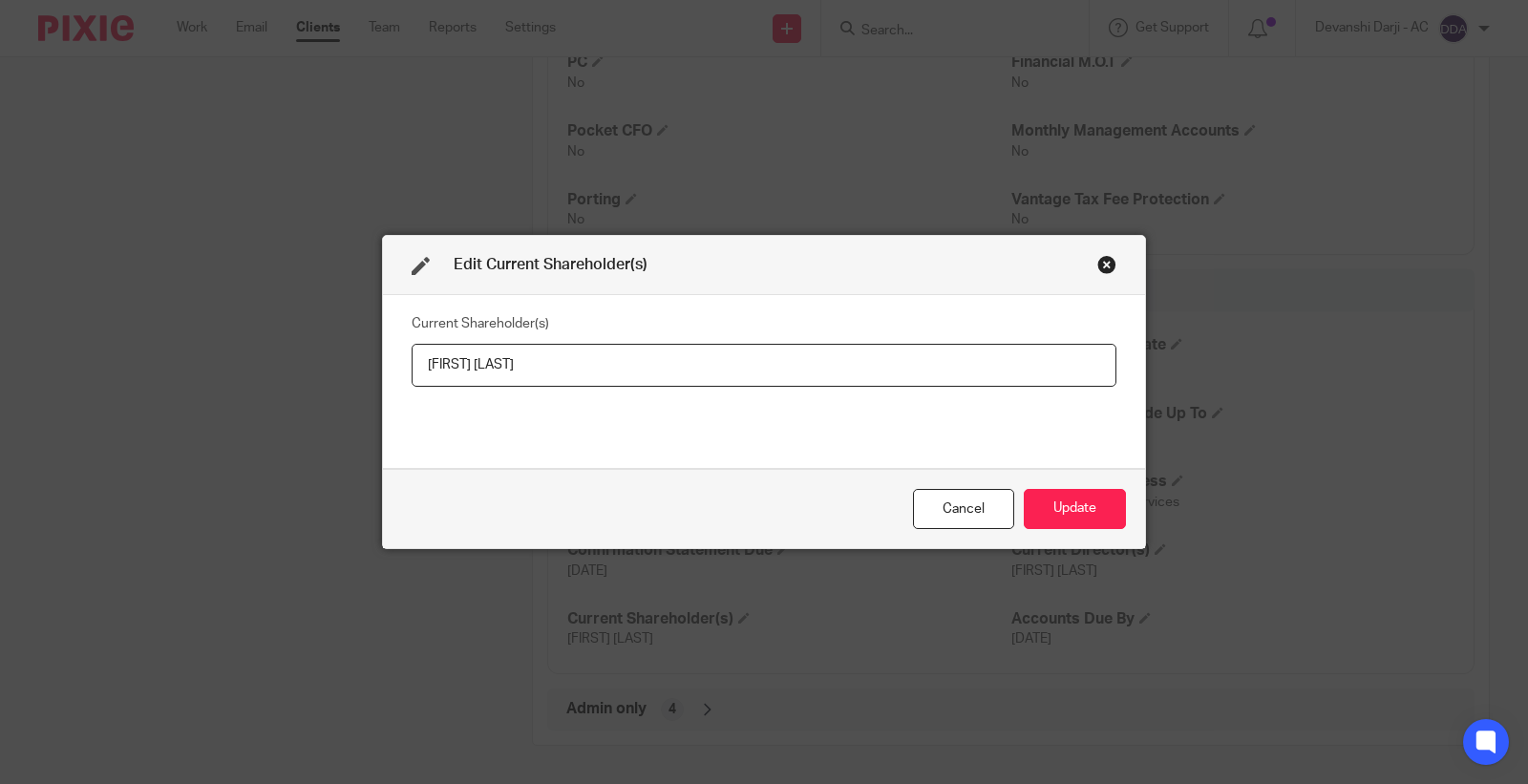 click on "[FIRST] [LAST]" at bounding box center (764, 365) 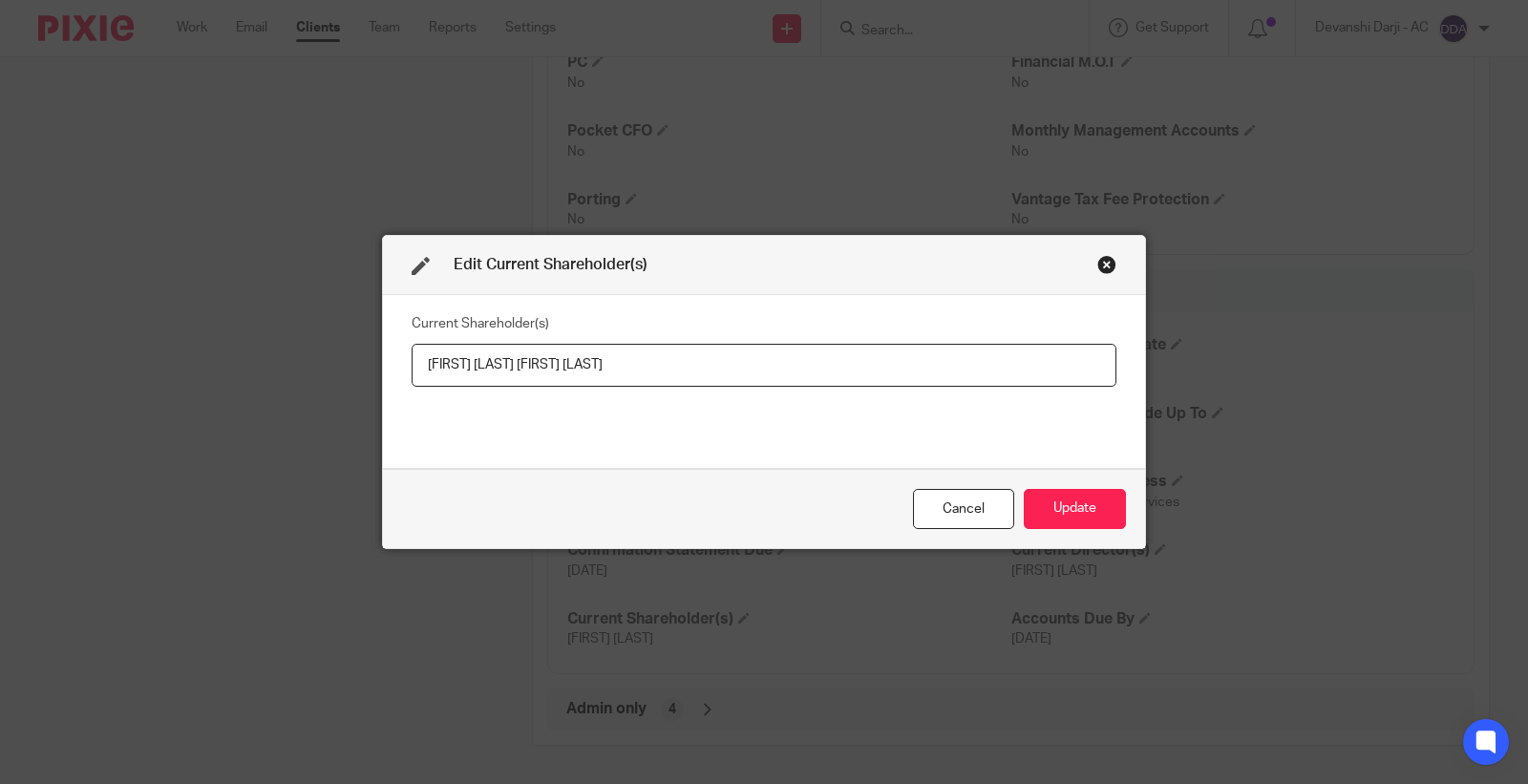 drag, startPoint x: 548, startPoint y: 373, endPoint x: 385, endPoint y: 398, distance: 164.90603 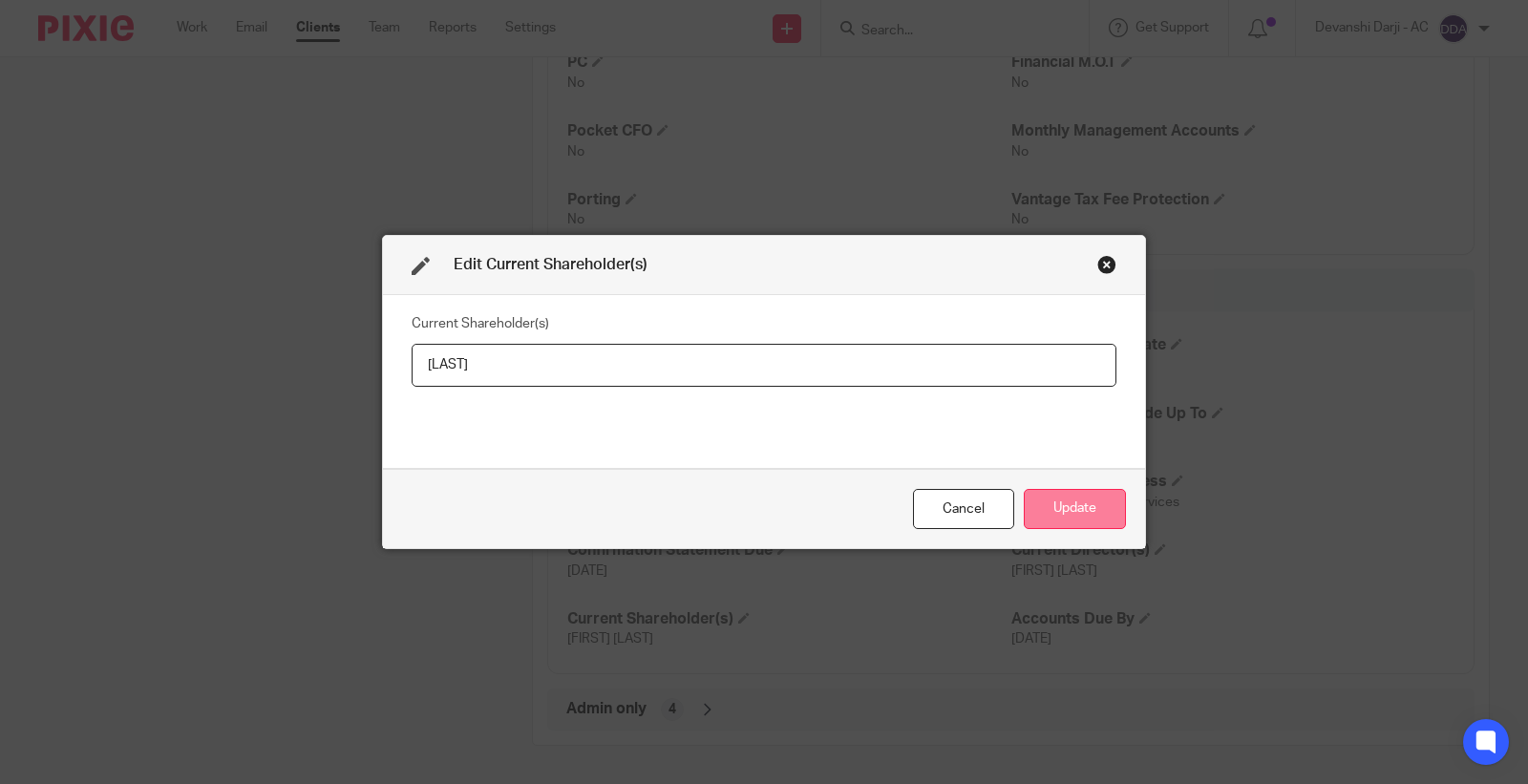 type on "[LAST]" 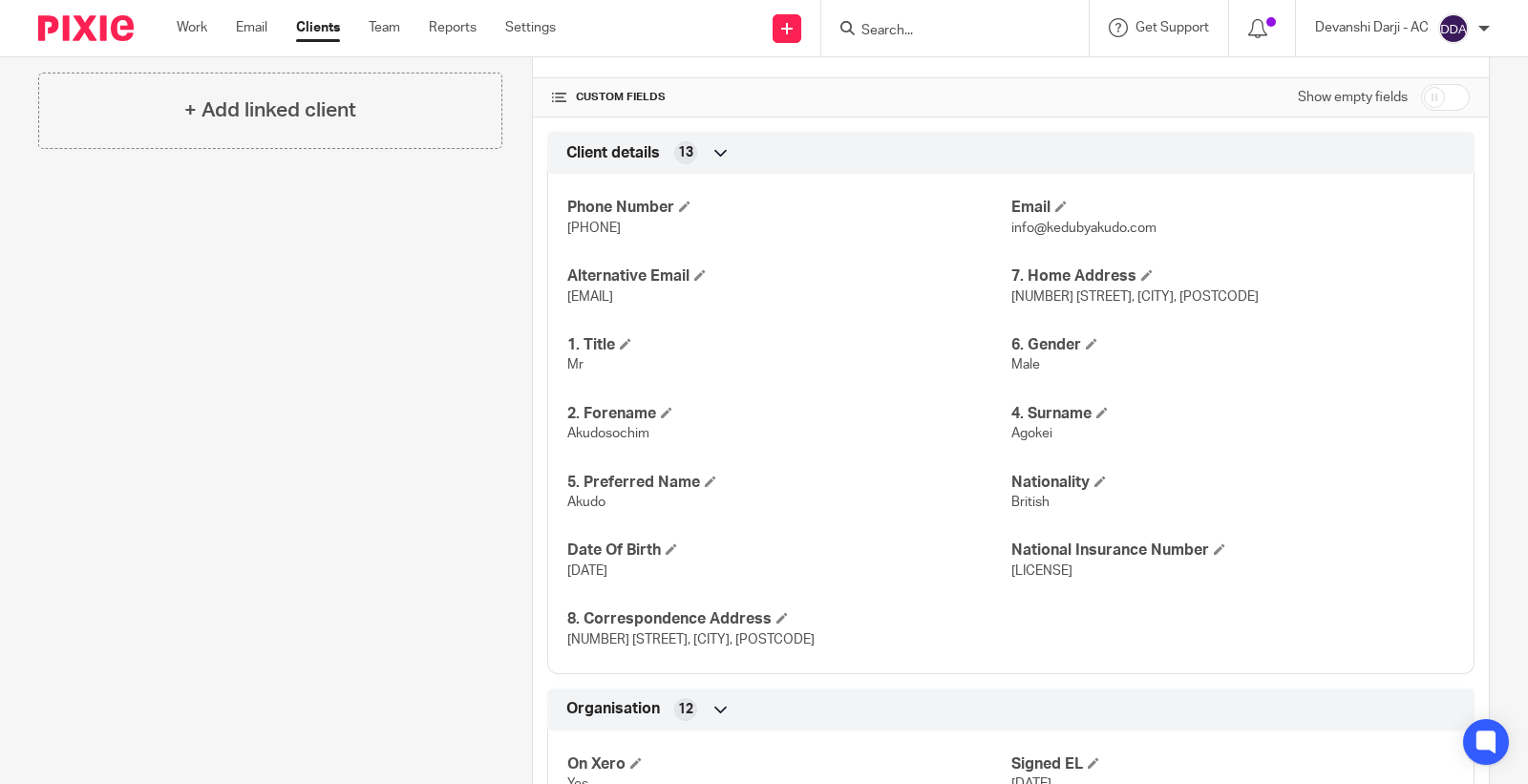 scroll, scrollTop: 637, scrollLeft: 0, axis: vertical 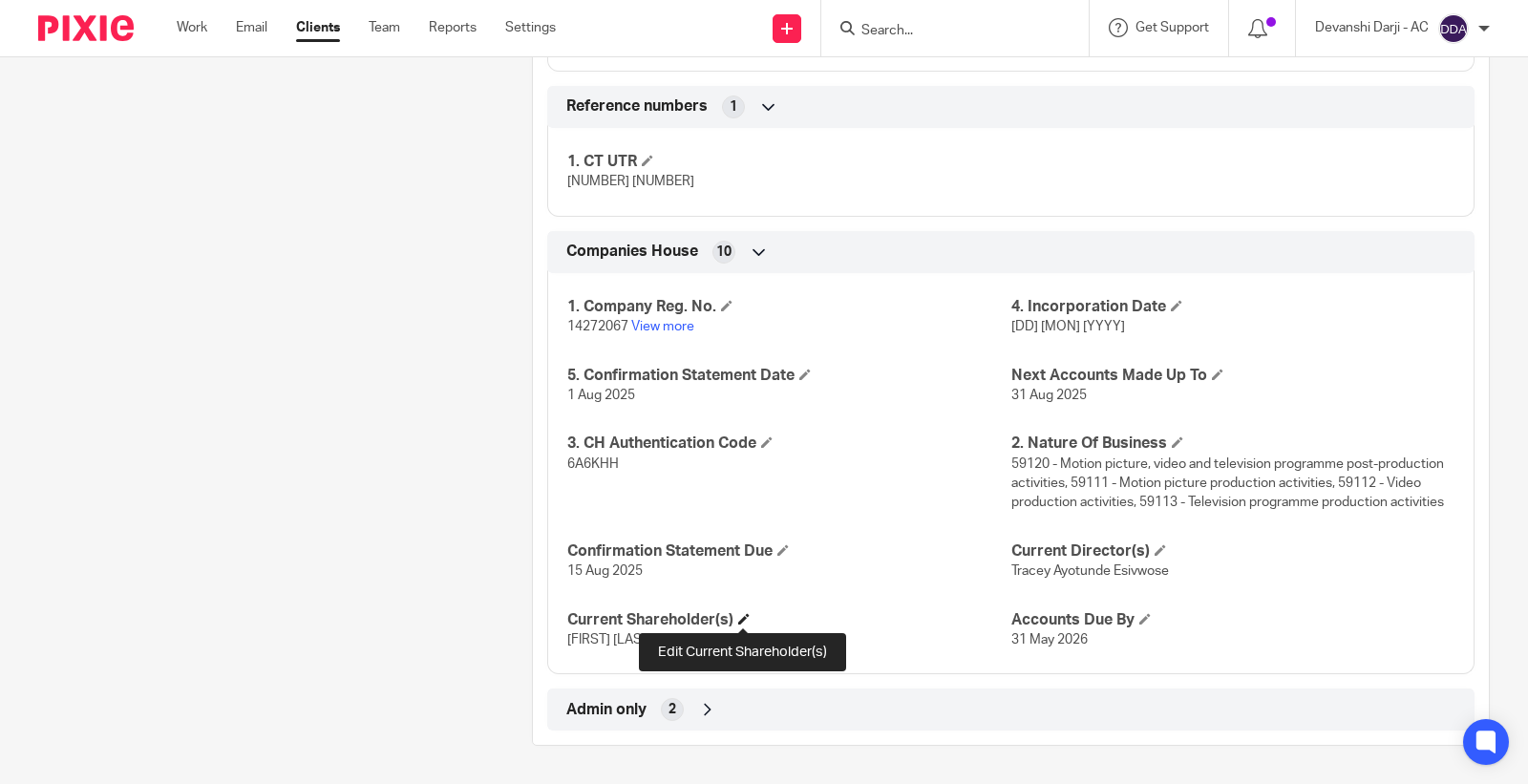 click at bounding box center [744, 619] 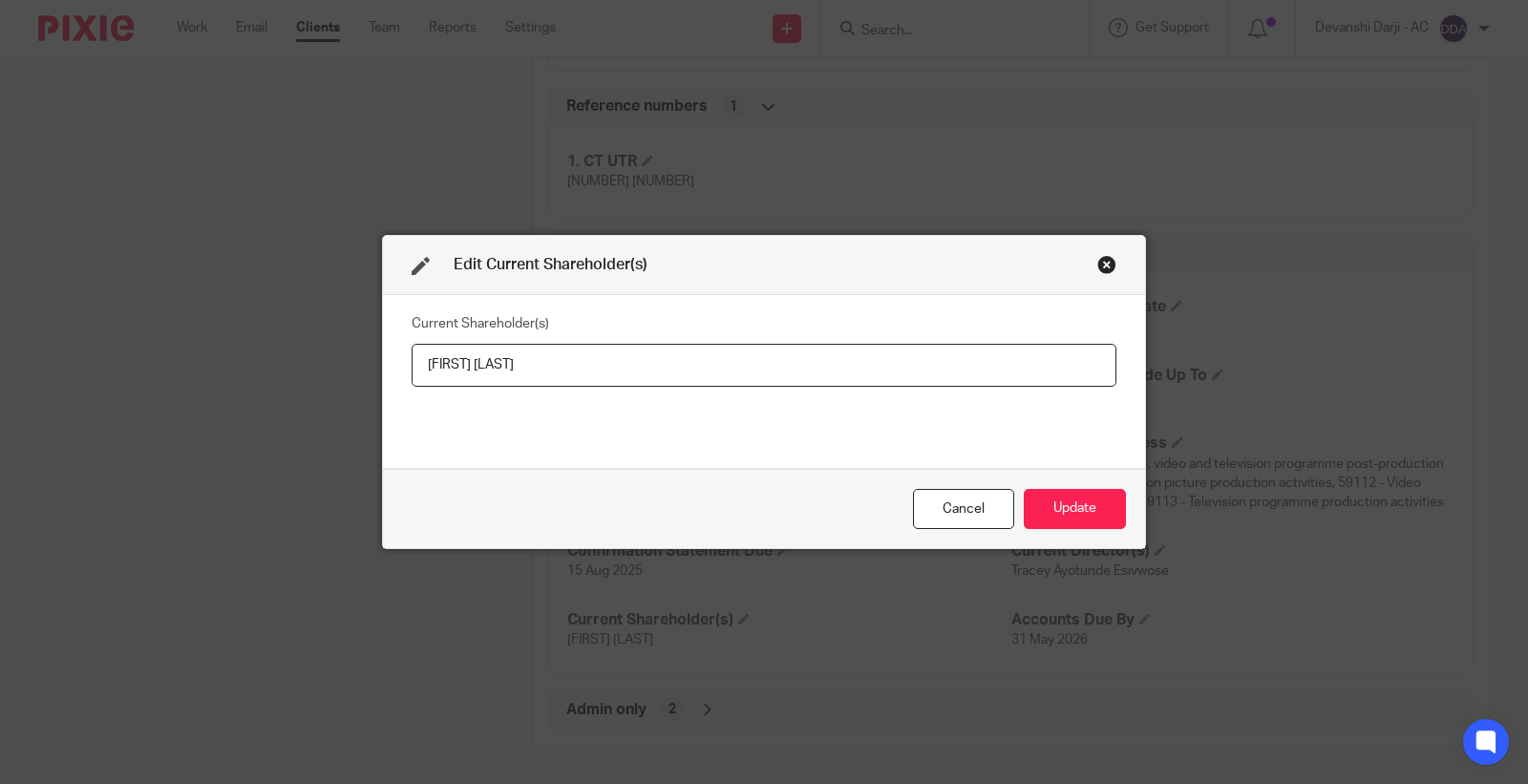 drag, startPoint x: 555, startPoint y: 372, endPoint x: 217, endPoint y: 413, distance: 340.47761 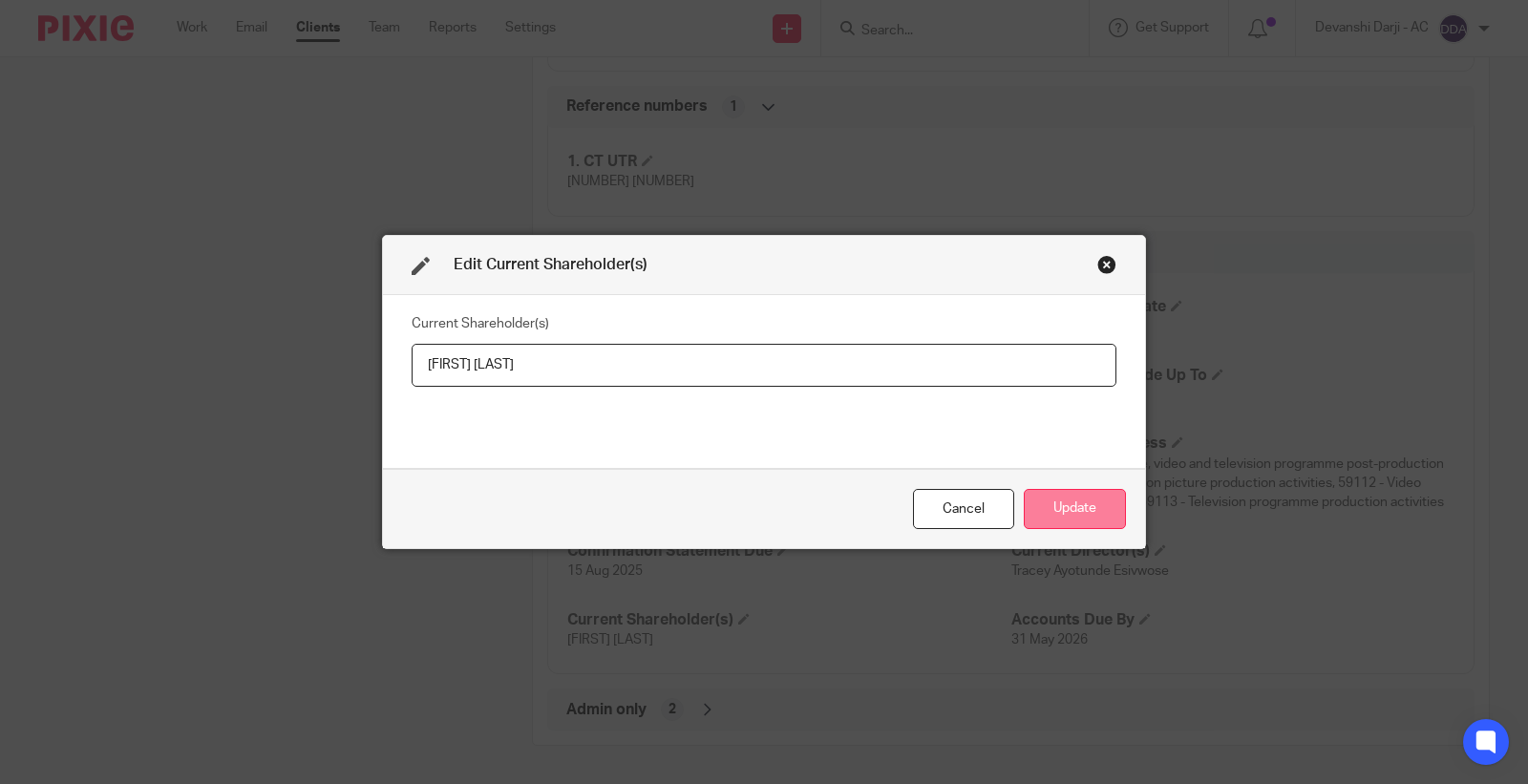 click on "Update" at bounding box center (1074, 509) 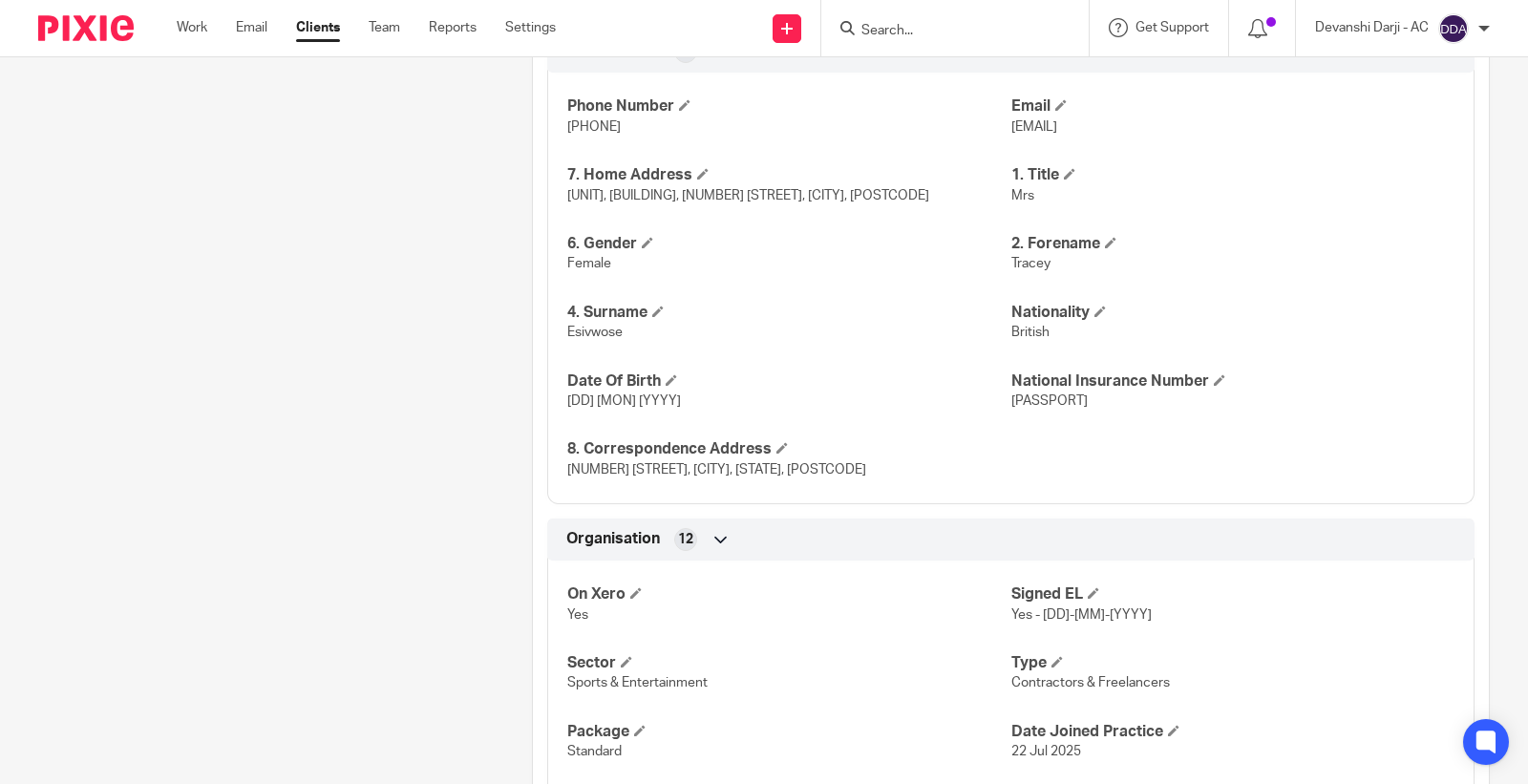 scroll, scrollTop: 646, scrollLeft: 0, axis: vertical 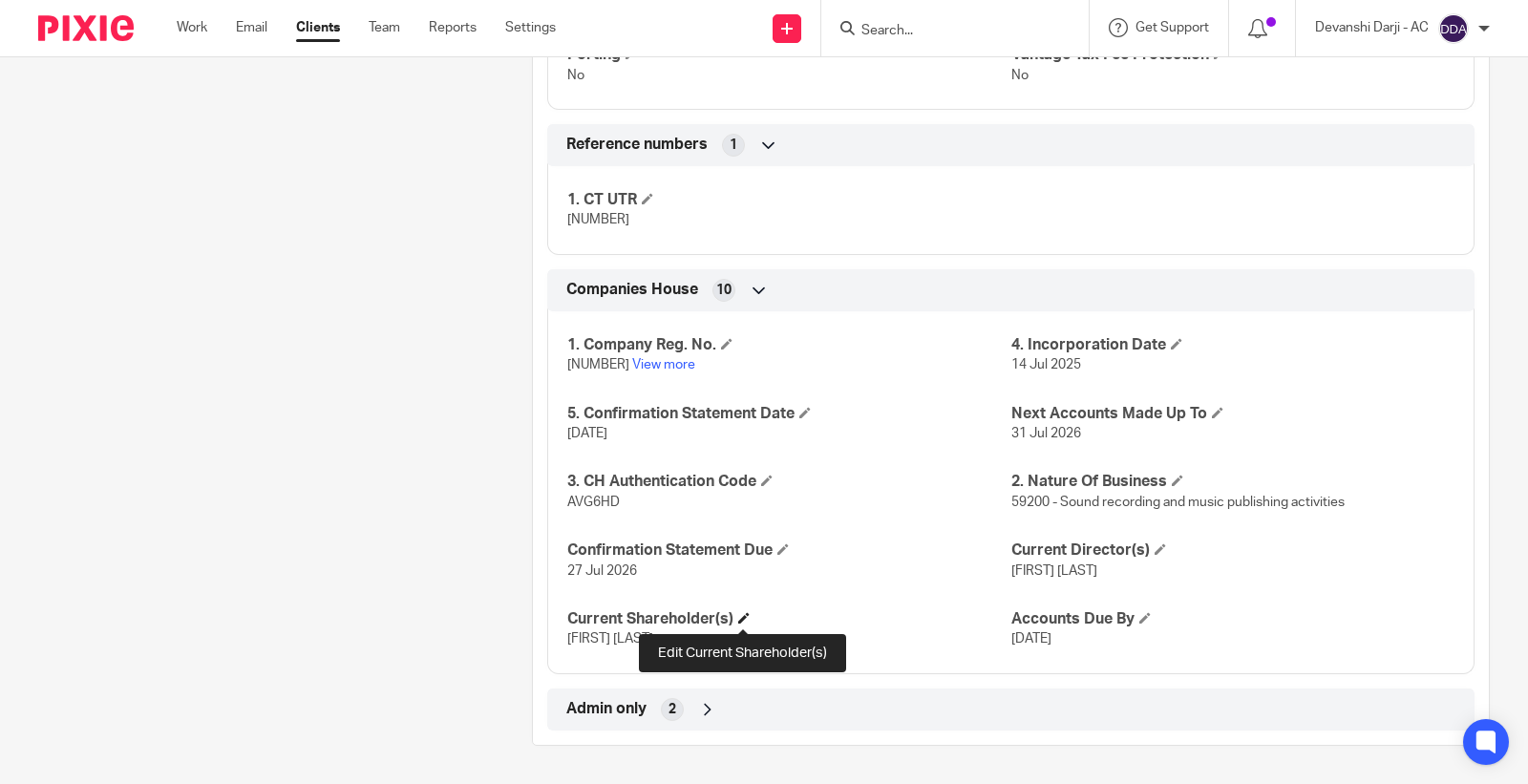 click at bounding box center [744, 618] 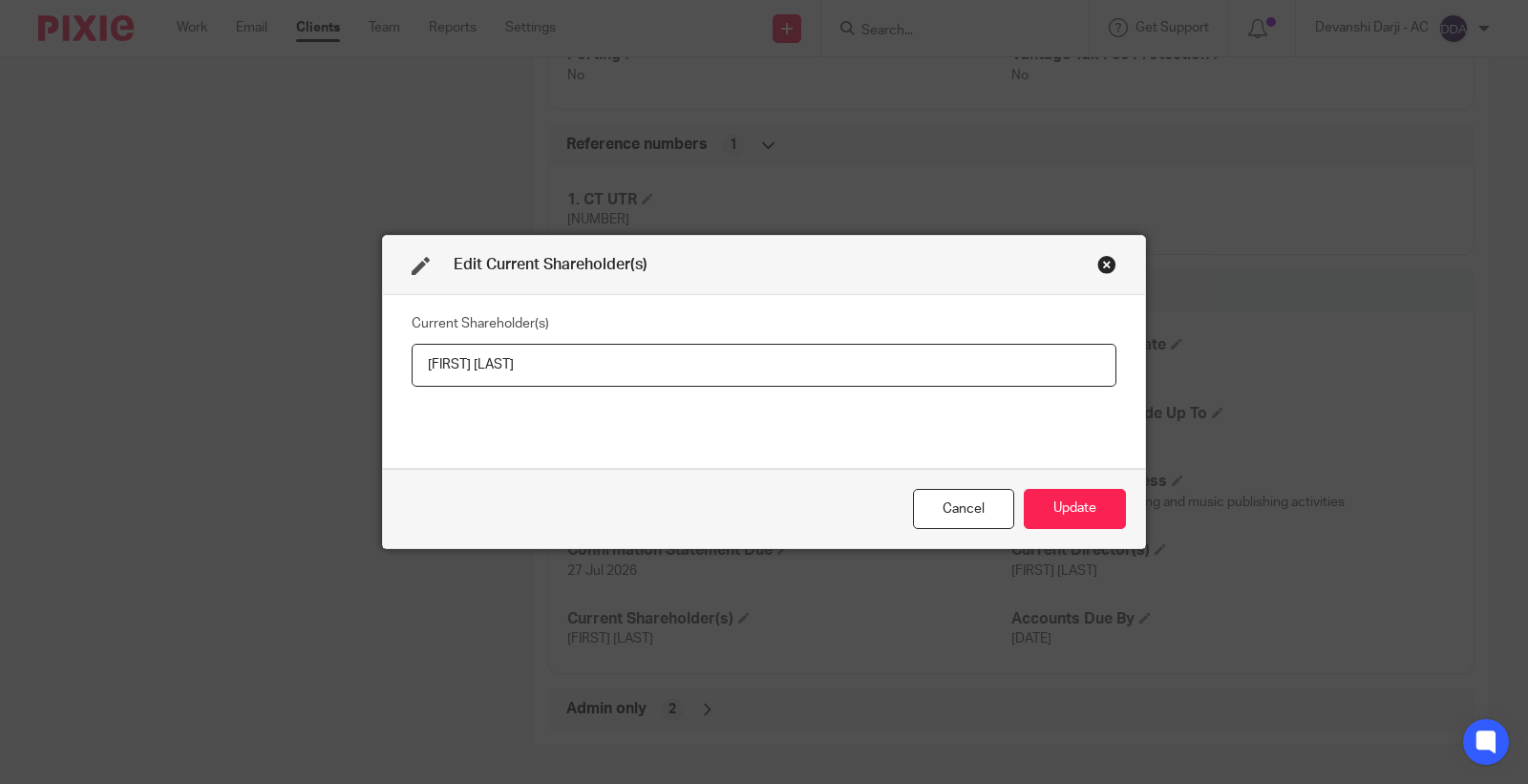 drag, startPoint x: 559, startPoint y: 359, endPoint x: 173, endPoint y: 359, distance: 386 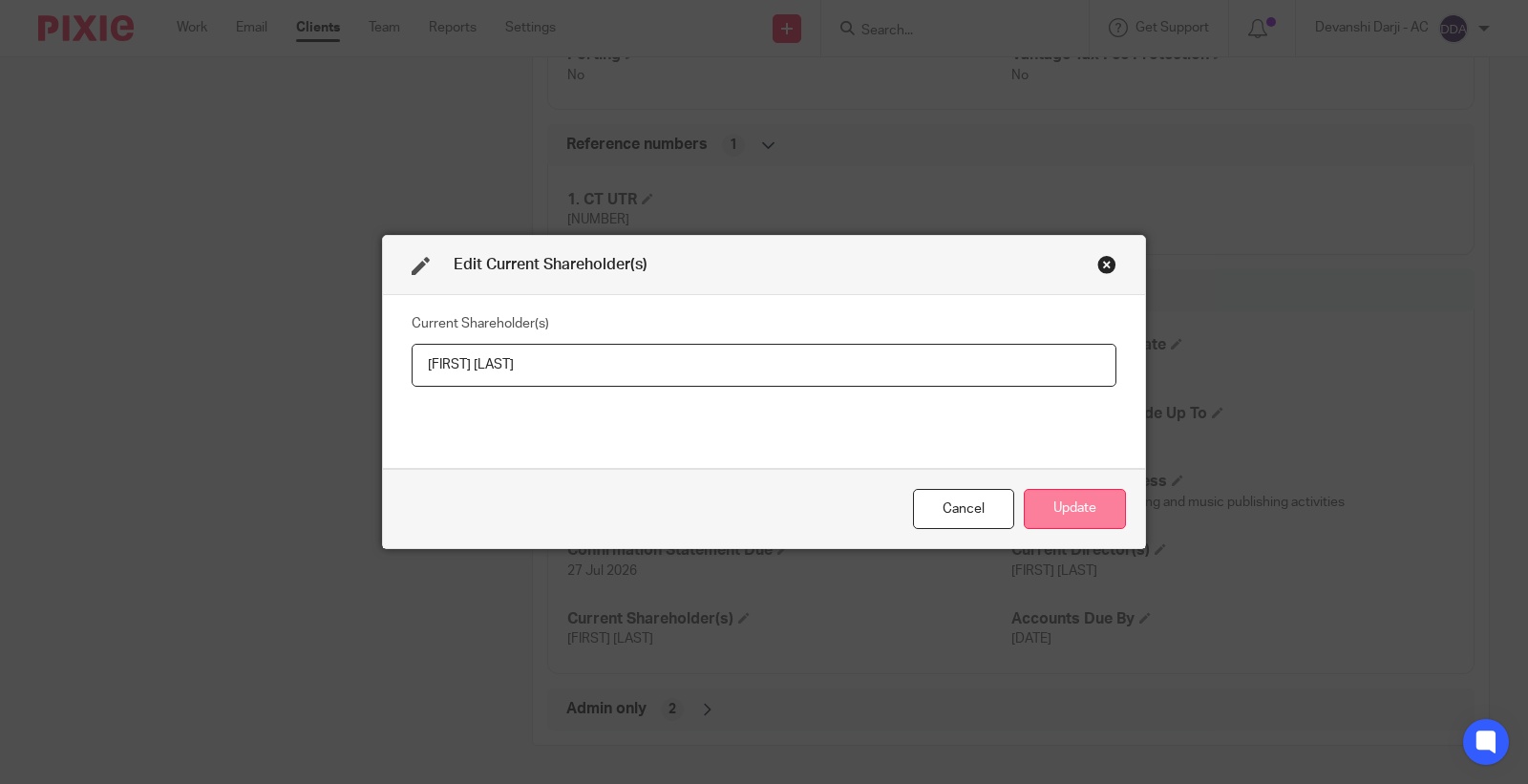 type on "Jack RIGG" 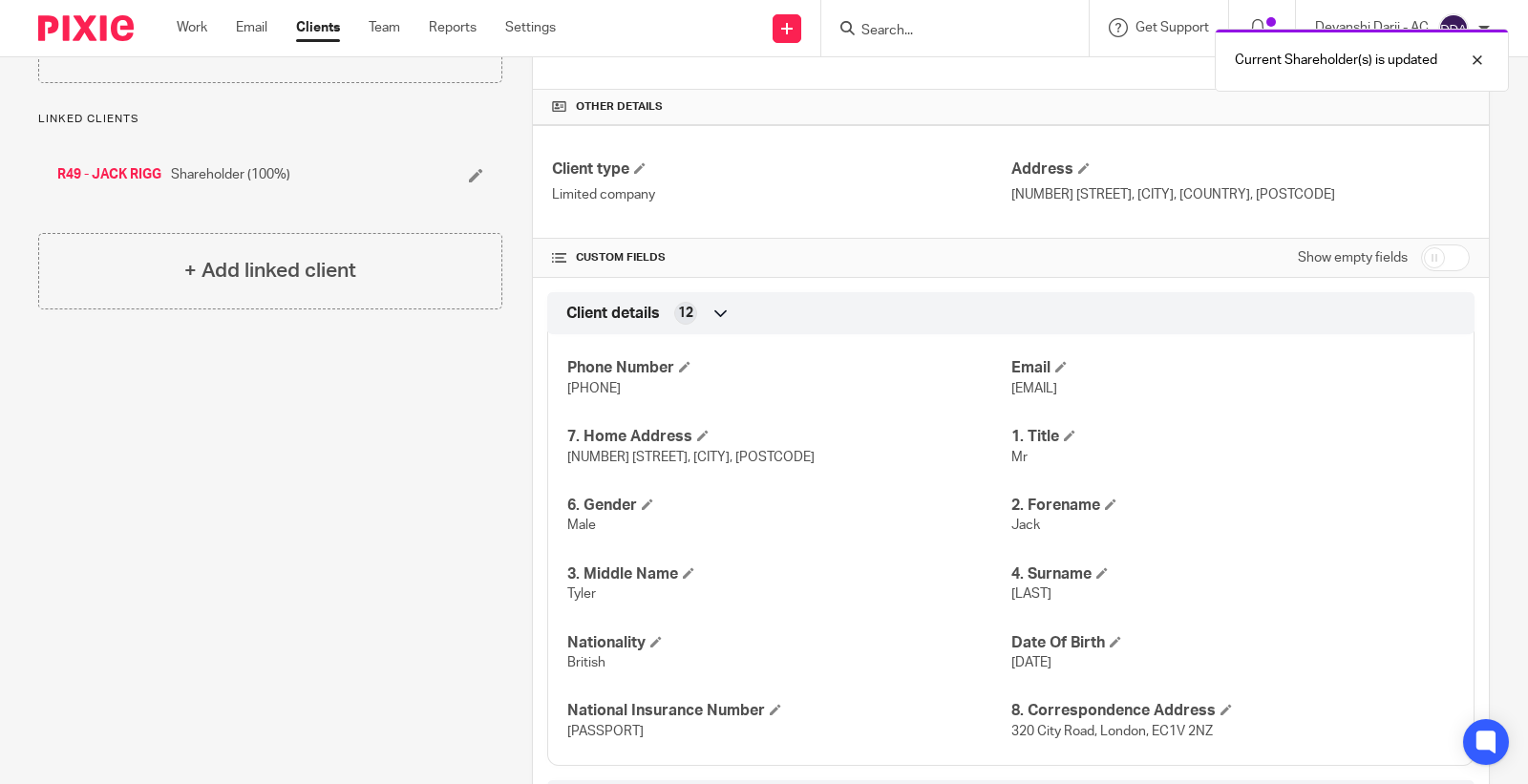 scroll, scrollTop: 530, scrollLeft: 0, axis: vertical 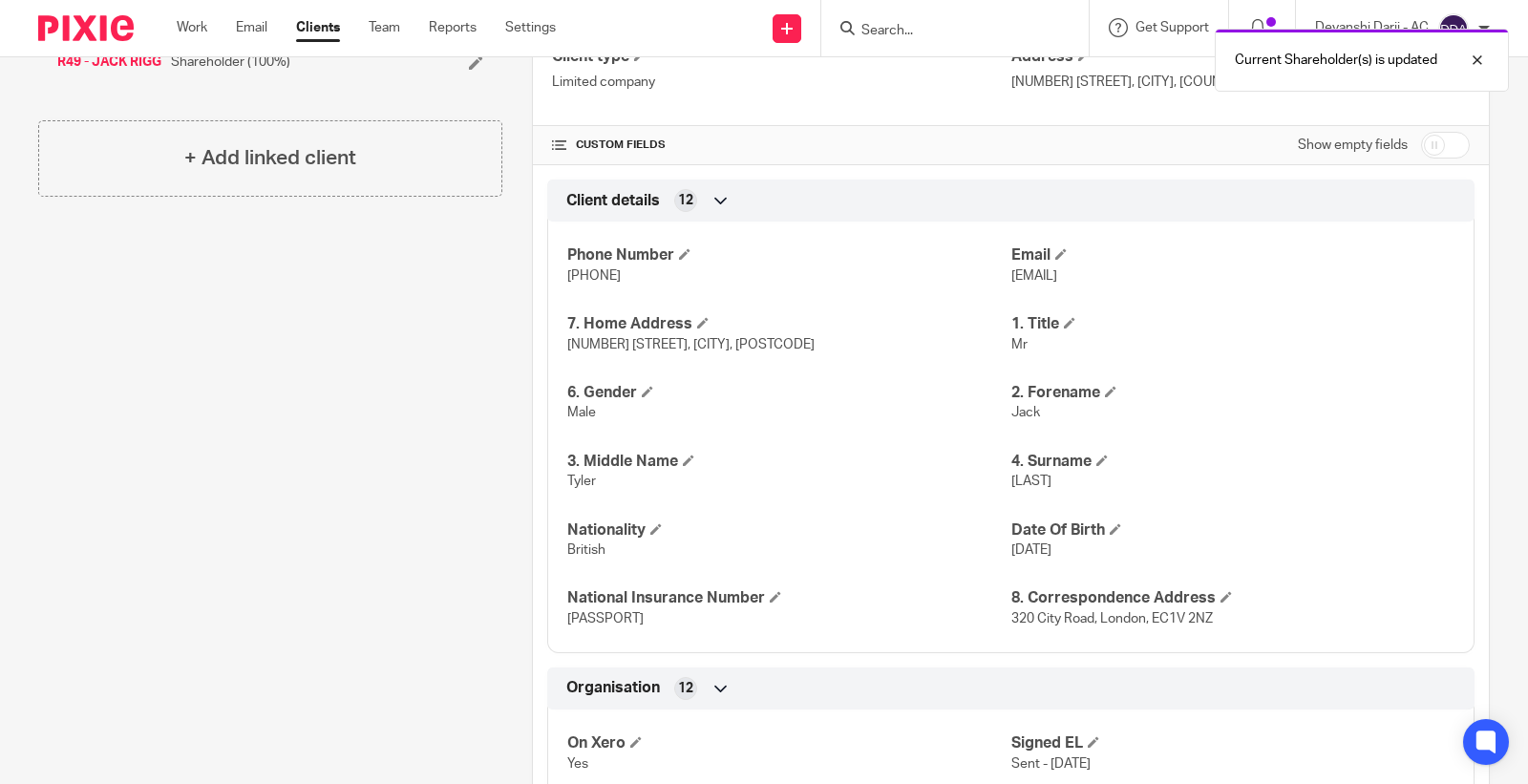 drag, startPoint x: 985, startPoint y: 554, endPoint x: 1076, endPoint y: 556, distance: 91.02198 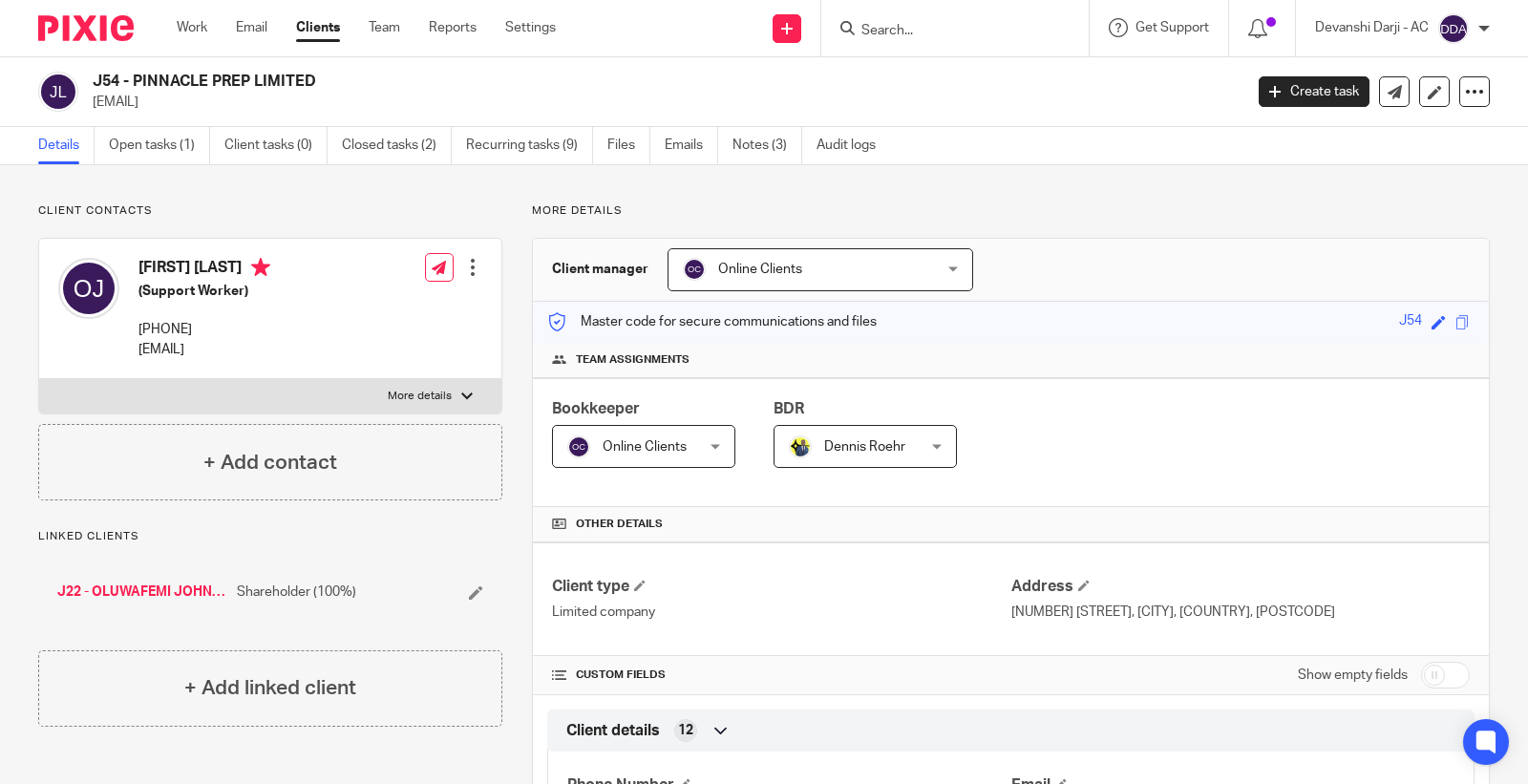 scroll, scrollTop: 0, scrollLeft: 0, axis: both 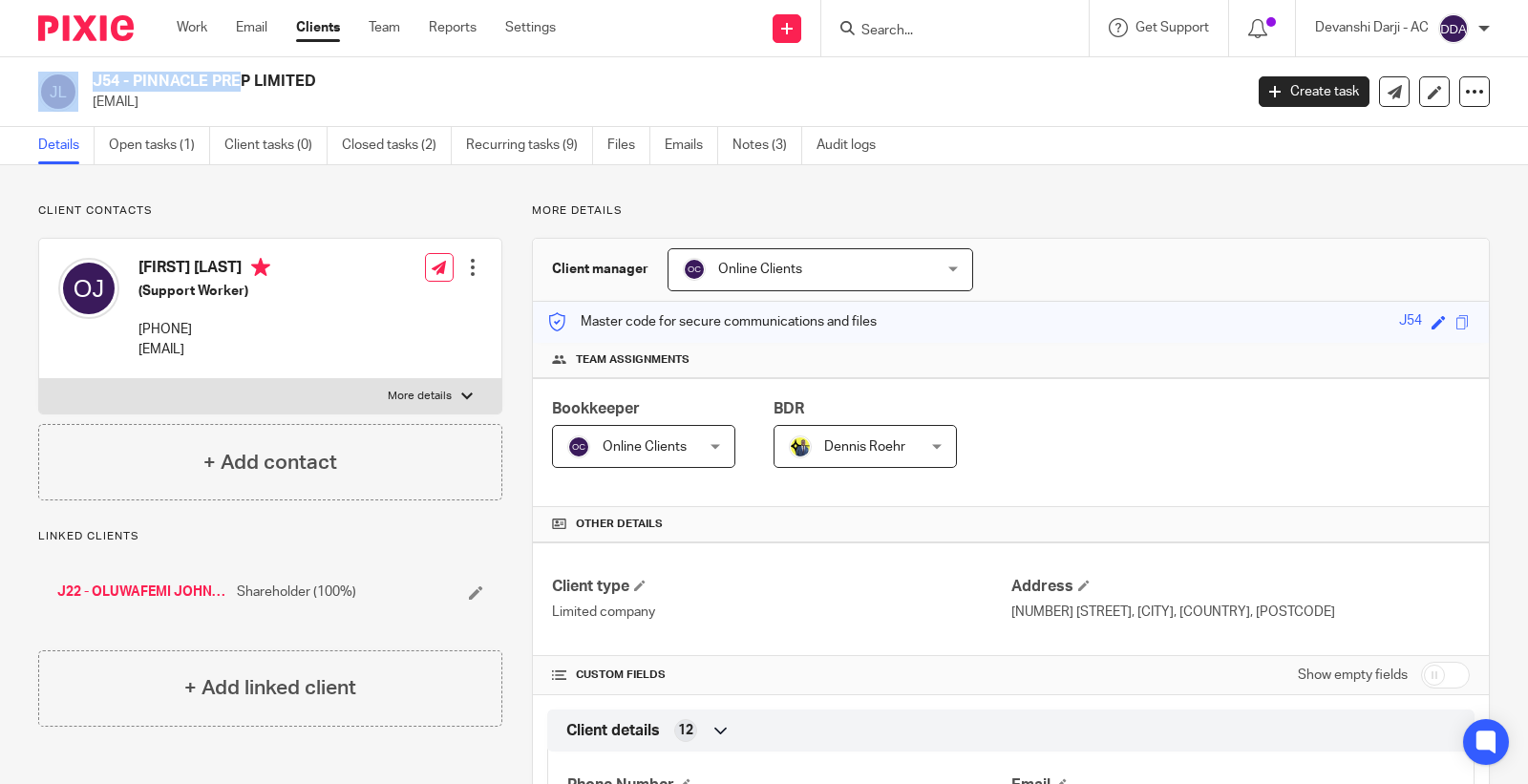 drag, startPoint x: 120, startPoint y: 86, endPoint x: 73, endPoint y: 86, distance: 47 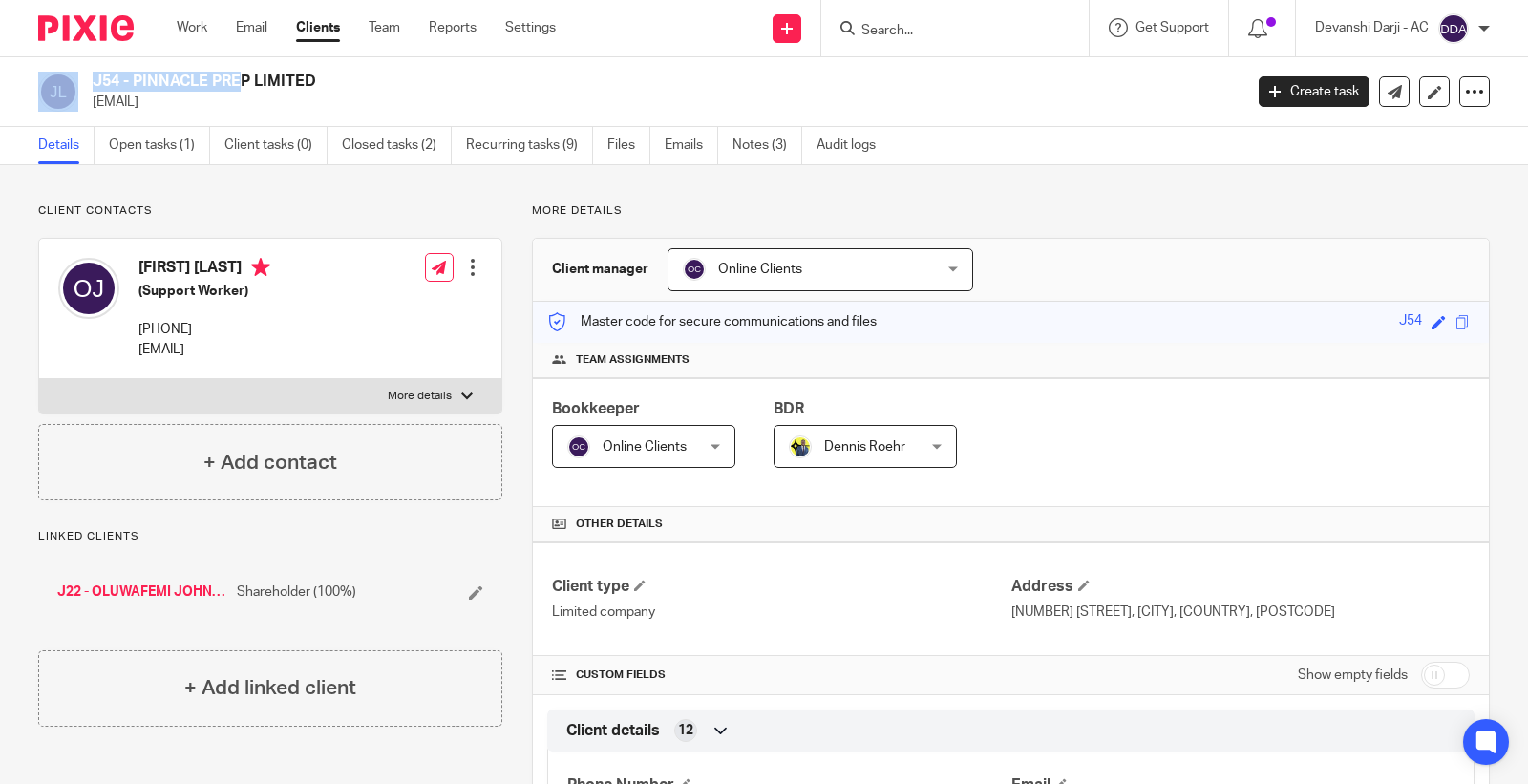 copy on "J54" 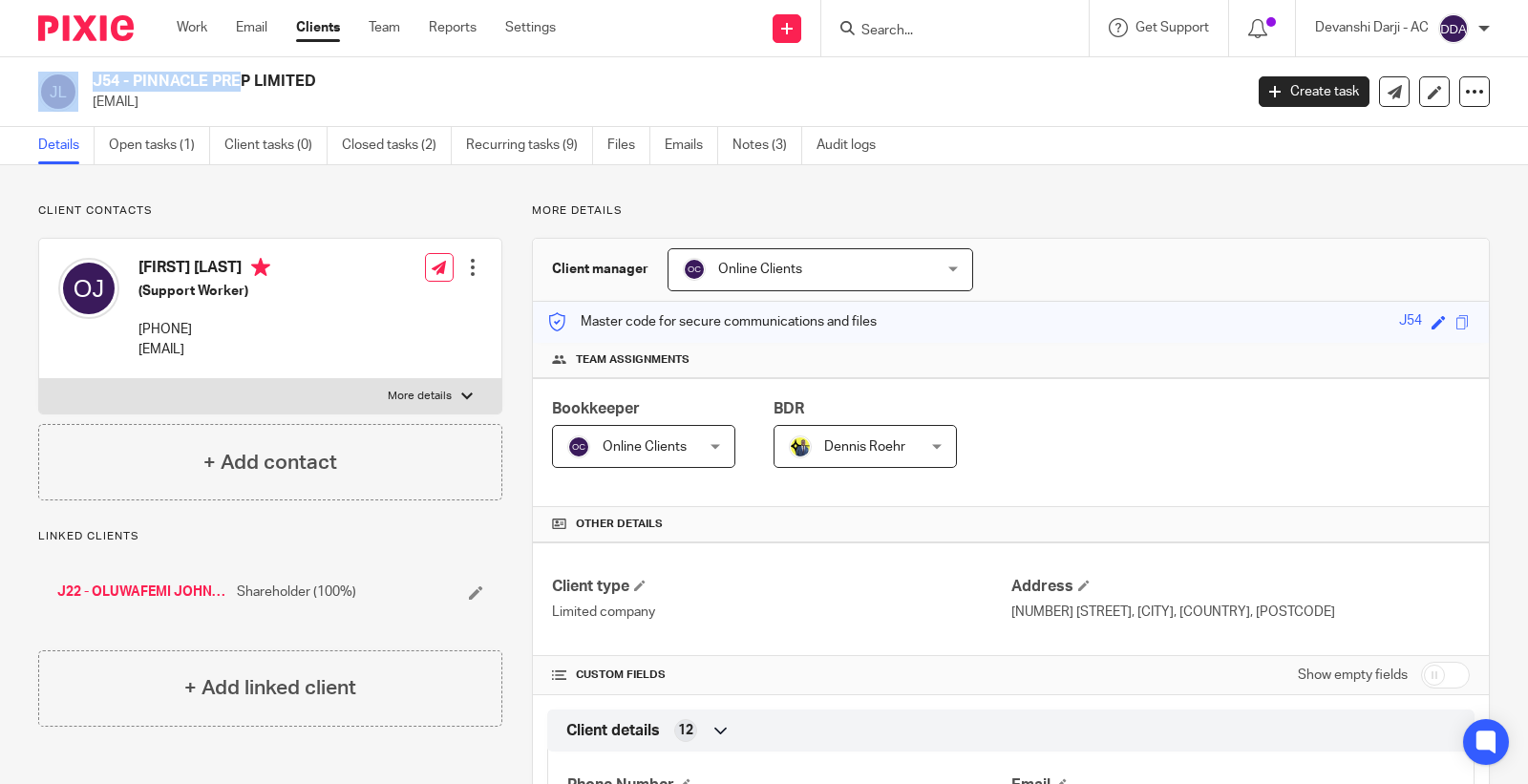 click at bounding box center [473, 267] 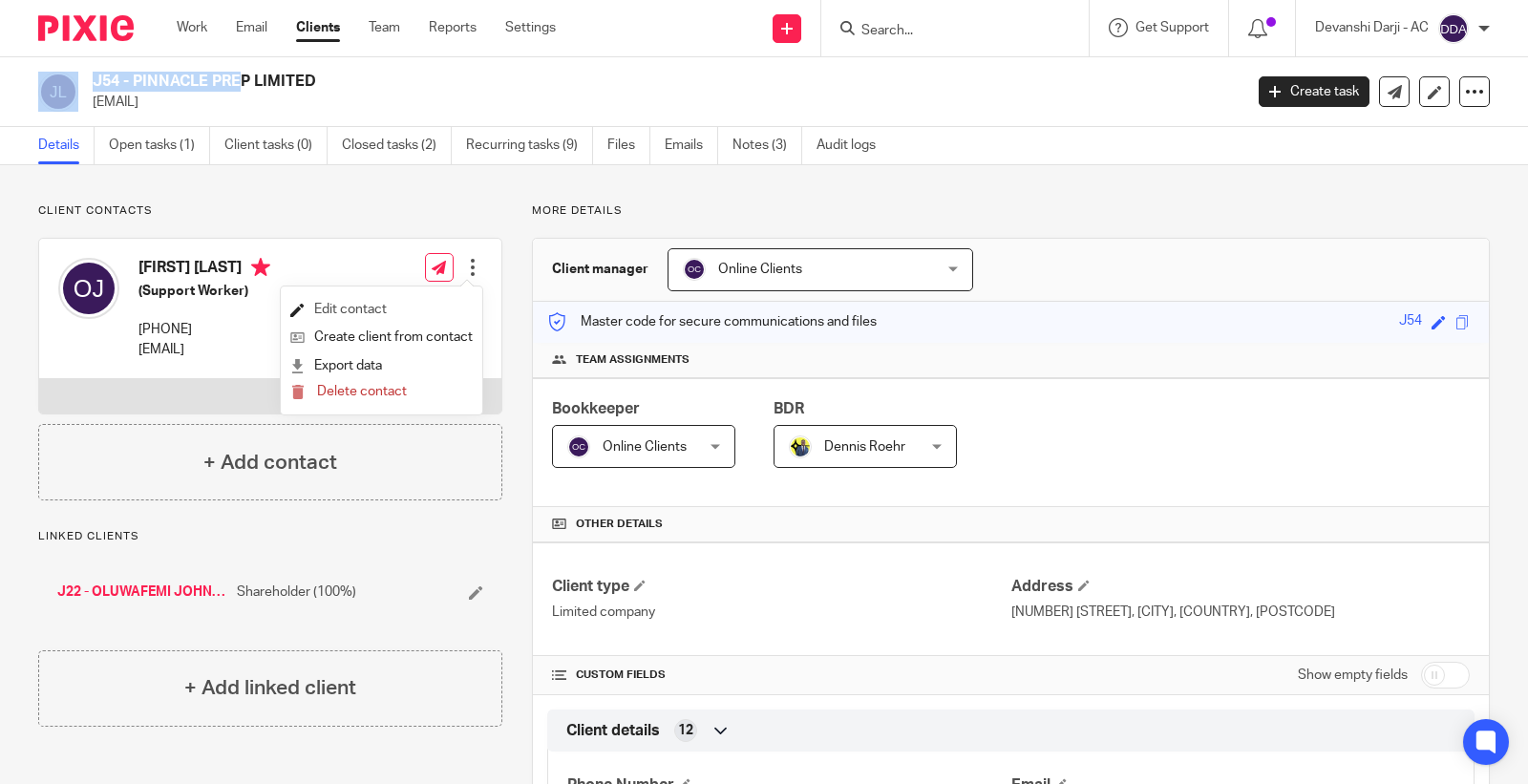 click on "Edit contact" at bounding box center (381, 309) 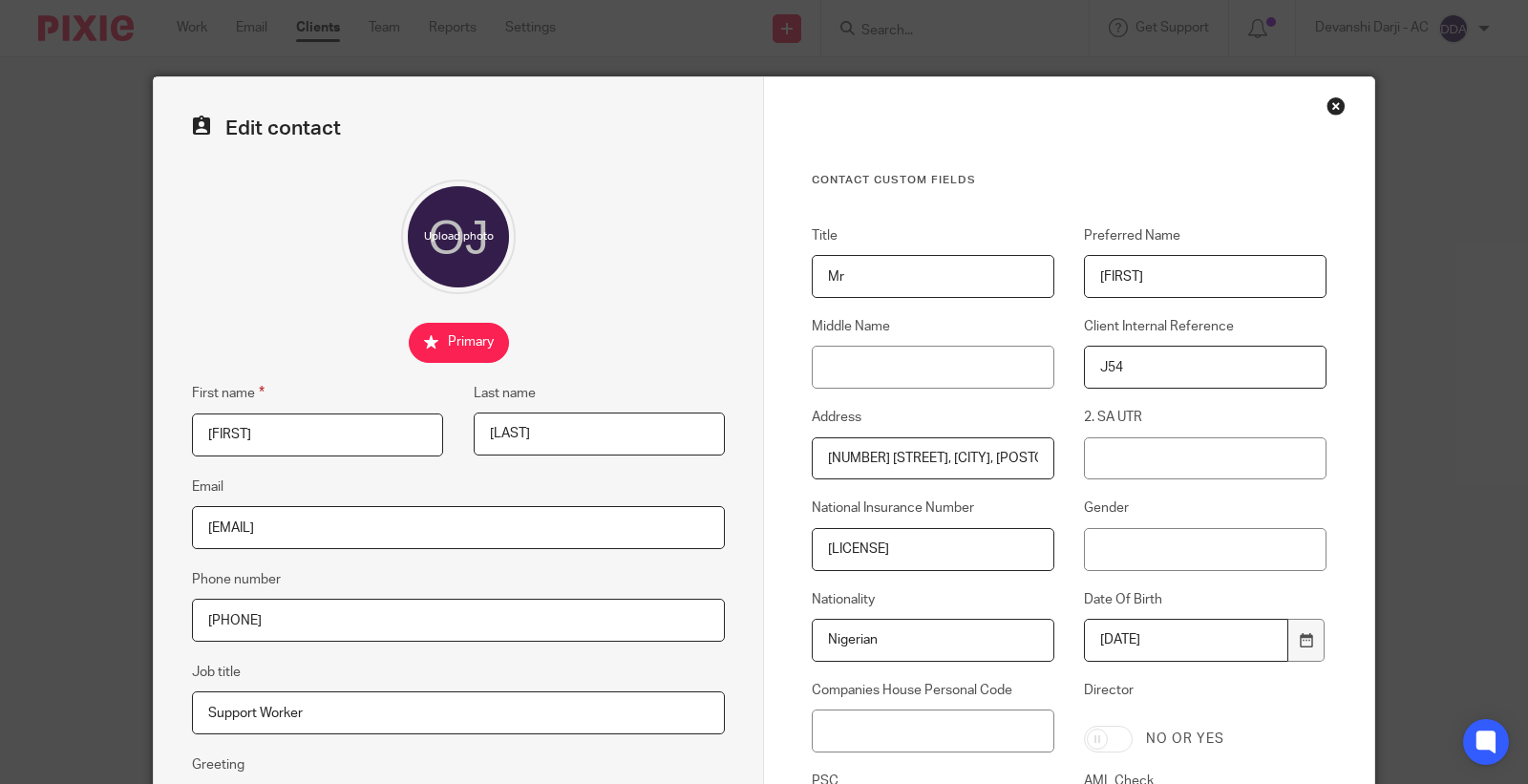 scroll, scrollTop: 0, scrollLeft: 0, axis: both 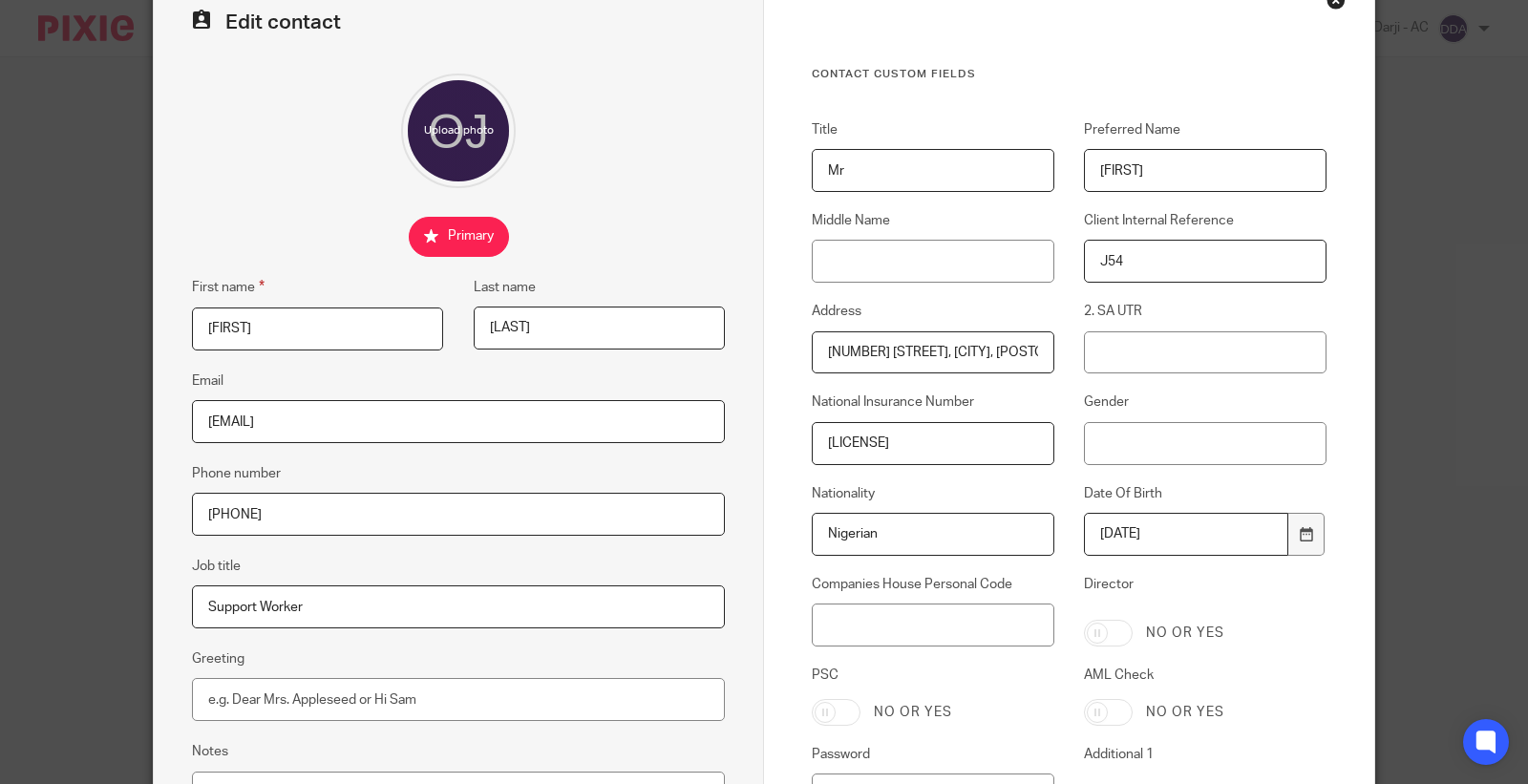 drag, startPoint x: 1115, startPoint y: 537, endPoint x: 1114, endPoint y: 526, distance: 11.04536 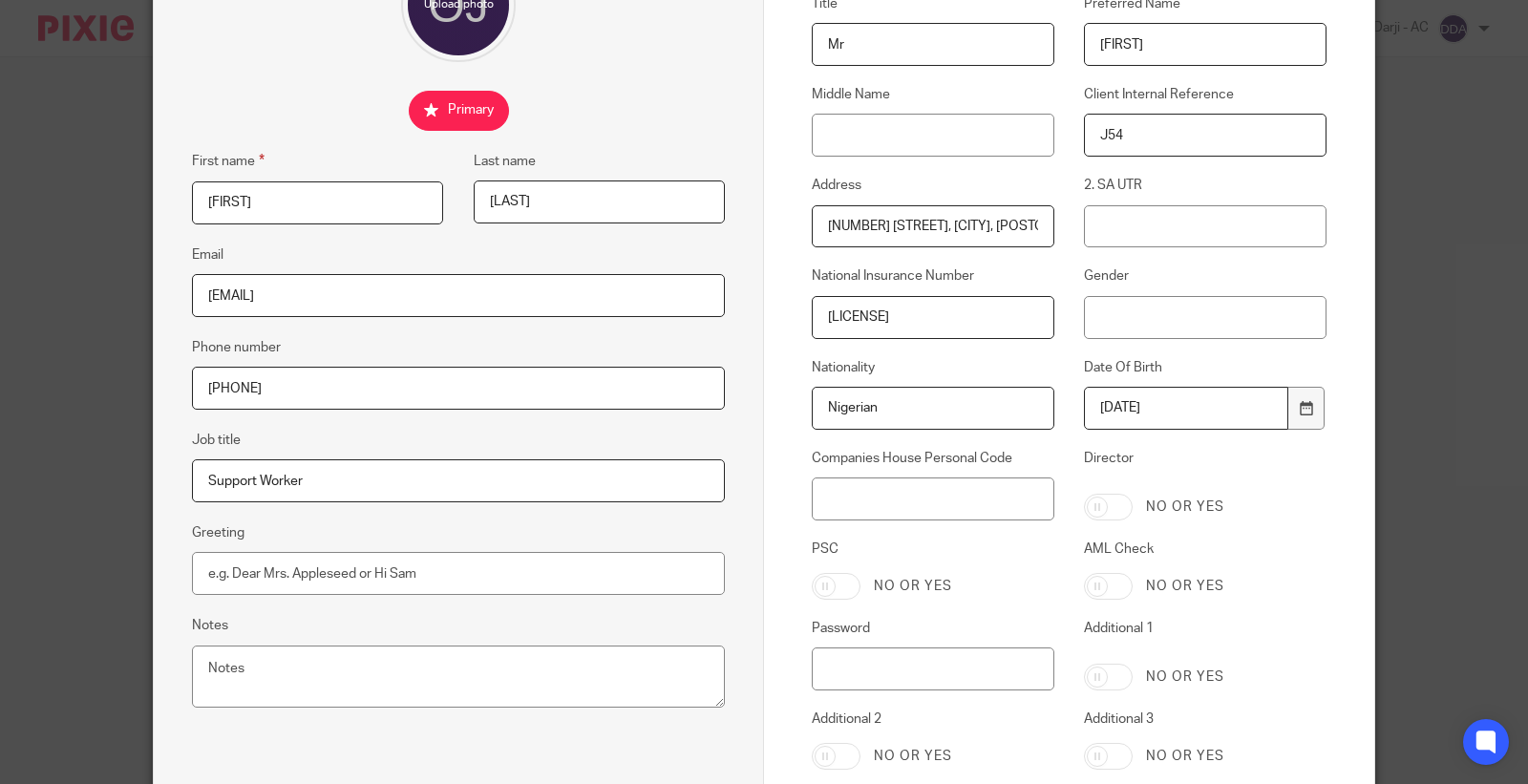 scroll, scrollTop: 584, scrollLeft: 0, axis: vertical 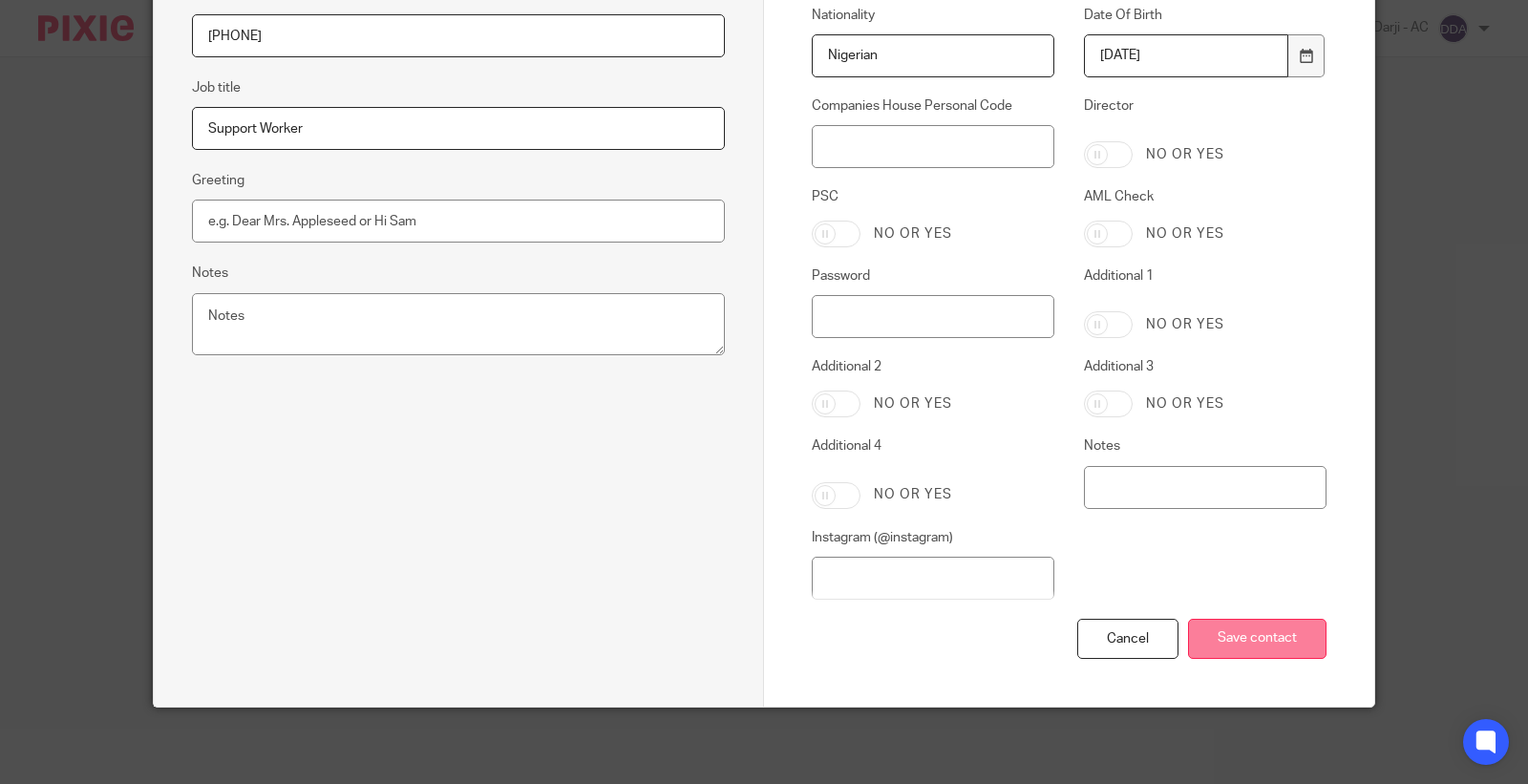 type on "[DATE]" 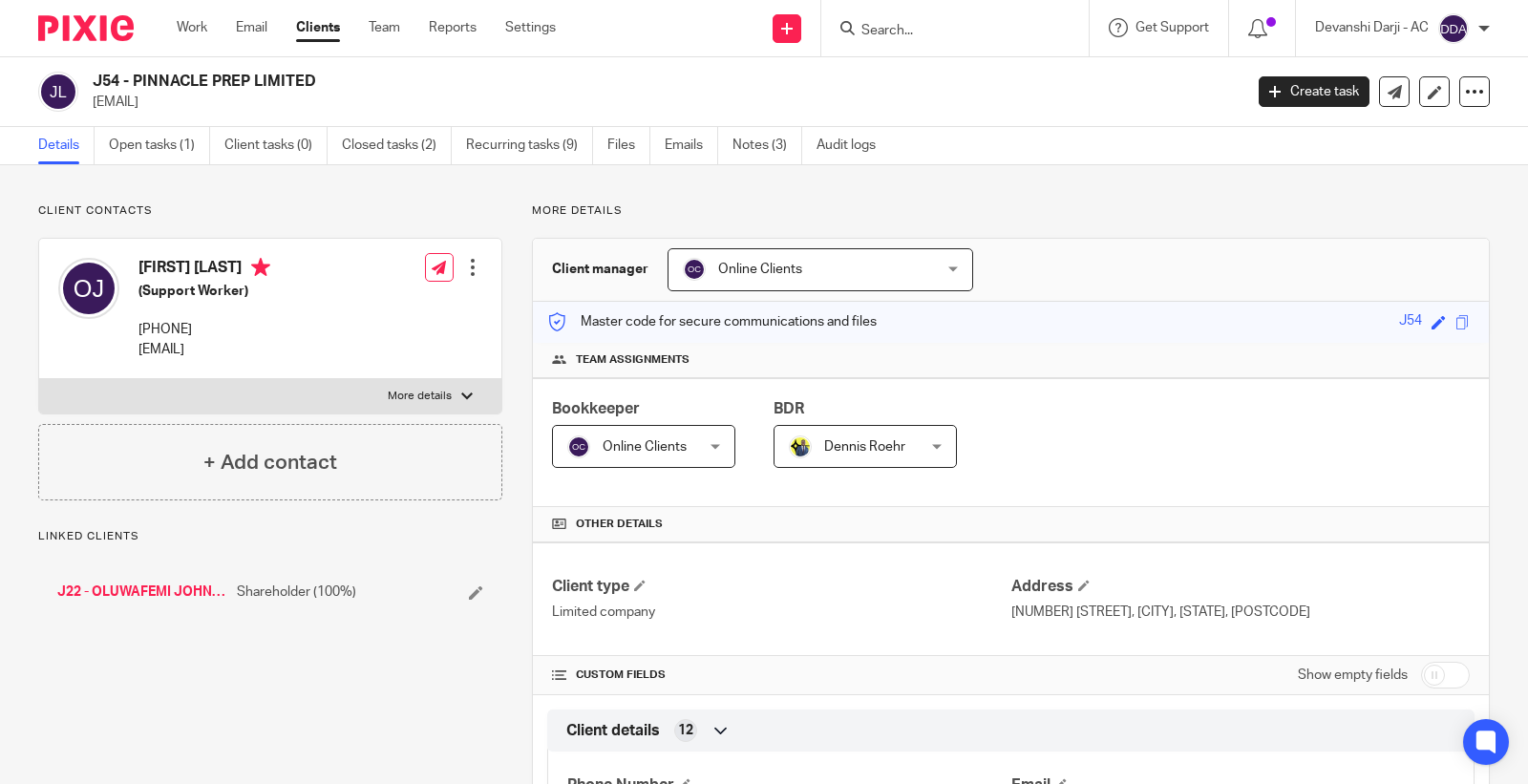 scroll, scrollTop: 0, scrollLeft: 0, axis: both 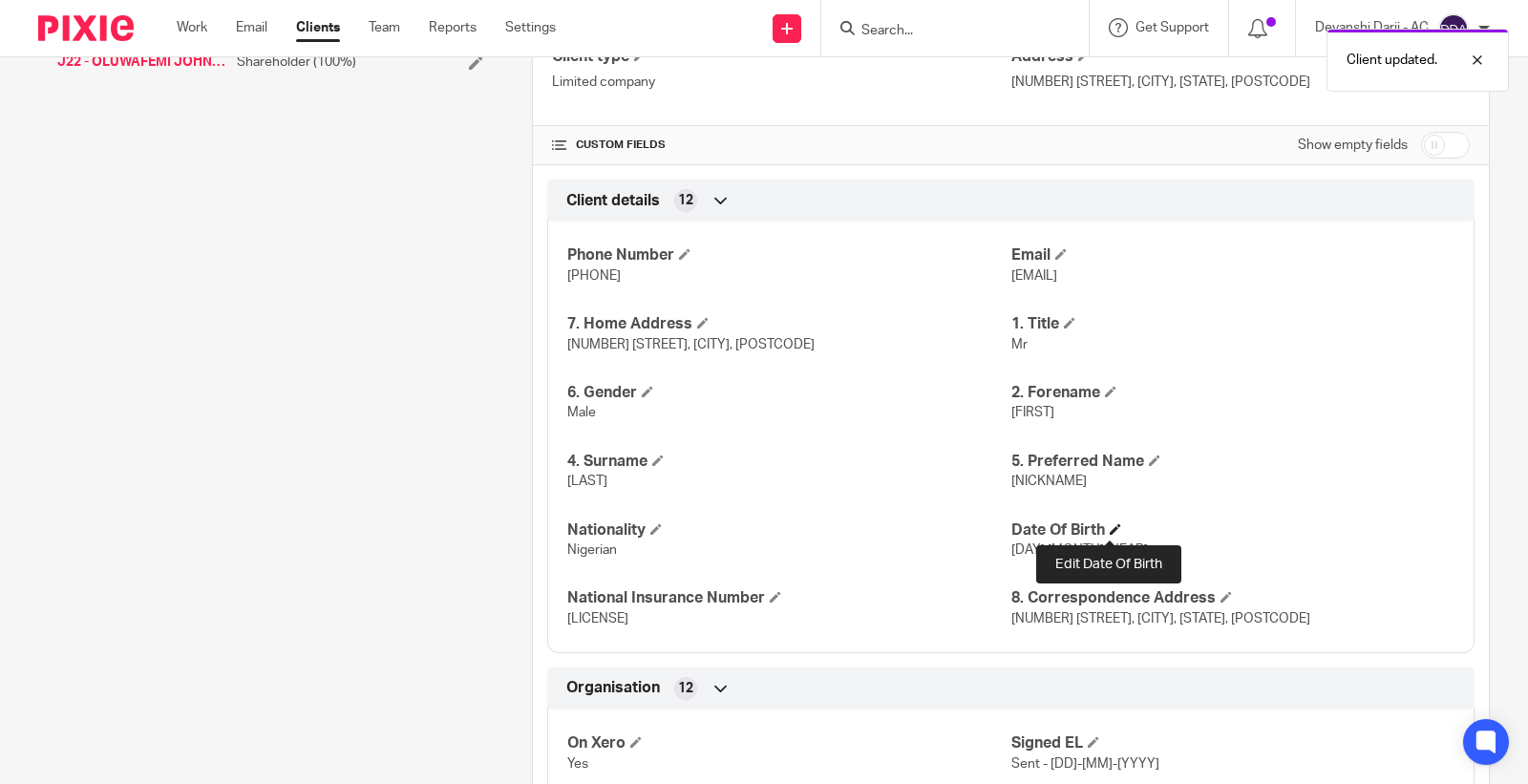 click at bounding box center (1115, 529) 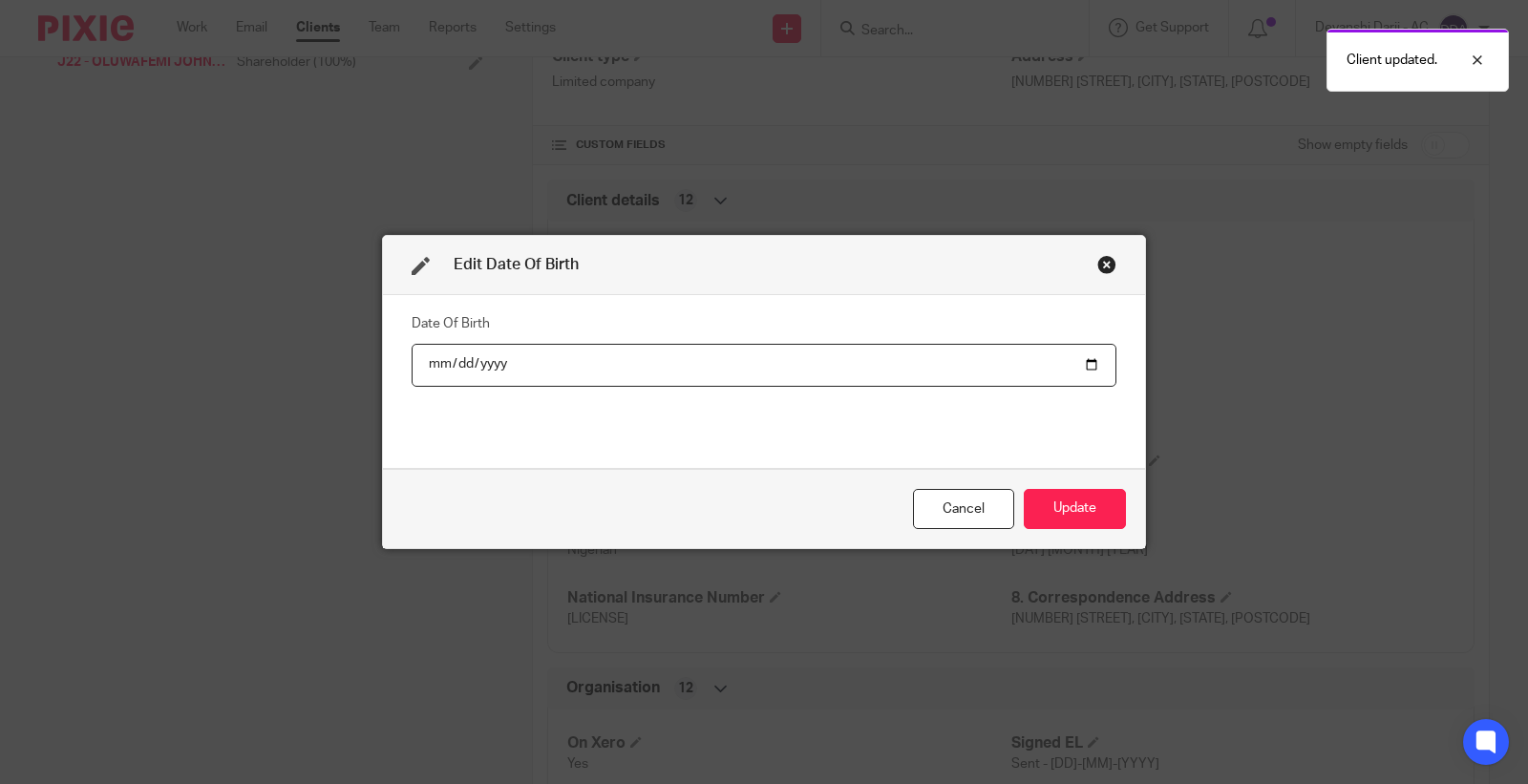 click on "[YEAR]-[MONTH]-[DAY]" at bounding box center (764, 365) 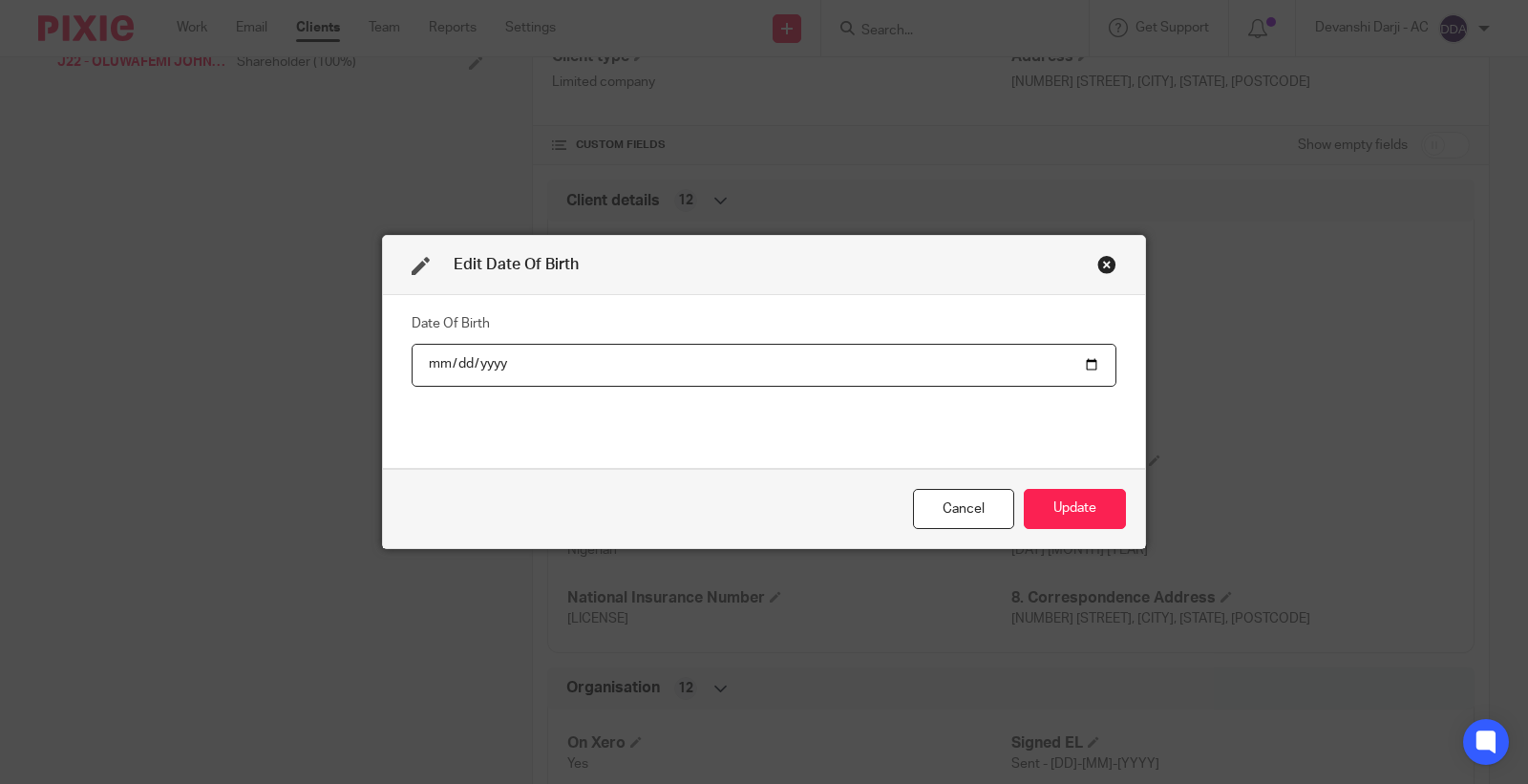 type on "[YEAR]-[MONTH]-[DAY]" 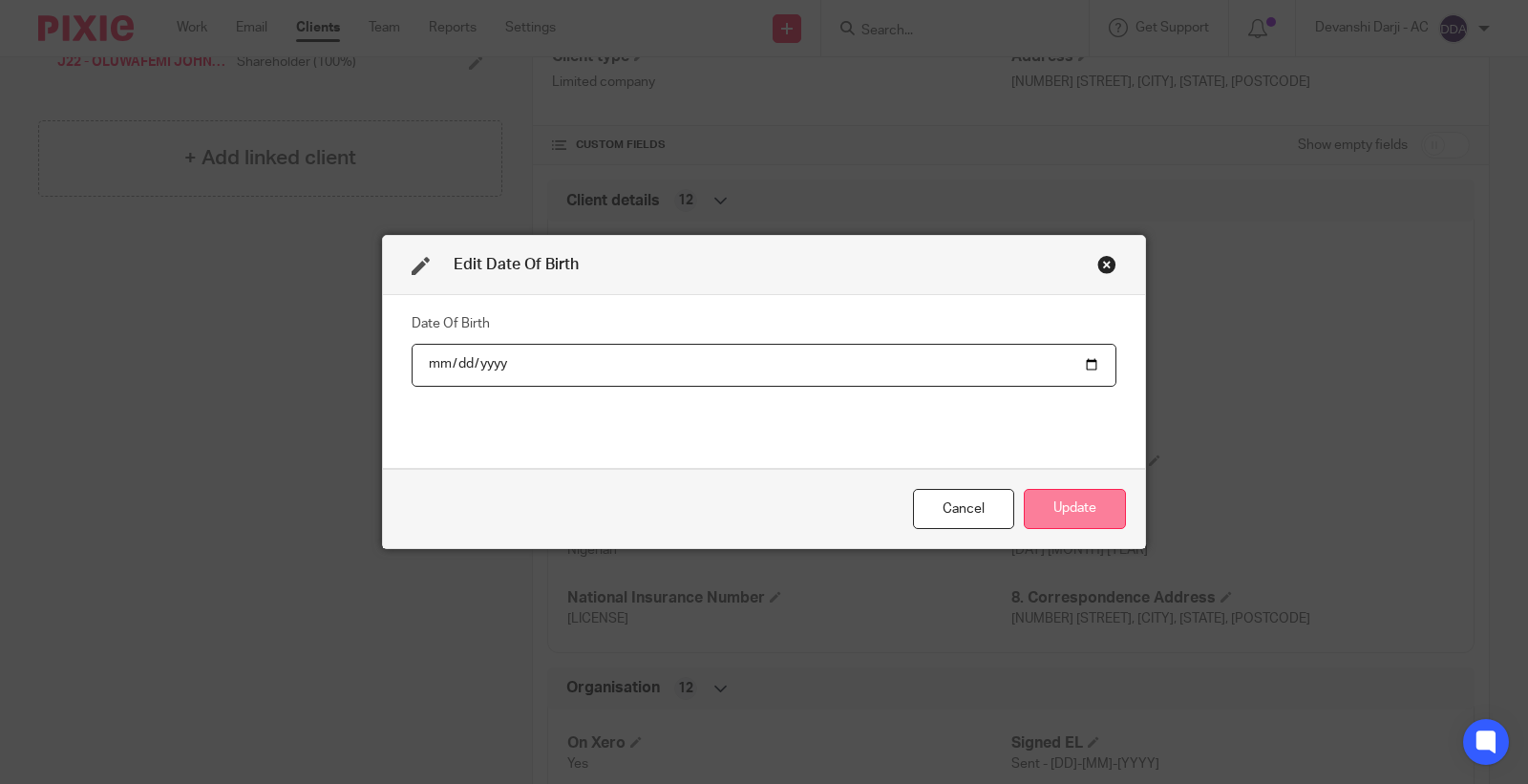 click on "Update" at bounding box center [1074, 509] 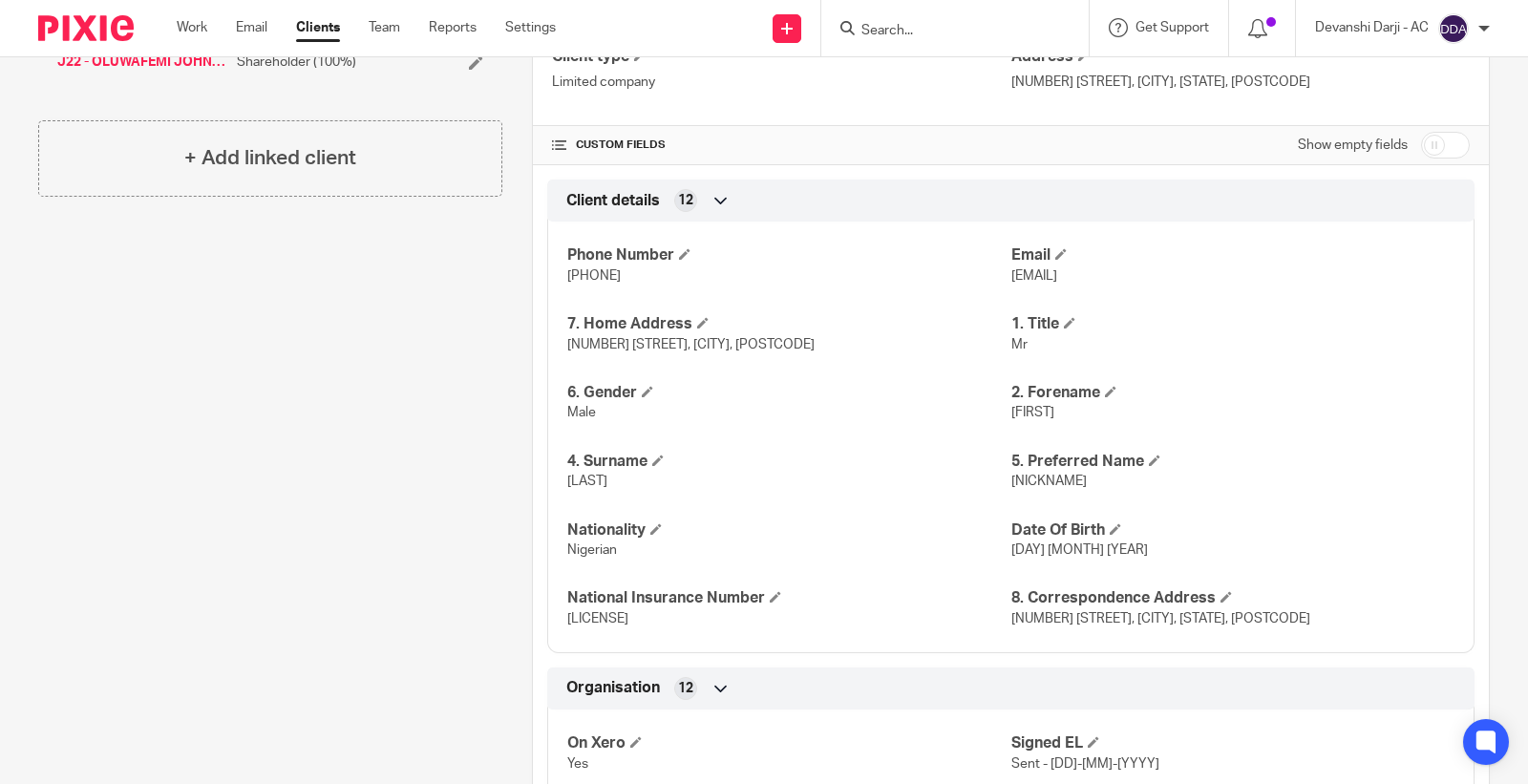 click on "Client contacts
[FIRST] [LAST]
(Support Worker)
[PHONE]
[EMAIL]
Edit contact
Create client from contact
Export data
Delete contact
More details
Title Mr" at bounding box center [255, 725] 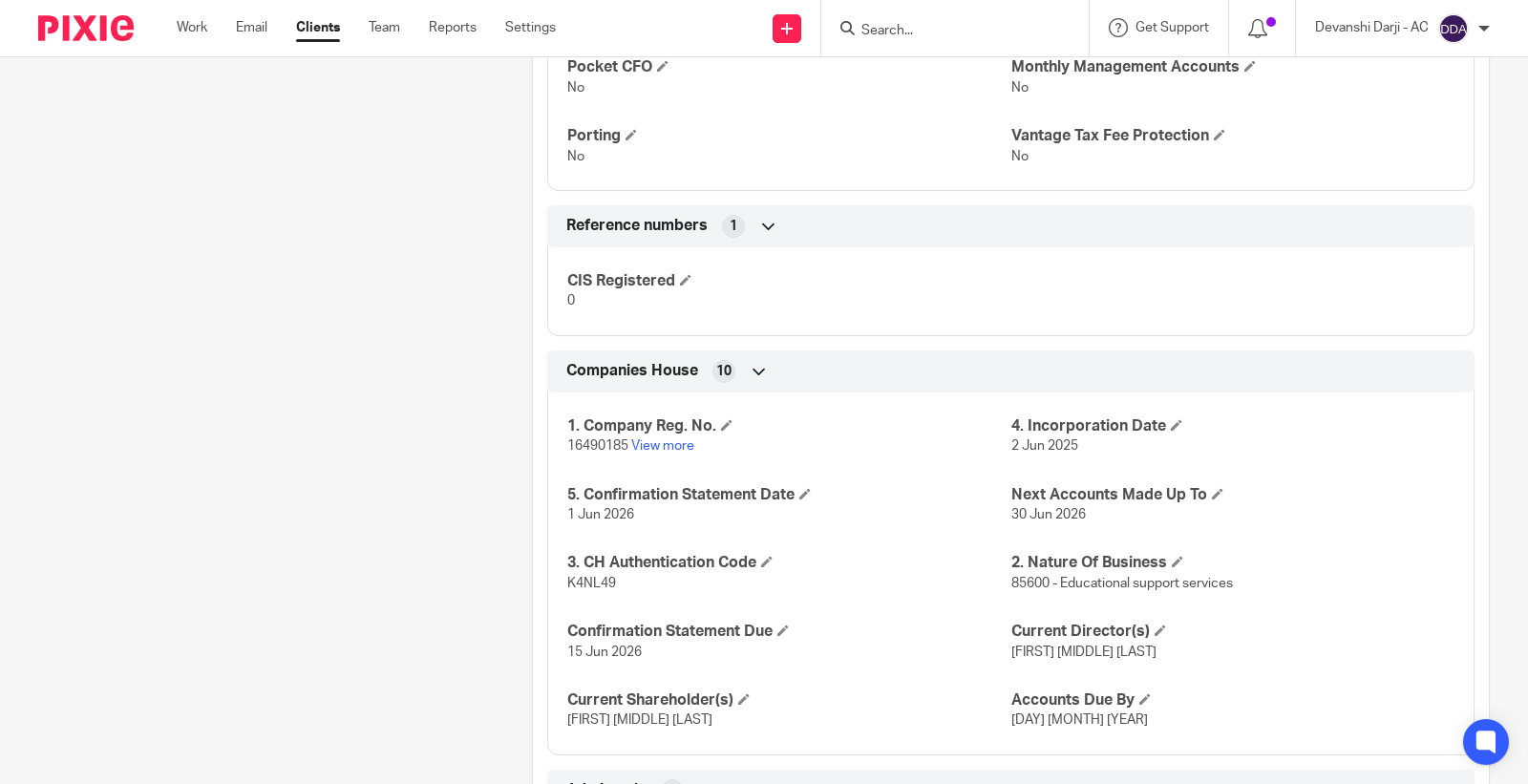 scroll, scrollTop: 1562, scrollLeft: 0, axis: vertical 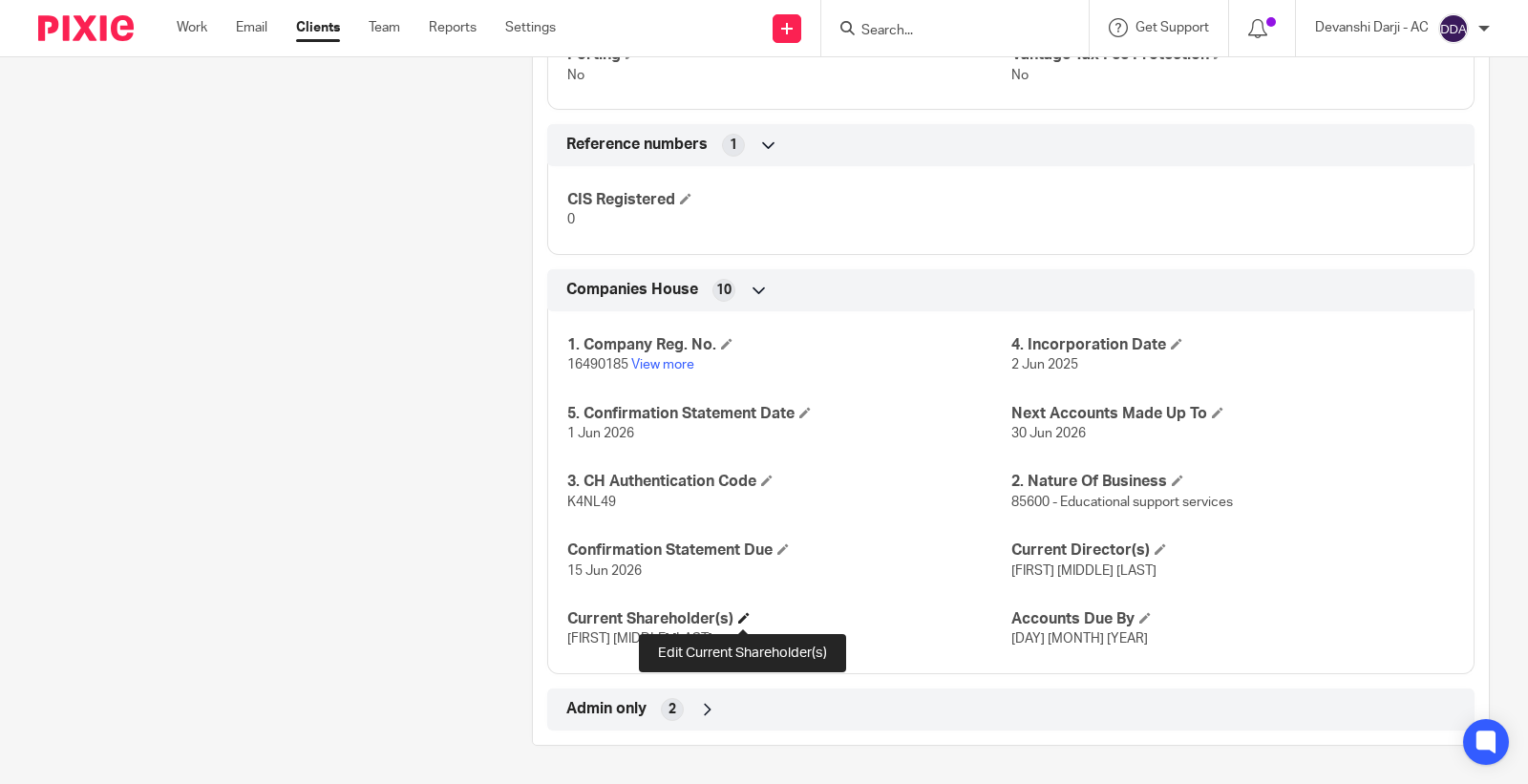 click at bounding box center (744, 618) 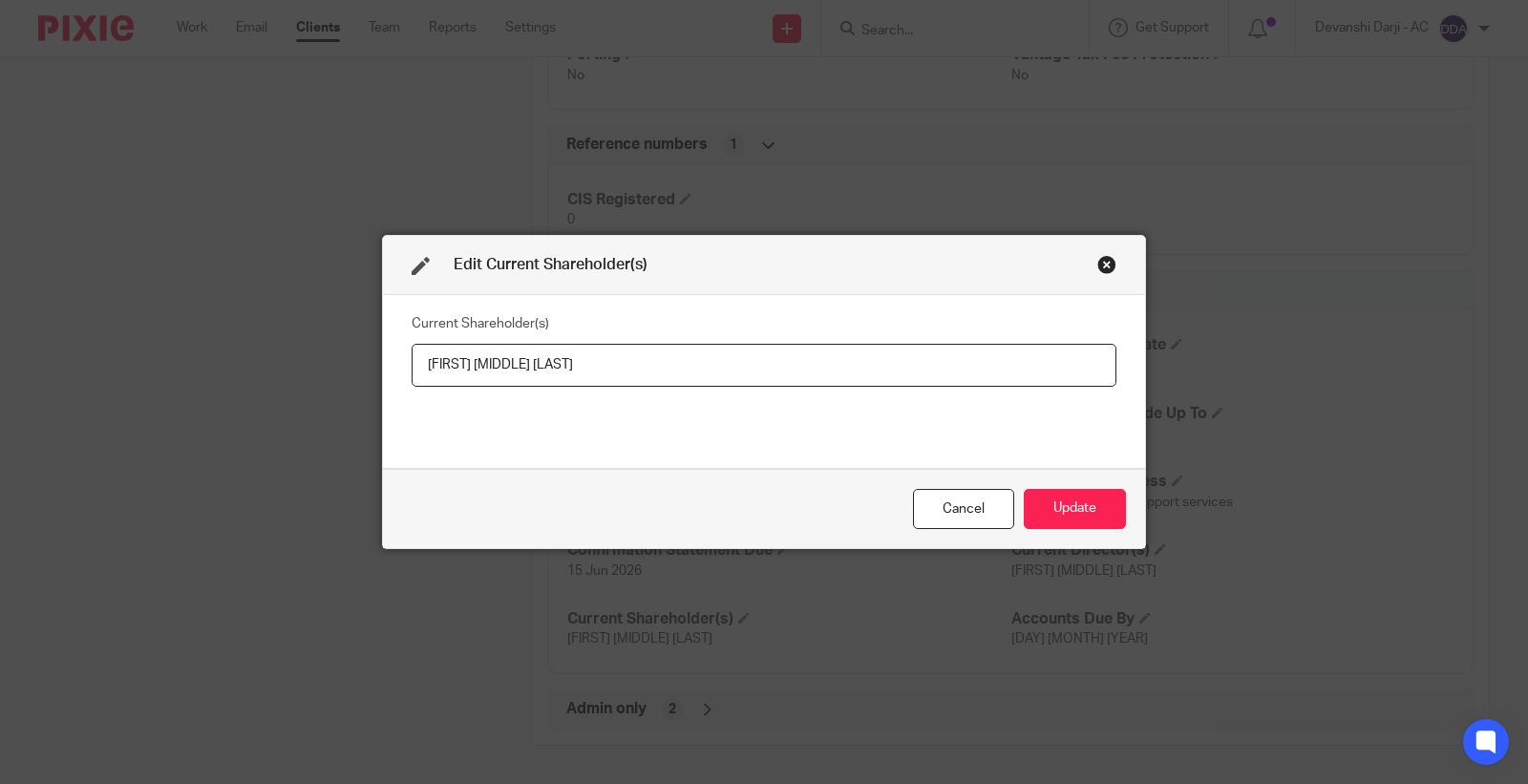 drag, startPoint x: 609, startPoint y: 360, endPoint x: 203, endPoint y: 359, distance: 406.0012 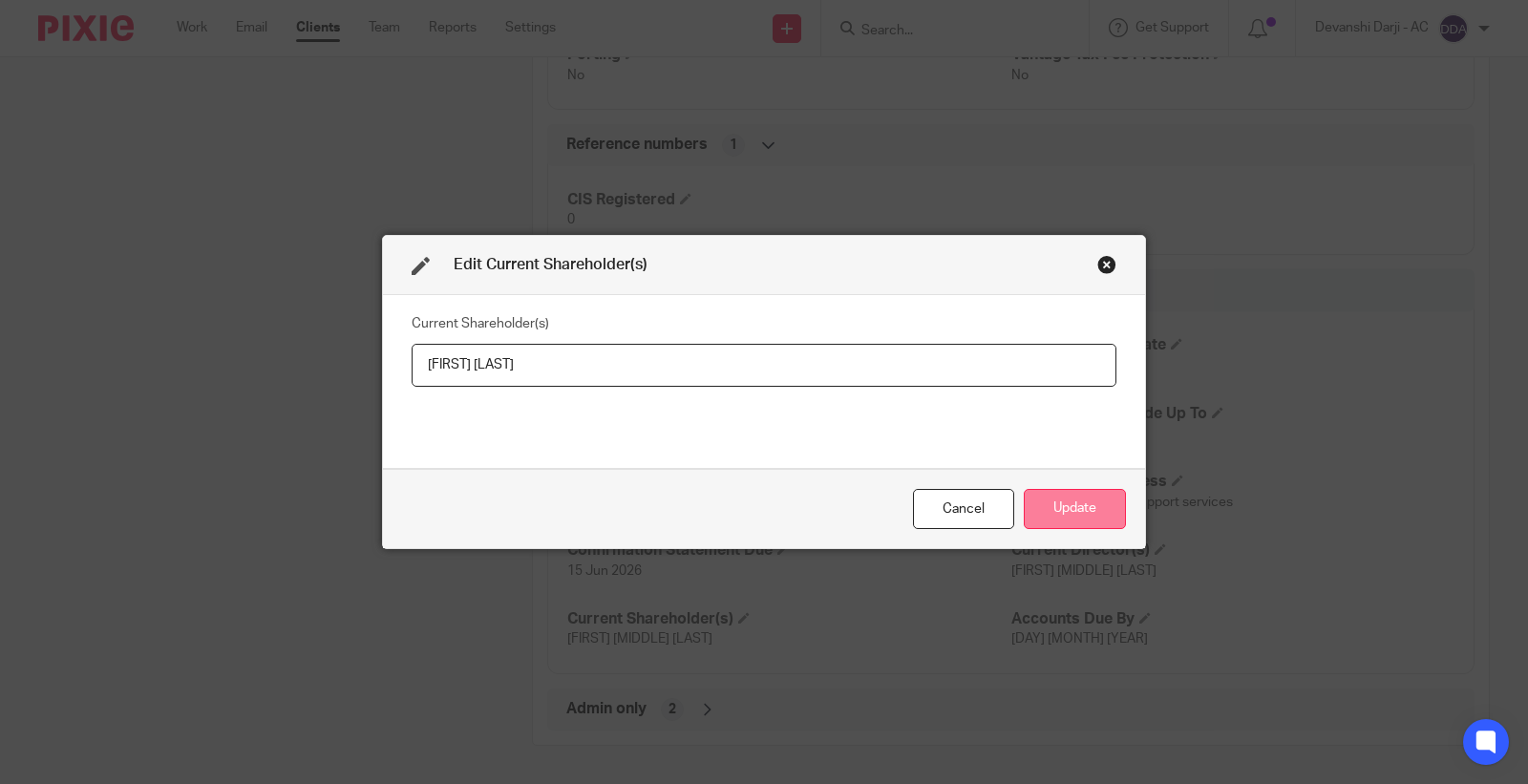 type on "[FIRST] [LAST]" 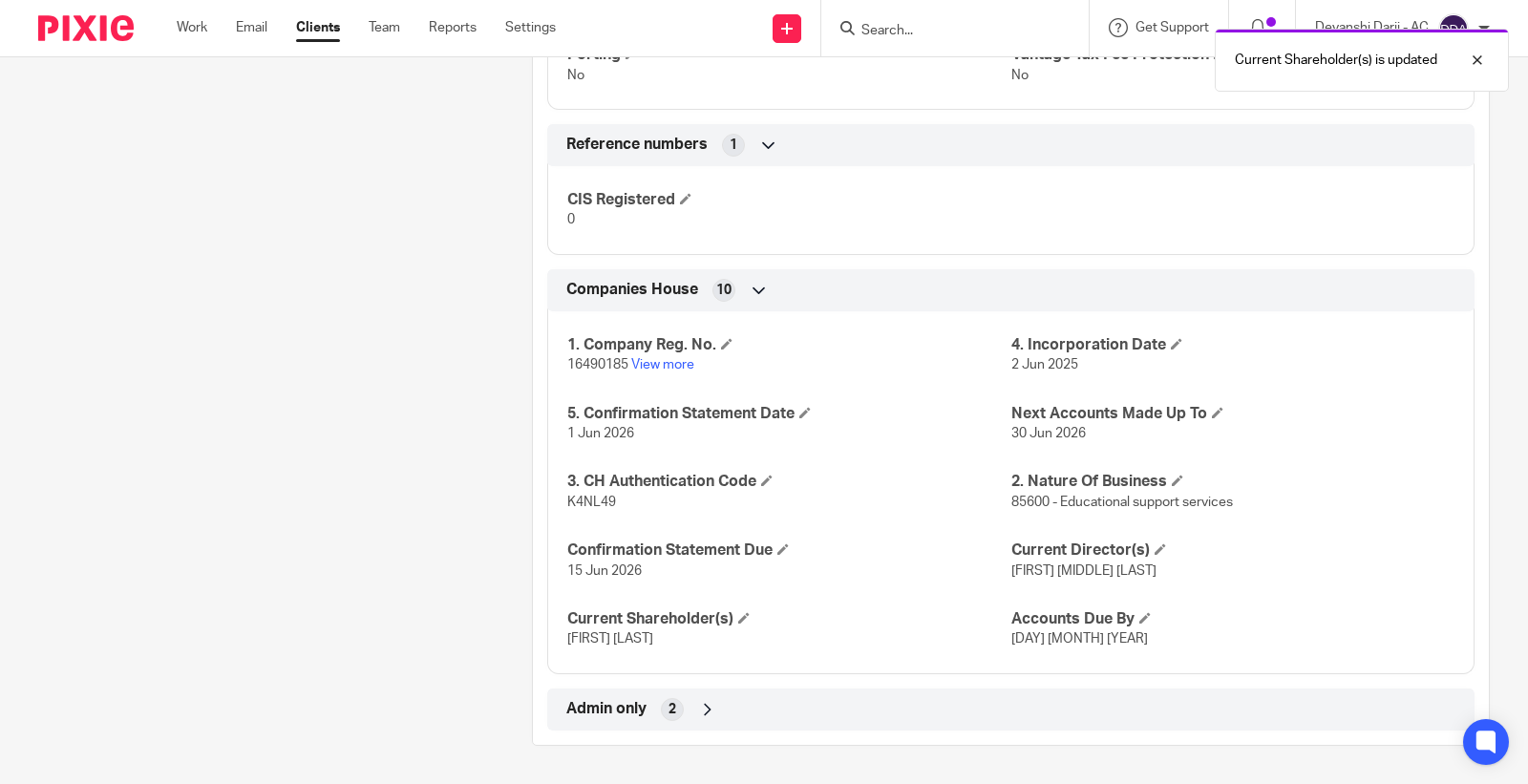 click on "Client contacts
[FIRST] [LAST]
(Support Worker)
[PHONE]
[EMAIL]
Edit contact
Create client from contact
Export data
Delete contact
More details
Title Mr" at bounding box center [255, -307] 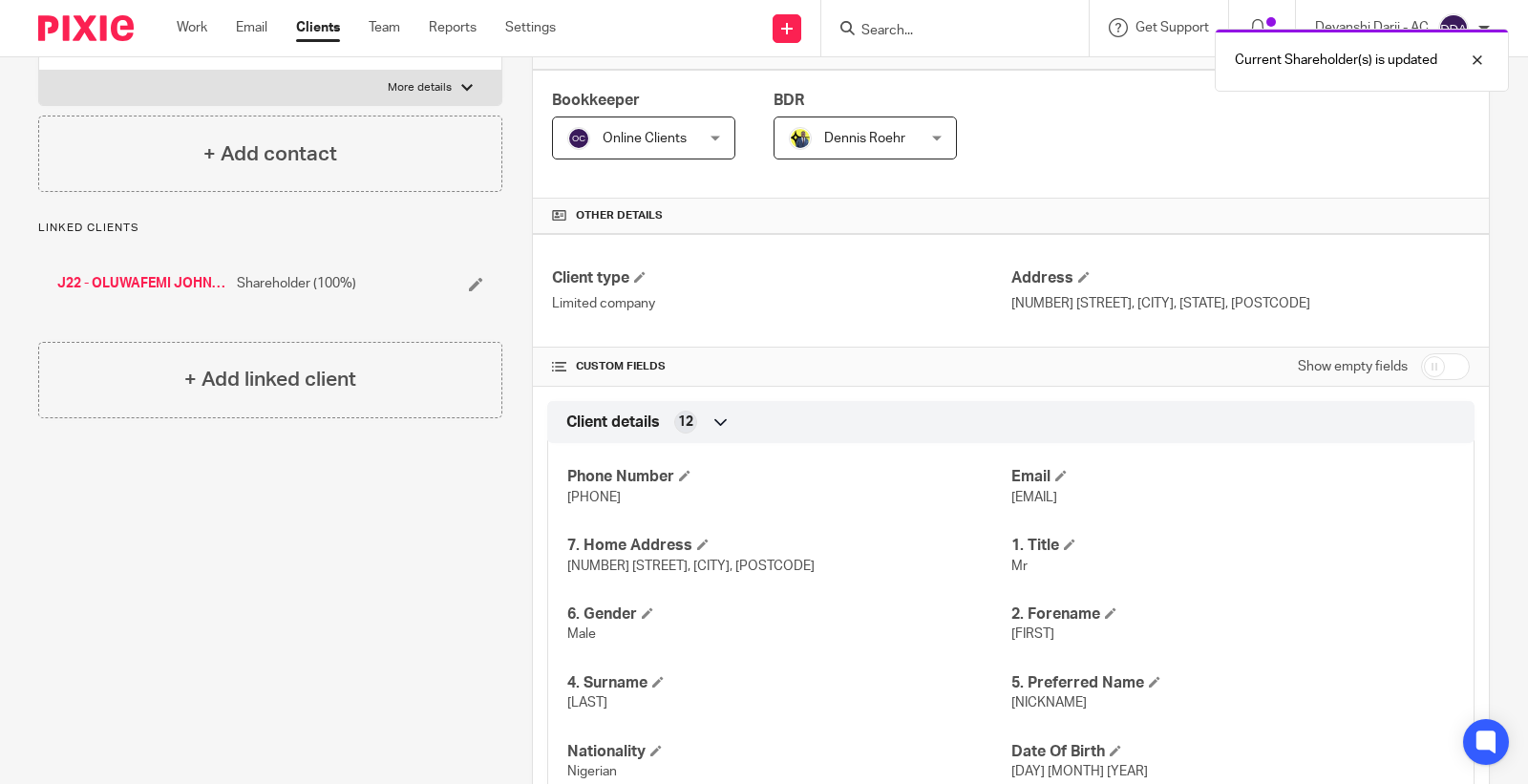 scroll, scrollTop: 318, scrollLeft: 0, axis: vertical 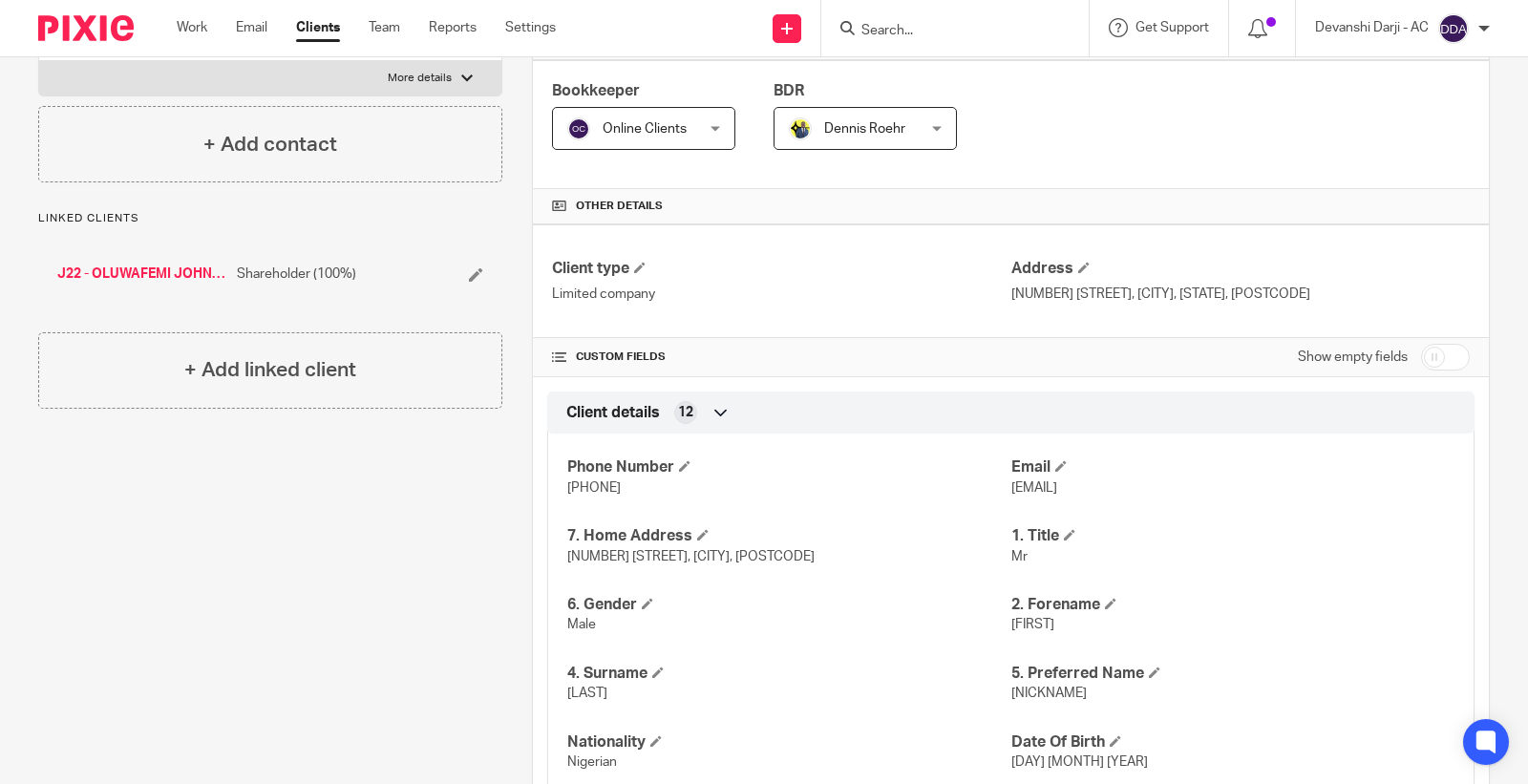 click at bounding box center (945, 32) 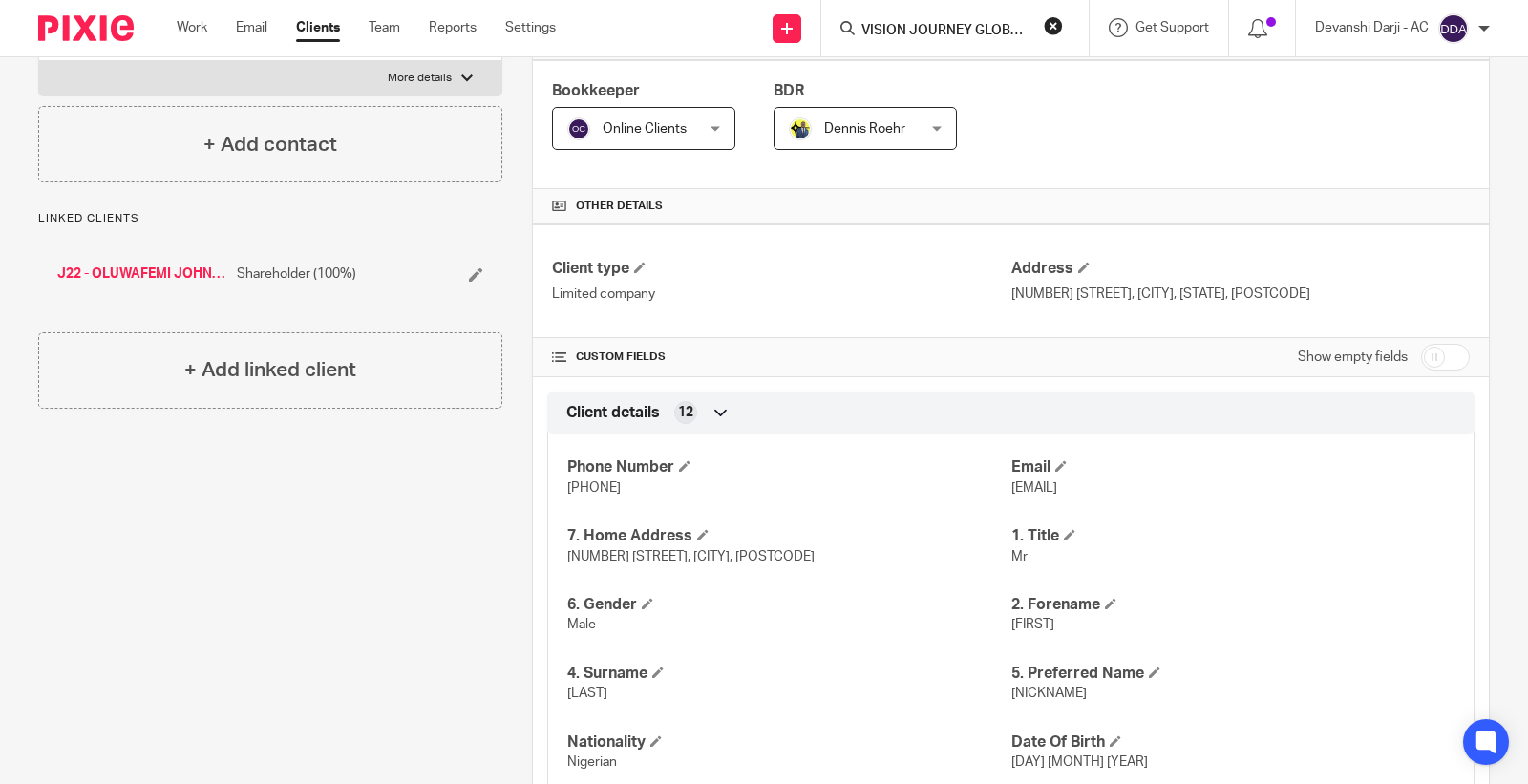 scroll, scrollTop: 0, scrollLeft: 121, axis: horizontal 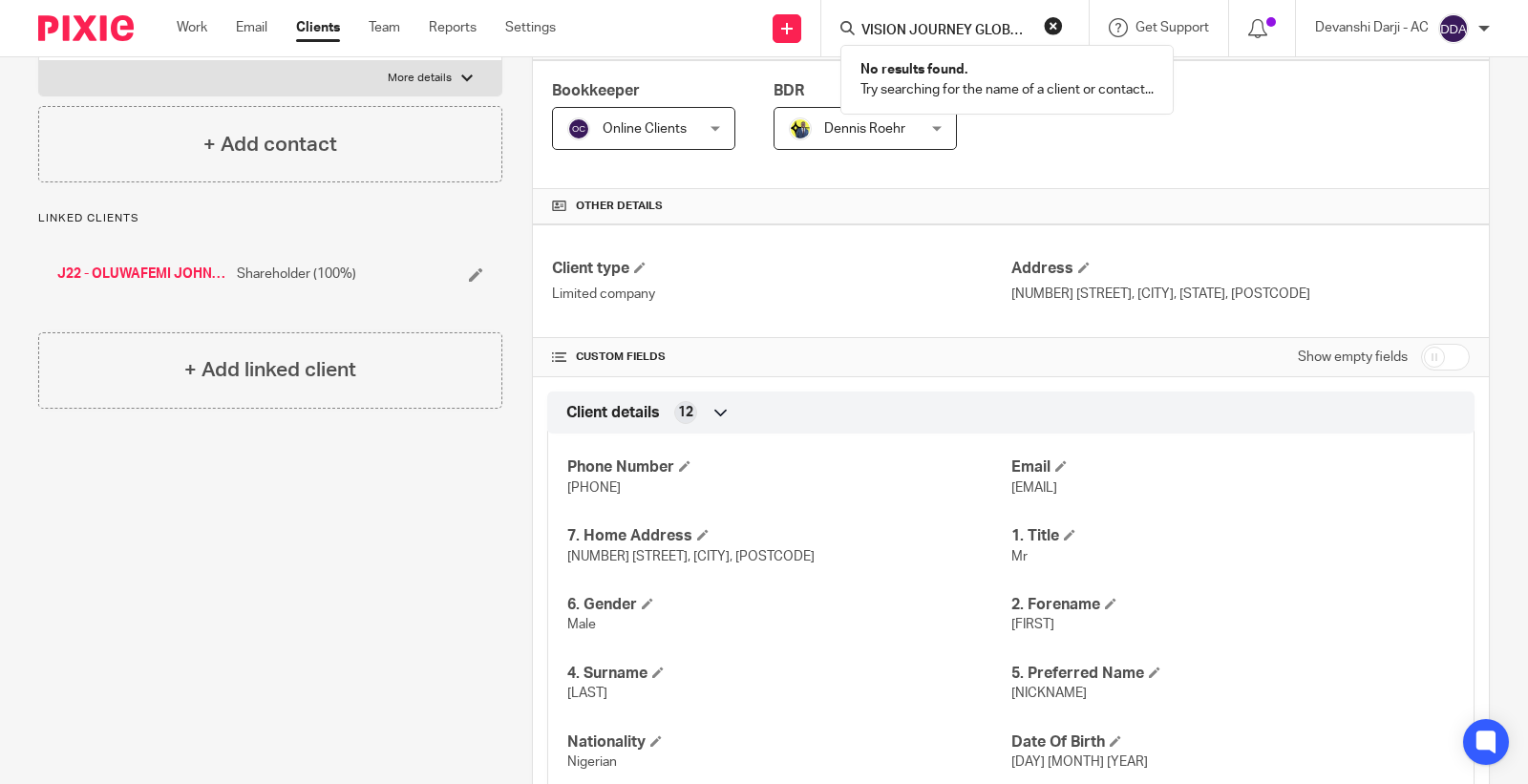 click on "VISION JOURNEY GLOBAL LOGISTICS LIMITED" at bounding box center [945, 32] 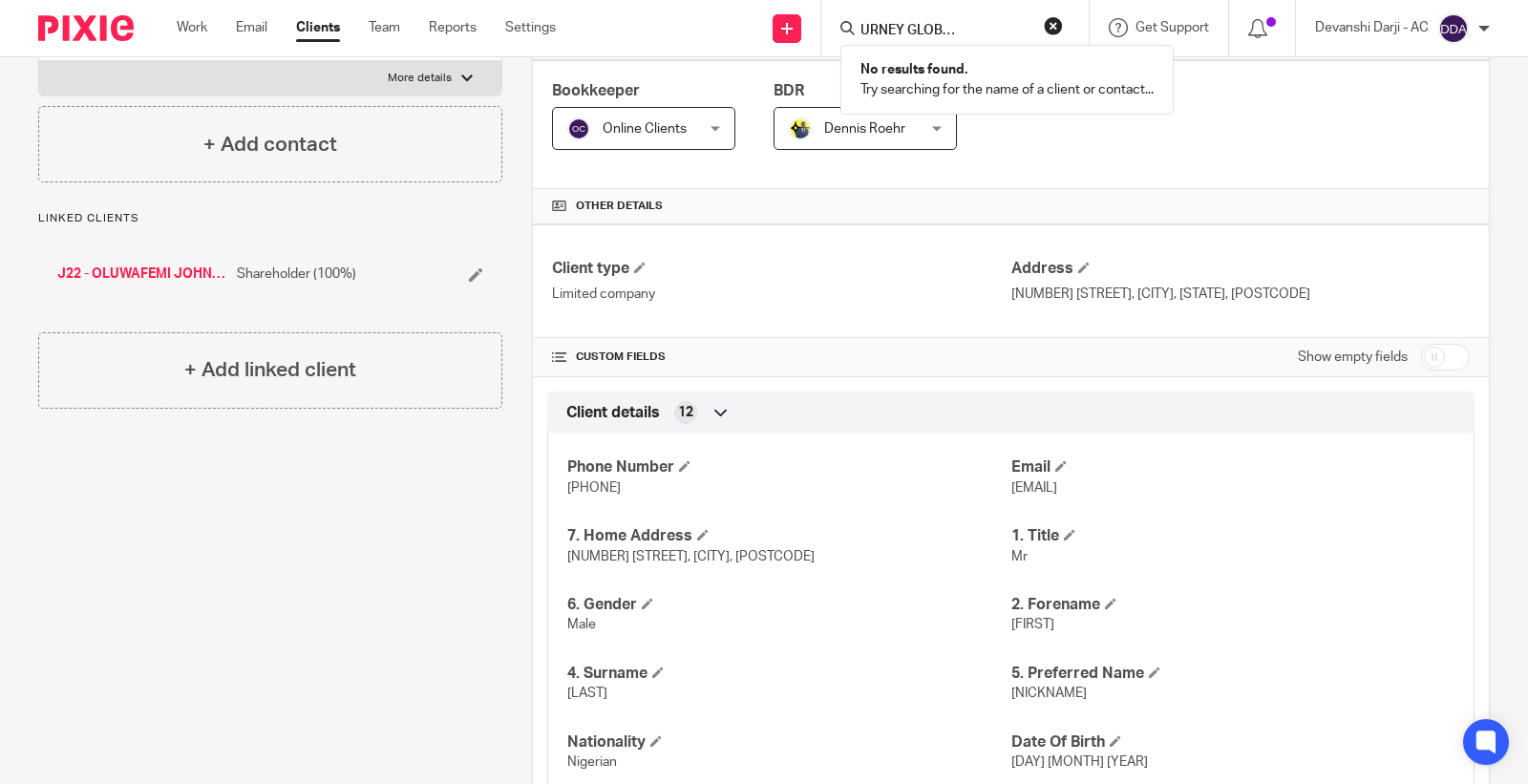 scroll, scrollTop: 0, scrollLeft: 0, axis: both 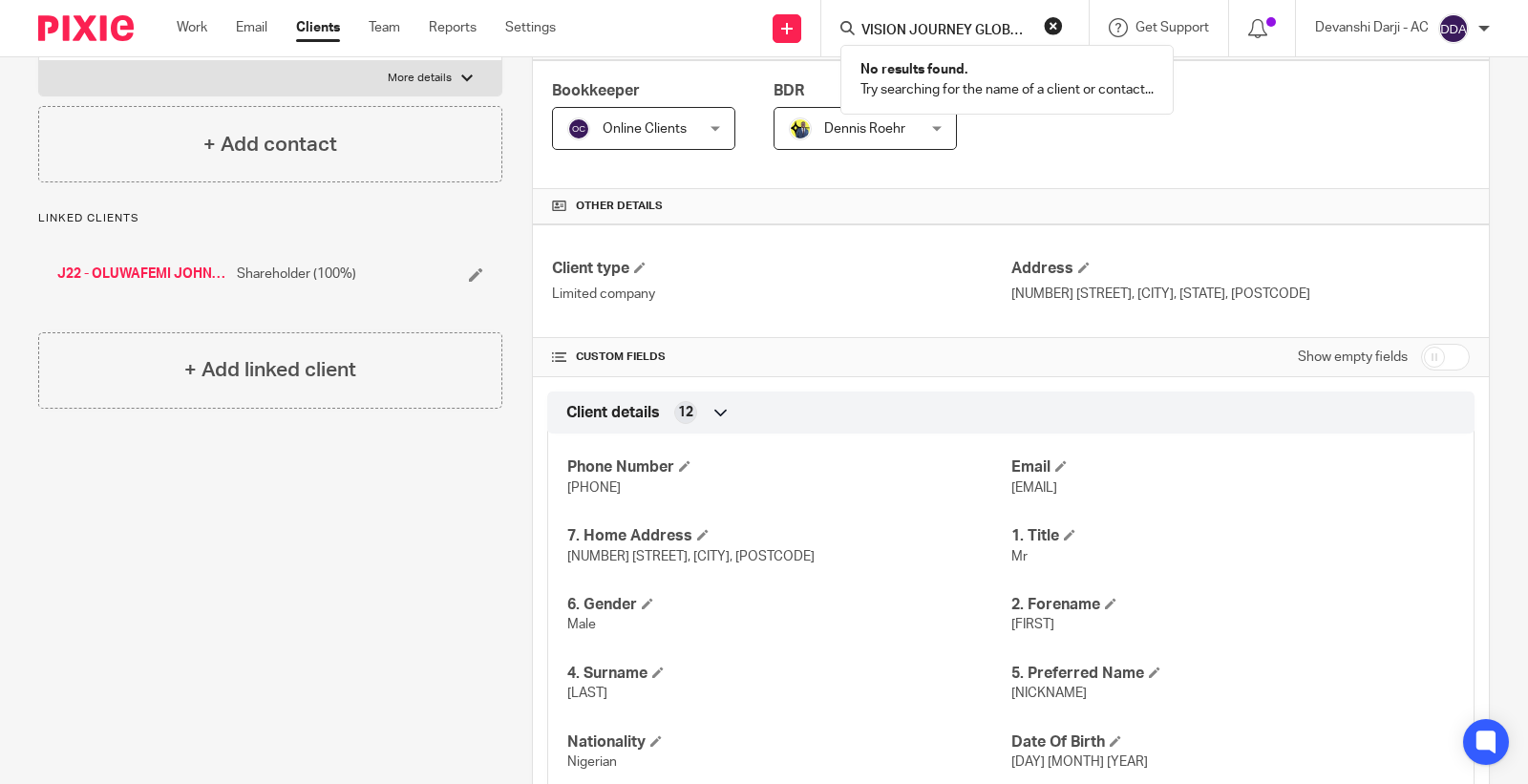 type on "VISION JOURNEY GLOBAL LOGISTICS" 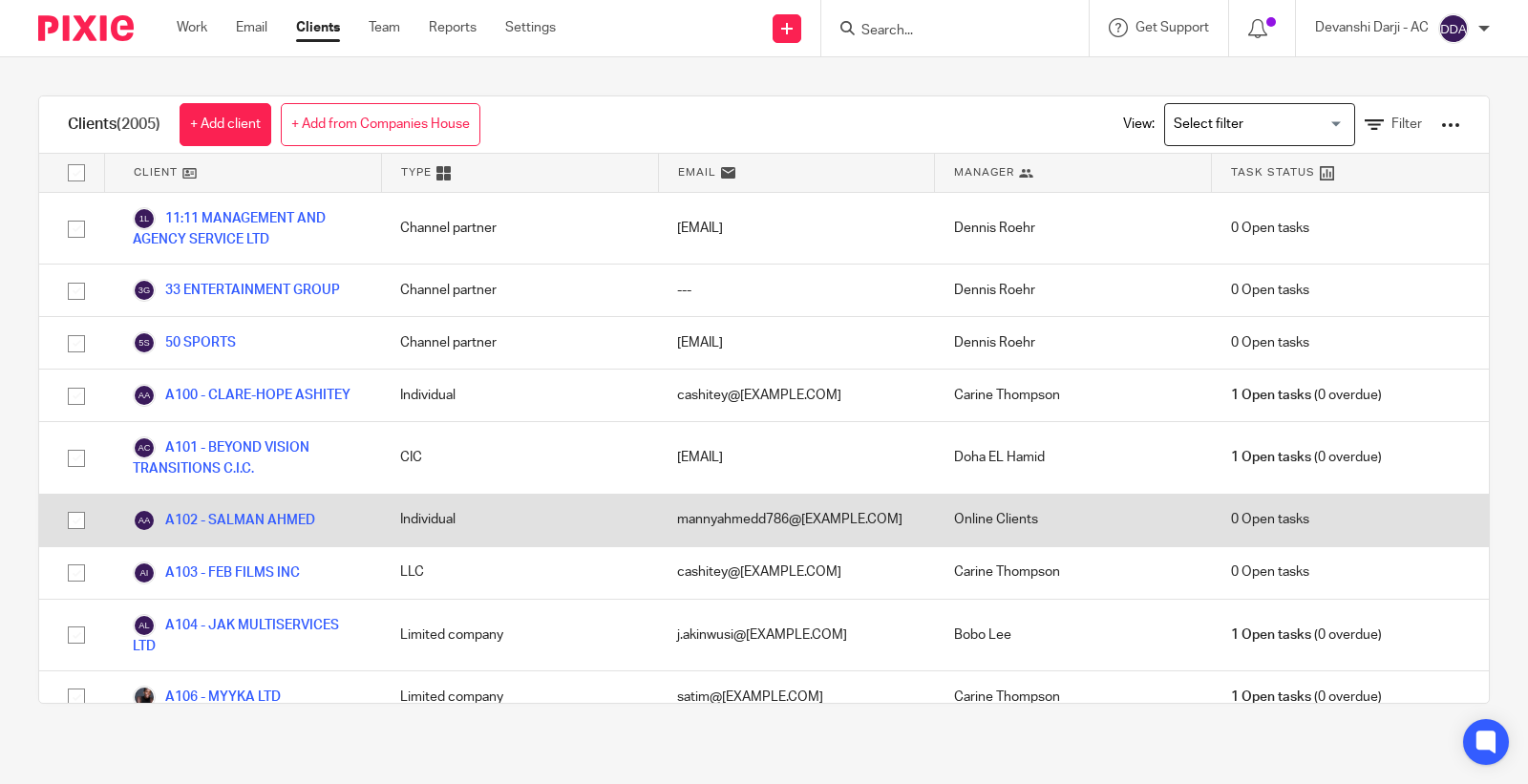 scroll, scrollTop: 0, scrollLeft: 0, axis: both 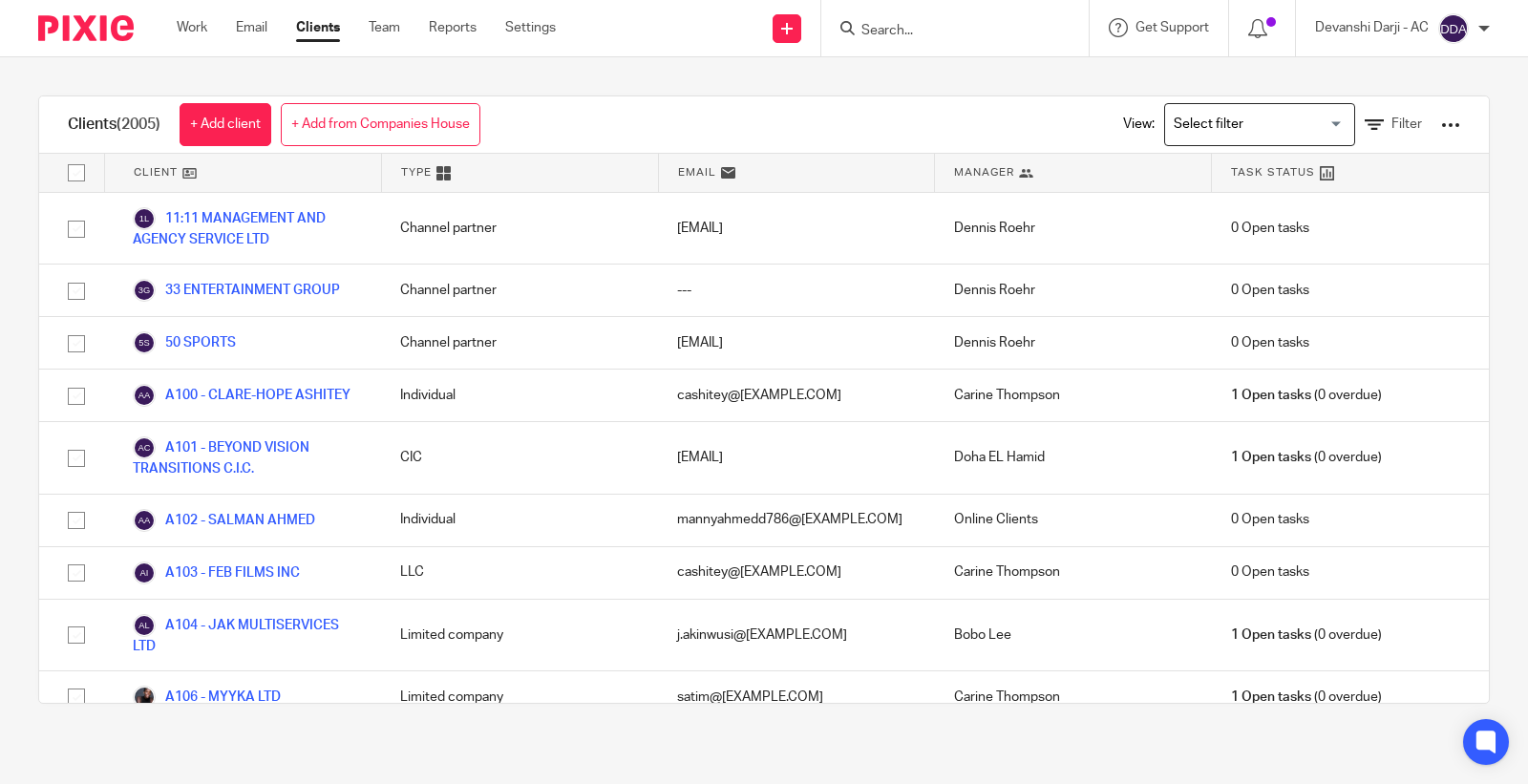 click at bounding box center [945, 32] 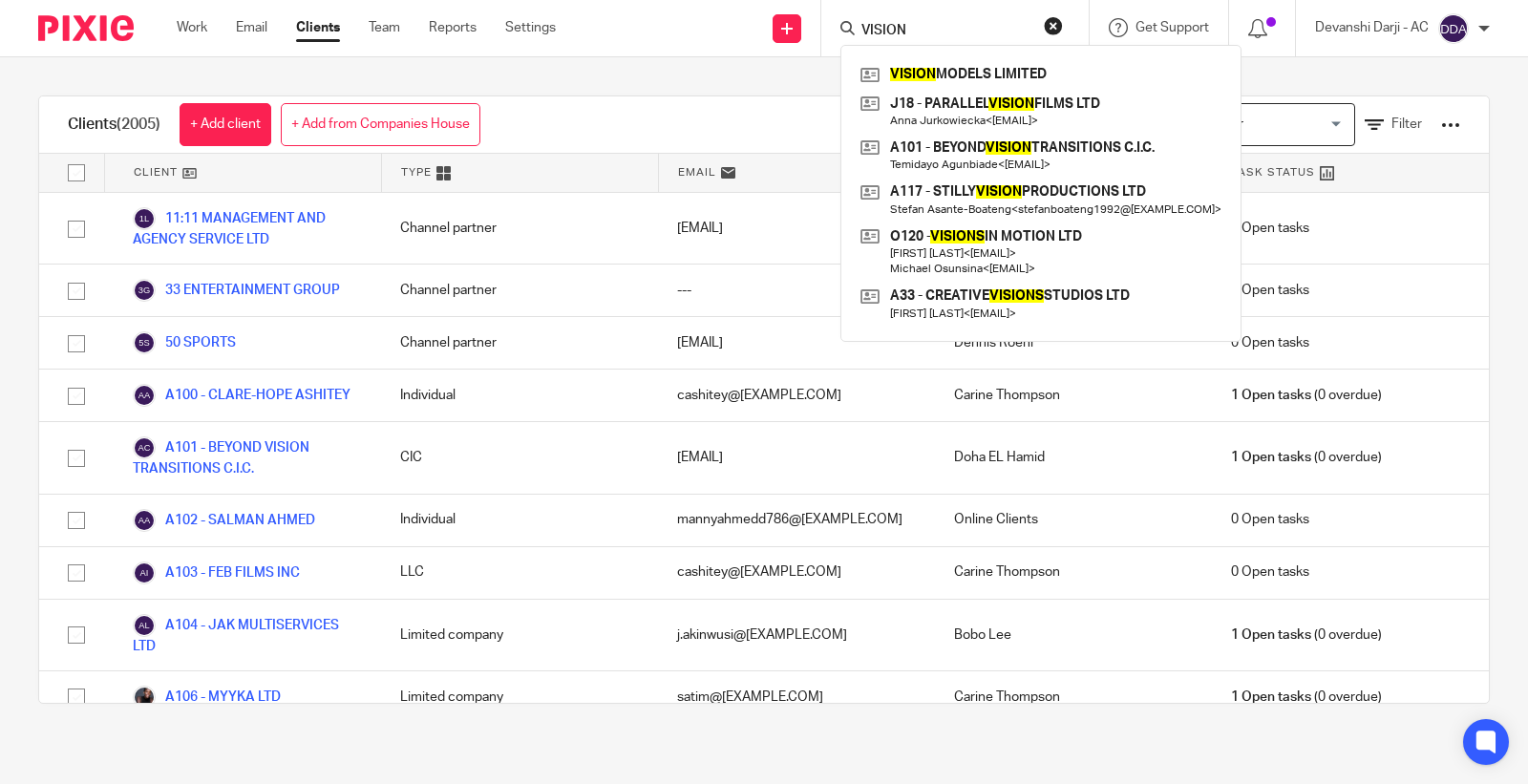 type on "VISION" 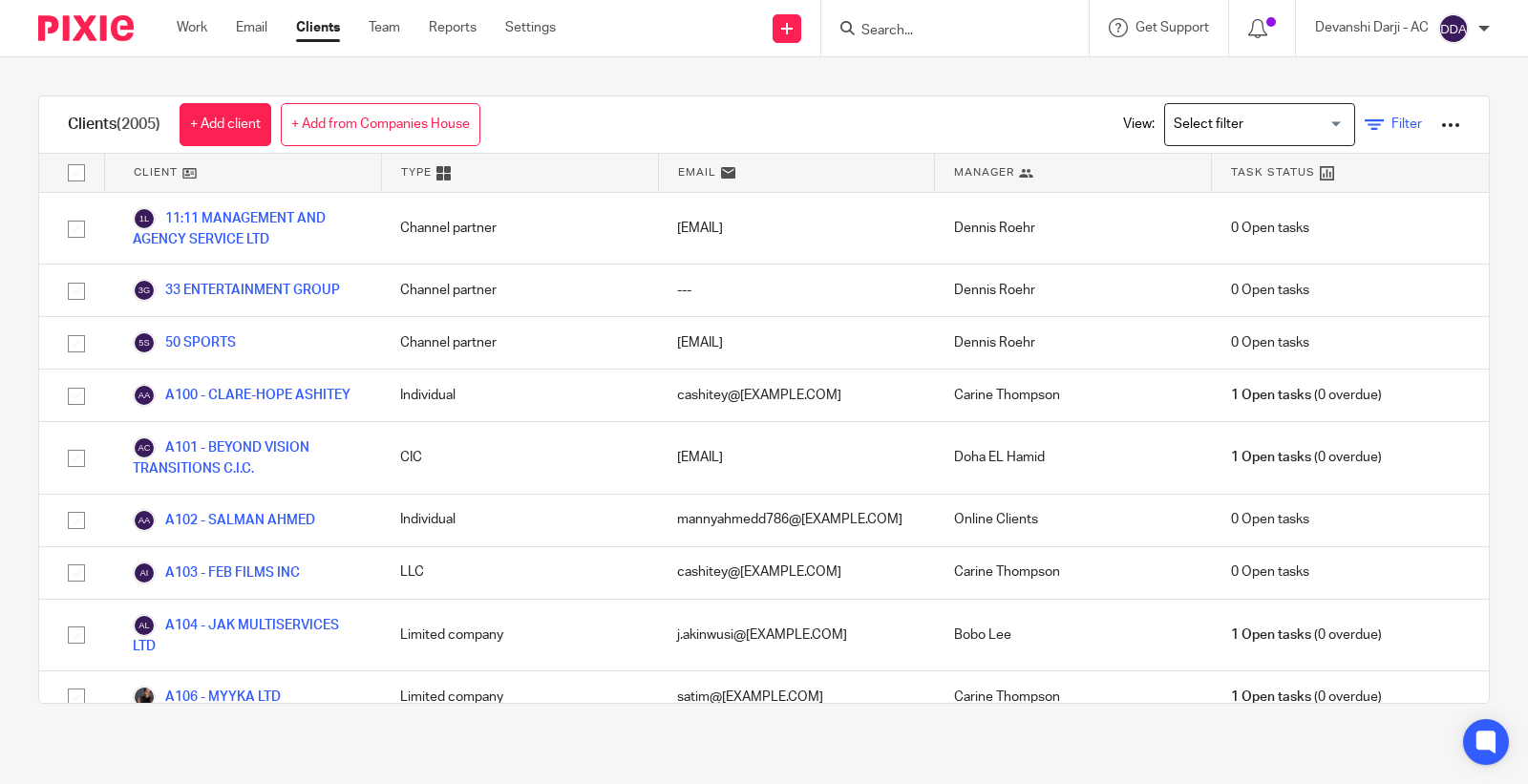 click on "Filter" at bounding box center [1407, 124] 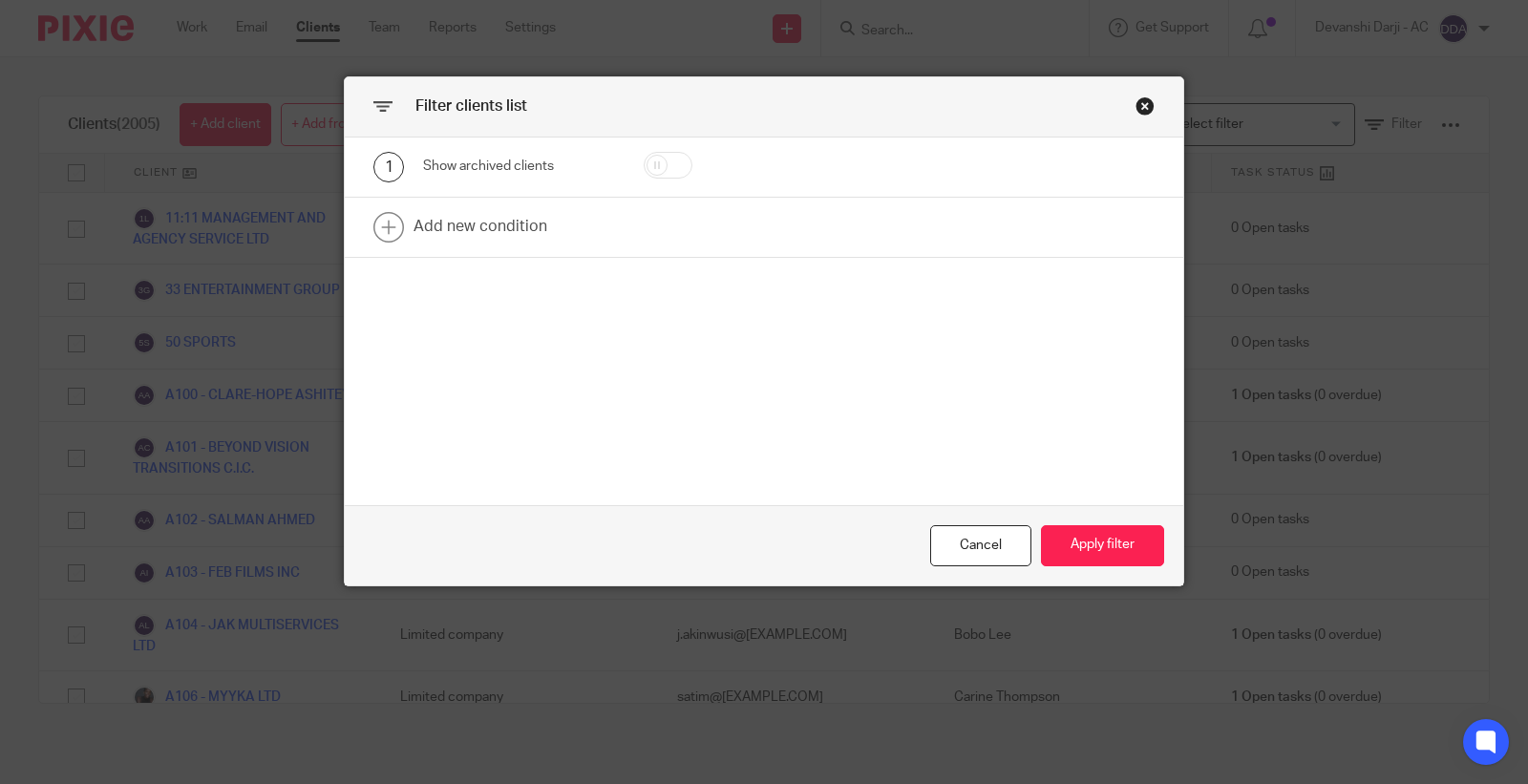 click at bounding box center [668, 165] 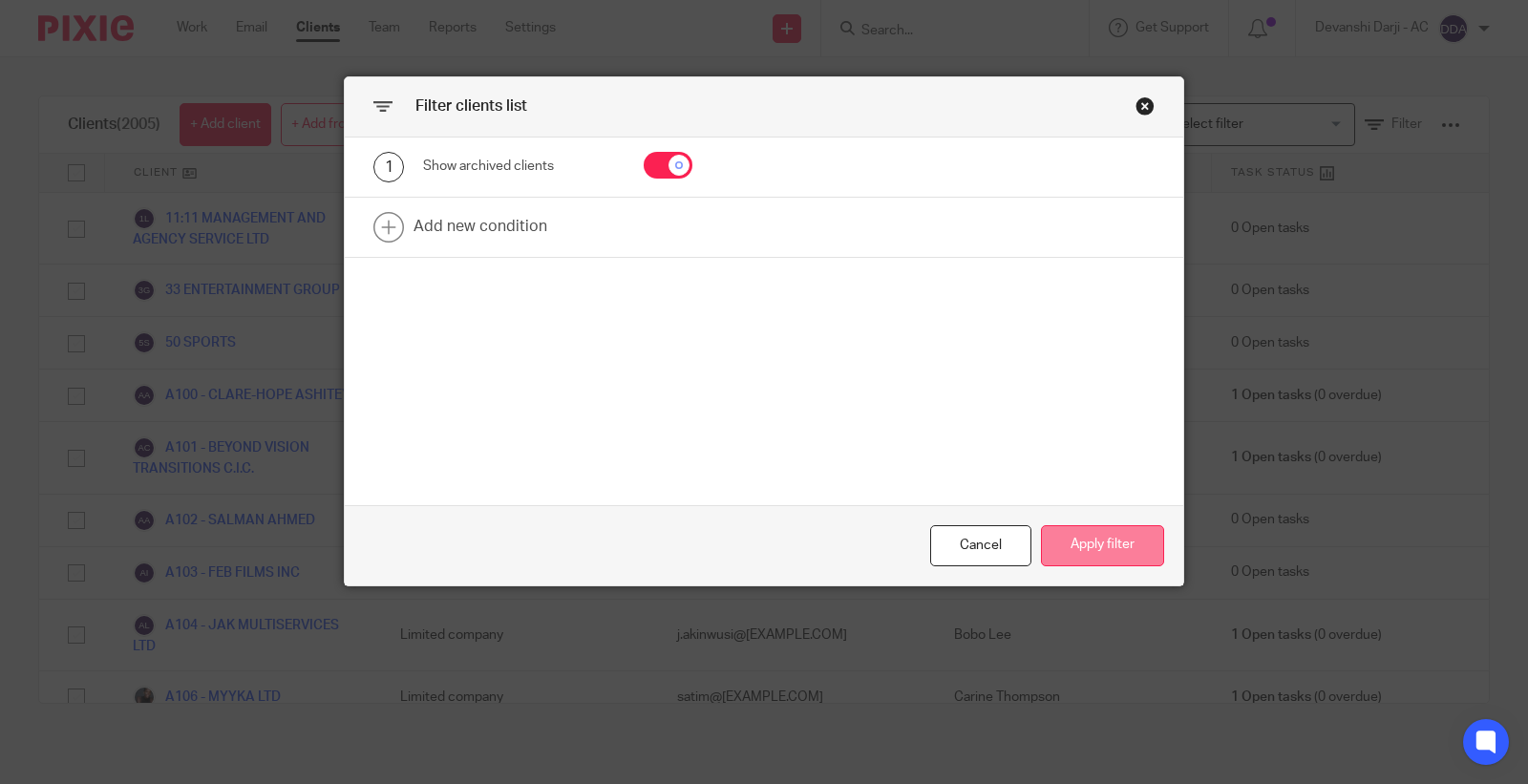 click on "Apply filter" at bounding box center [1102, 545] 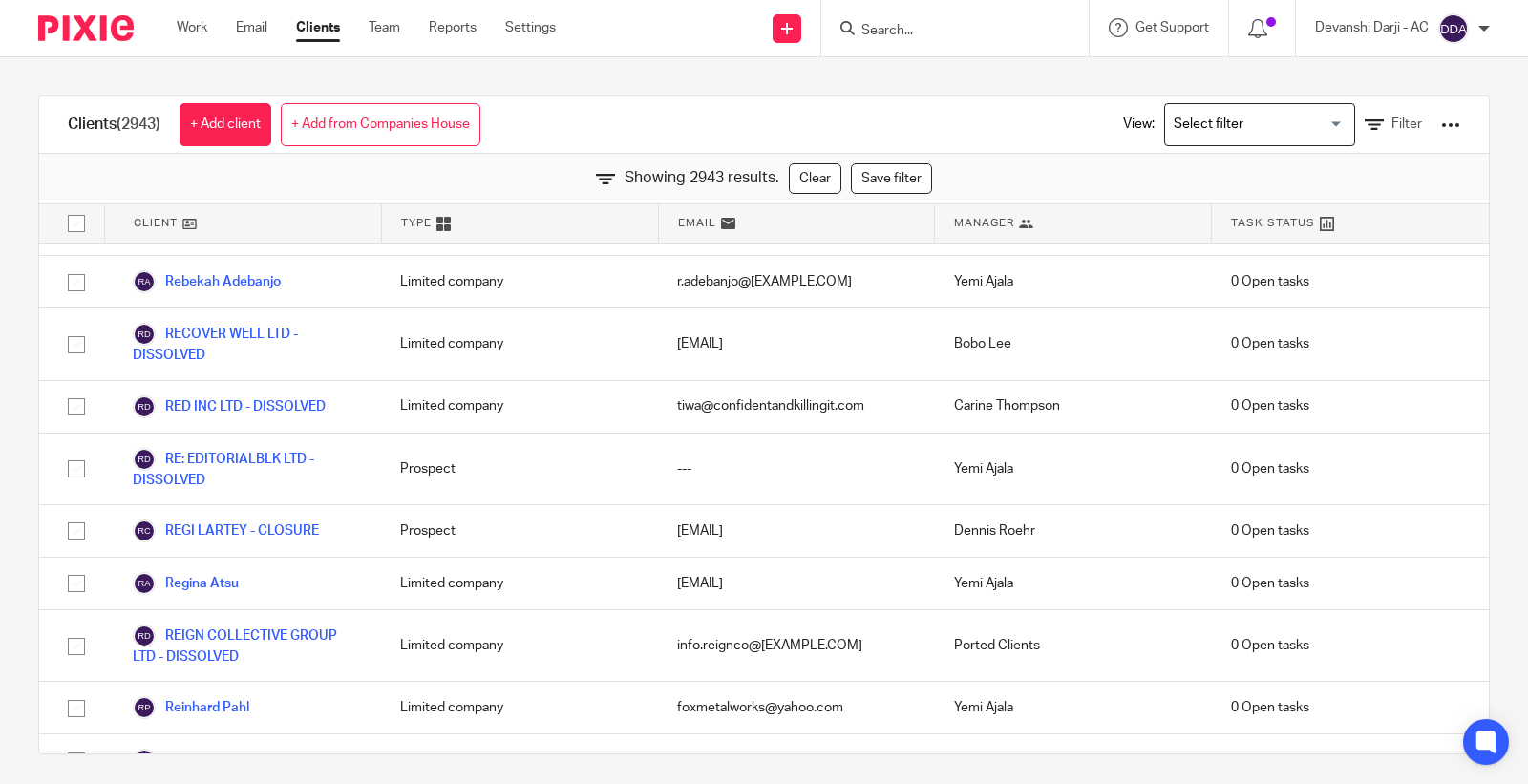 scroll, scrollTop: 91172, scrollLeft: 0, axis: vertical 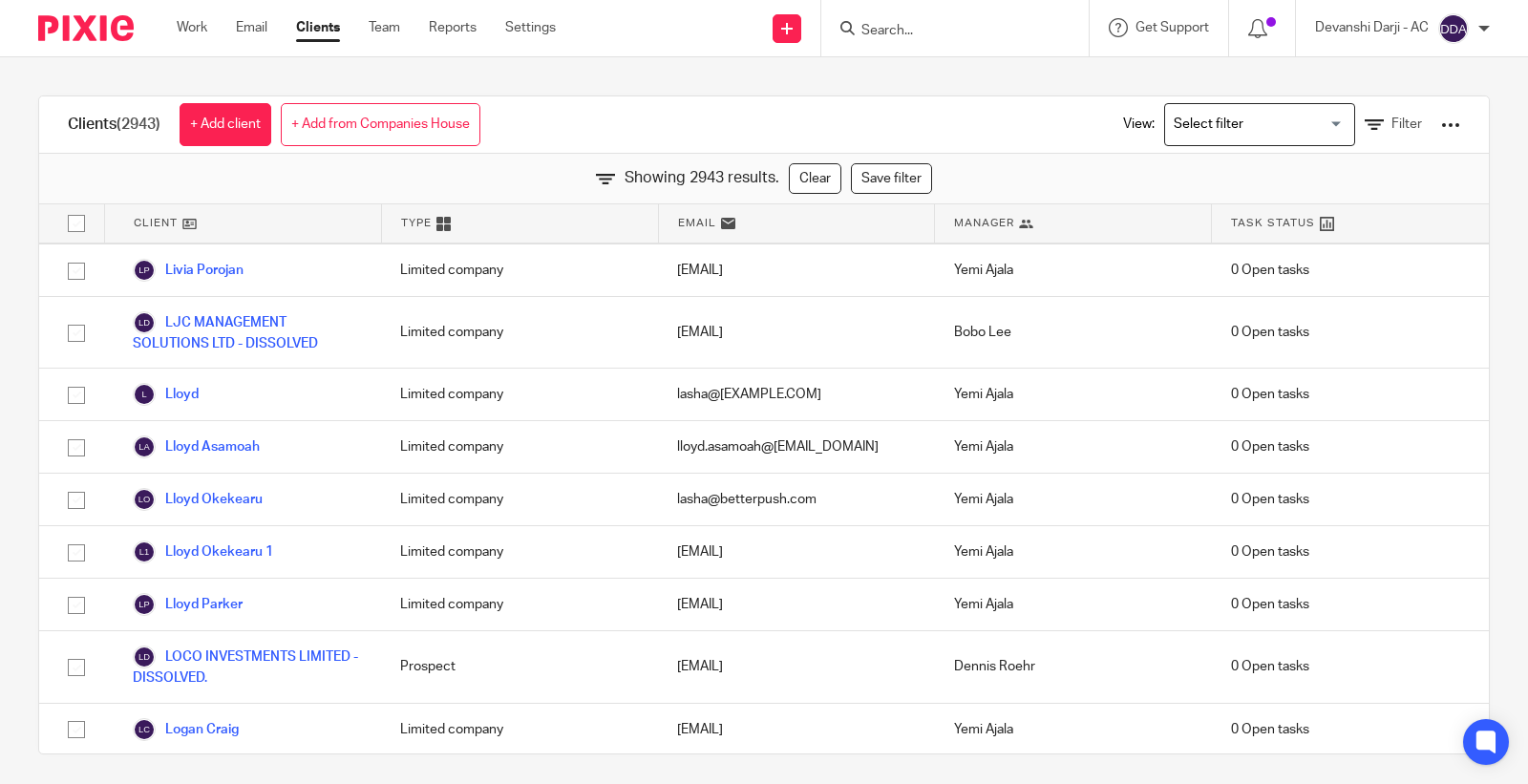 click on "Clients
(2943)
+ Add client
+ Add from Companies House
View:
Loading...          Filter
Showing 2943 results.
Clear
Save filter
Client         Type     Email     Manager       Task Status
1:1 CARE LTD - DISSOLVED
Limited company
[EMAIL]
Bobo Lee
0 Open tasks
12TALENTS LIMITED - DISSOLVED
Limited company
[EMAIL]
Ported Clients
0 Open tasks
1C PHARMA LTD - DISSOLVED
Limited company
[EMAIL]
Bobo Lee
0 Open tasks
Limited company" at bounding box center (764, 420) 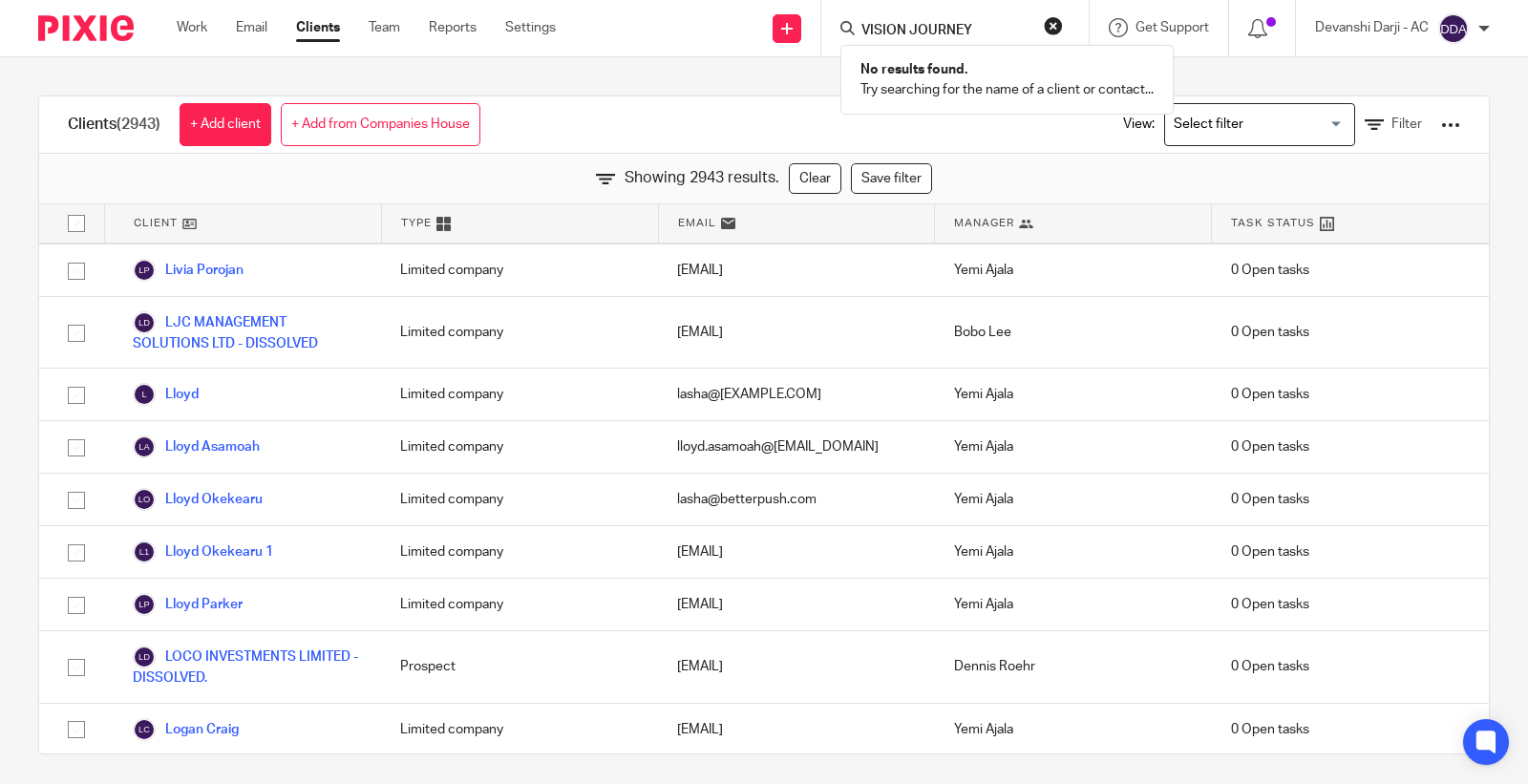 type on "VISION JOURNEY" 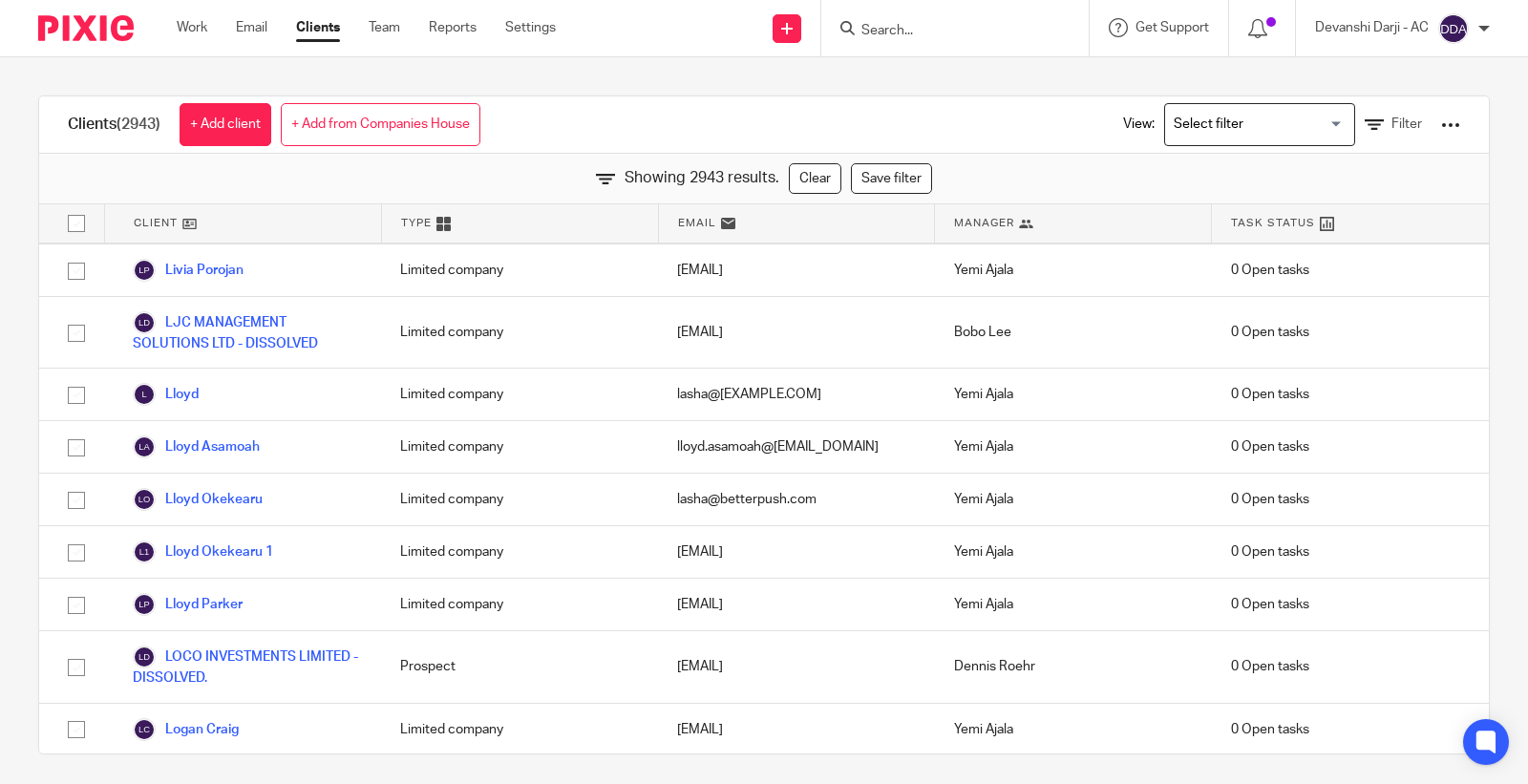 click at bounding box center (945, 32) 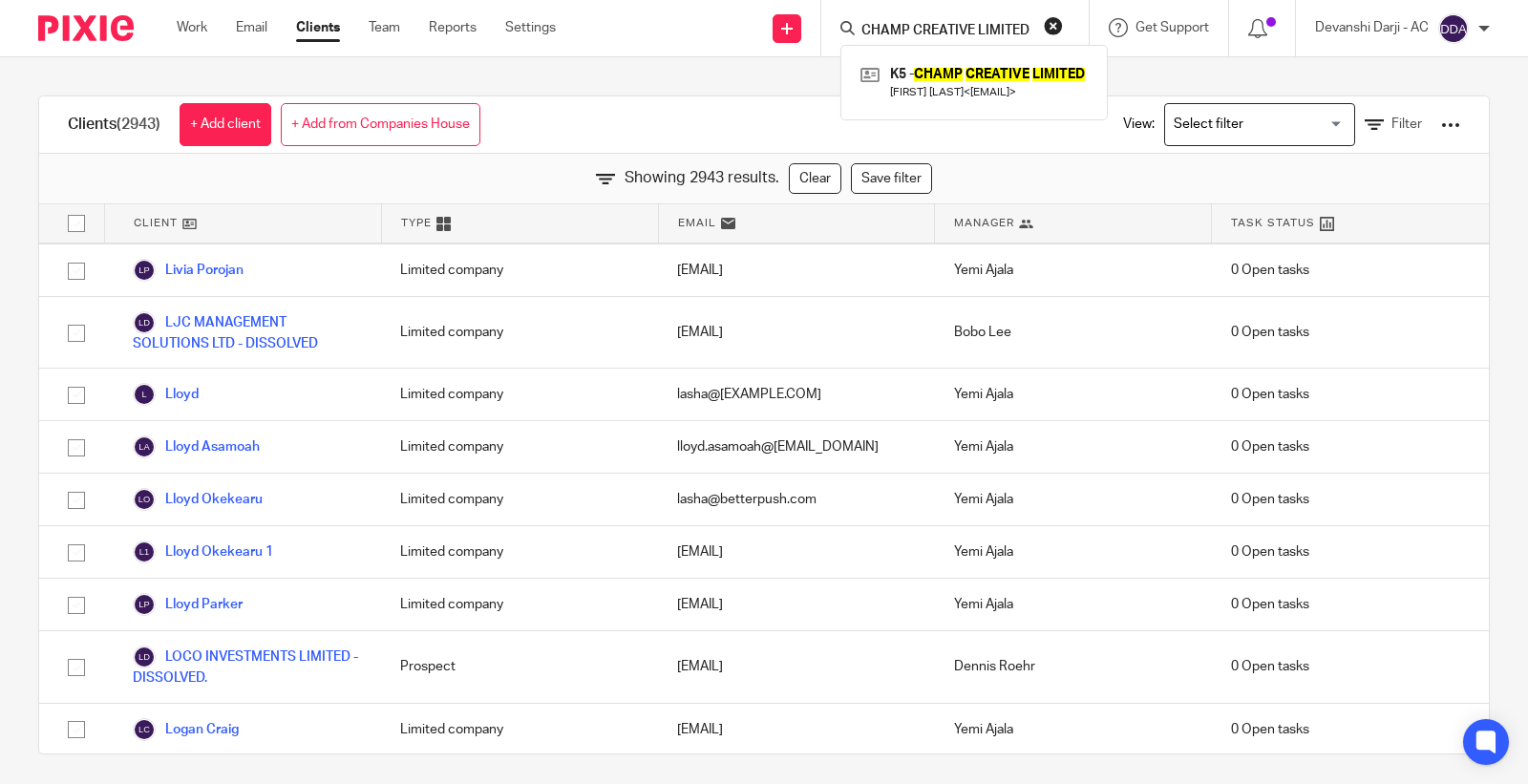 type on "CHAMP CREATIVE LIMITED" 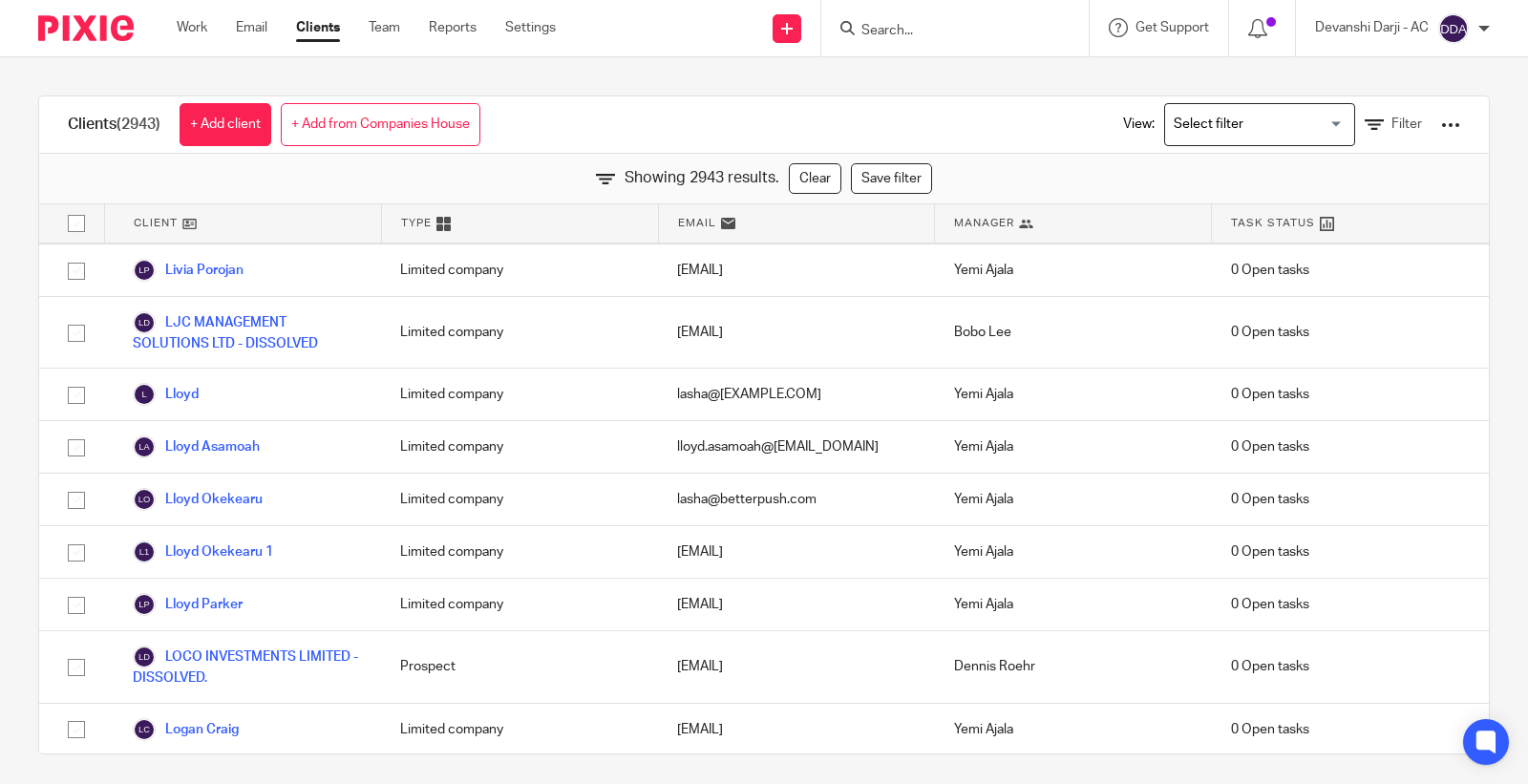 click at bounding box center (945, 32) 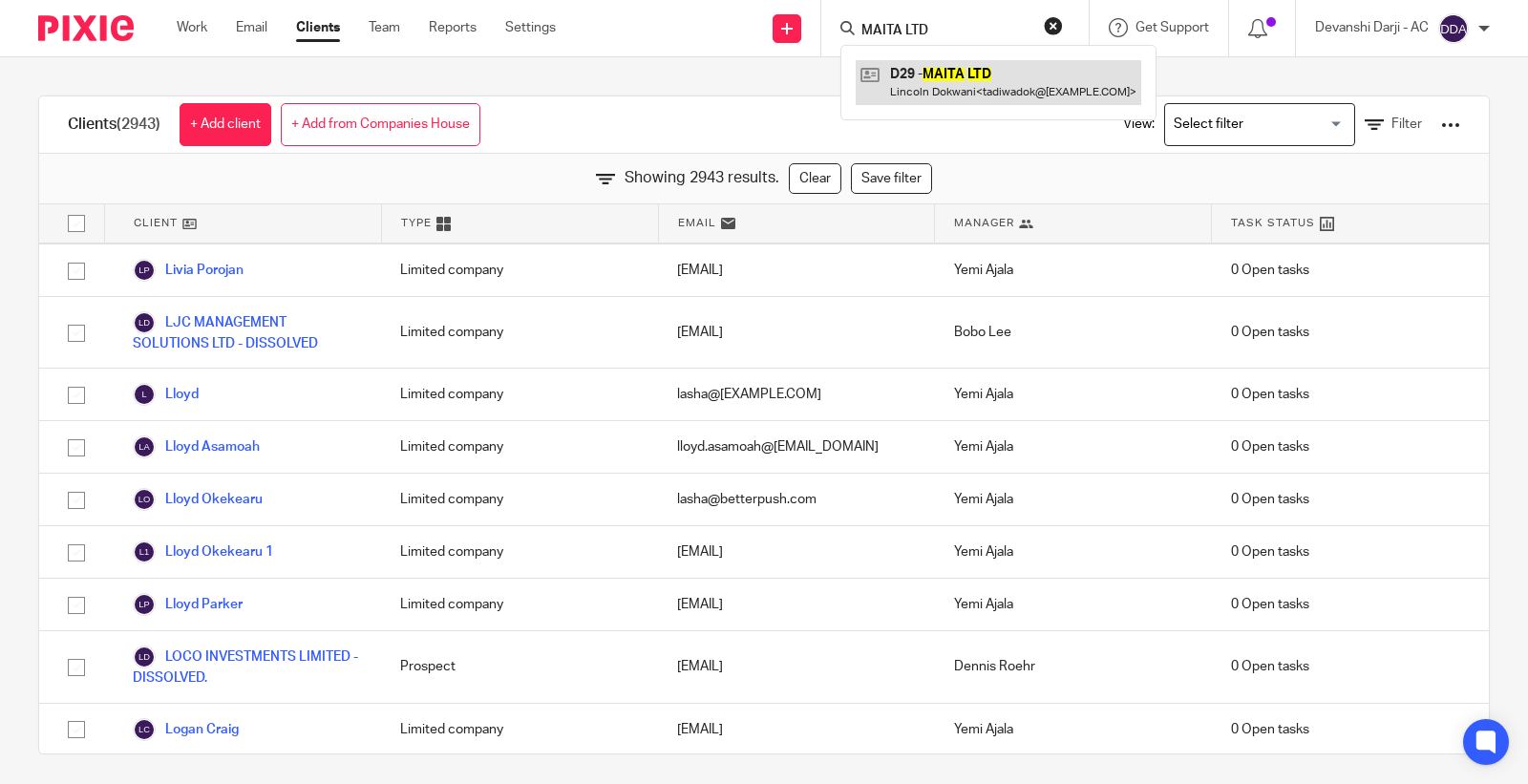 type on "MAITA LTD" 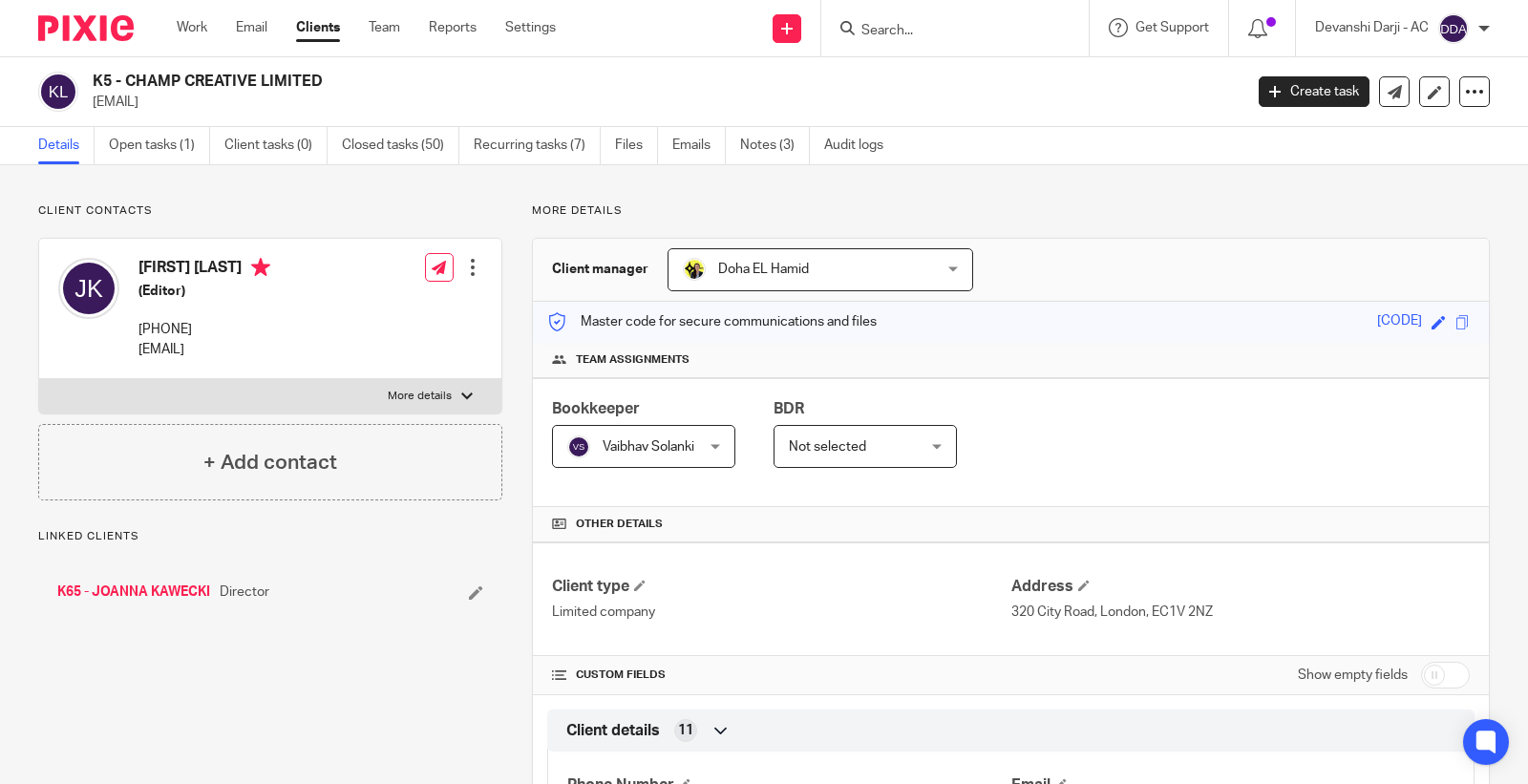 scroll, scrollTop: 0, scrollLeft: 0, axis: both 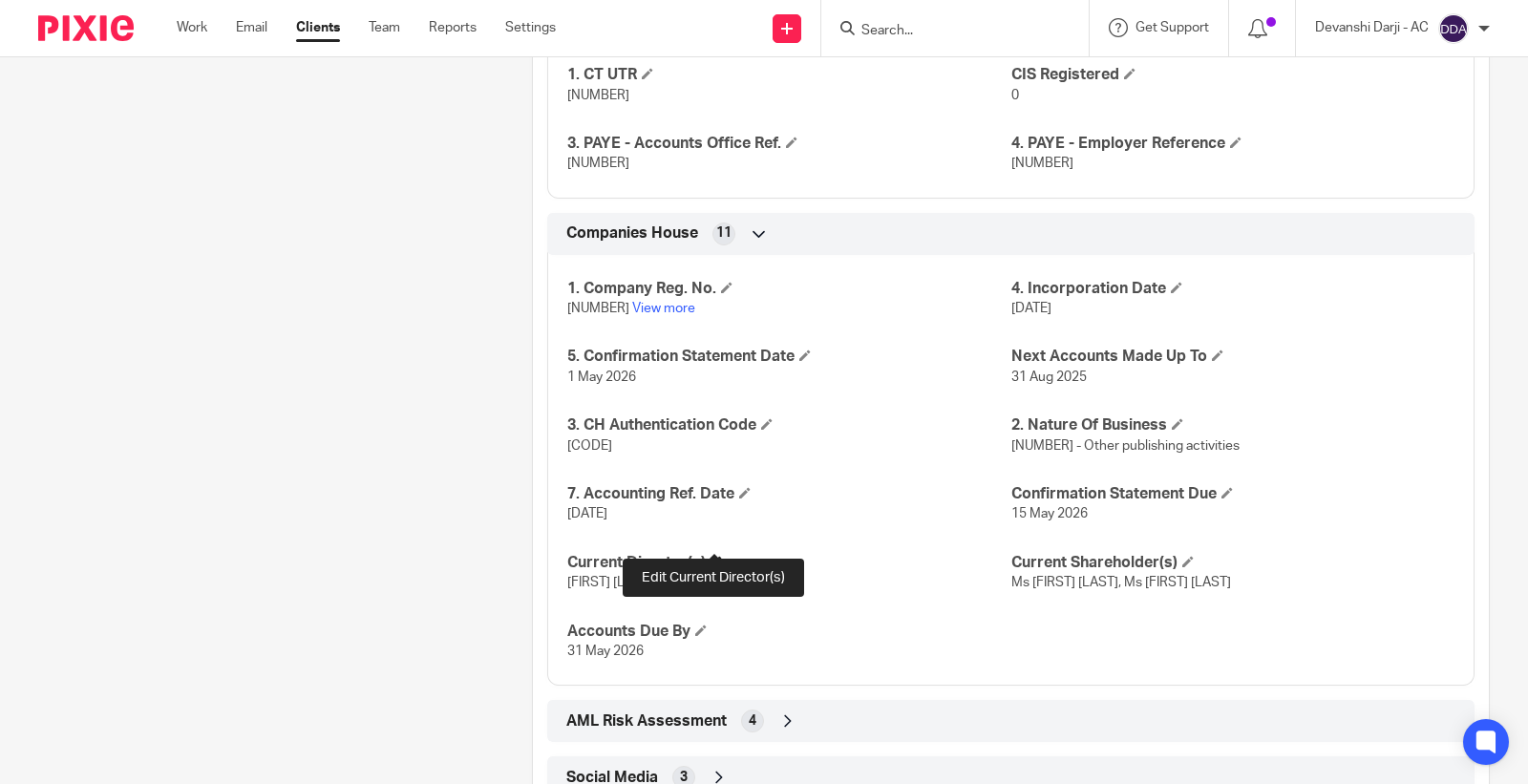 click at bounding box center [716, 562] 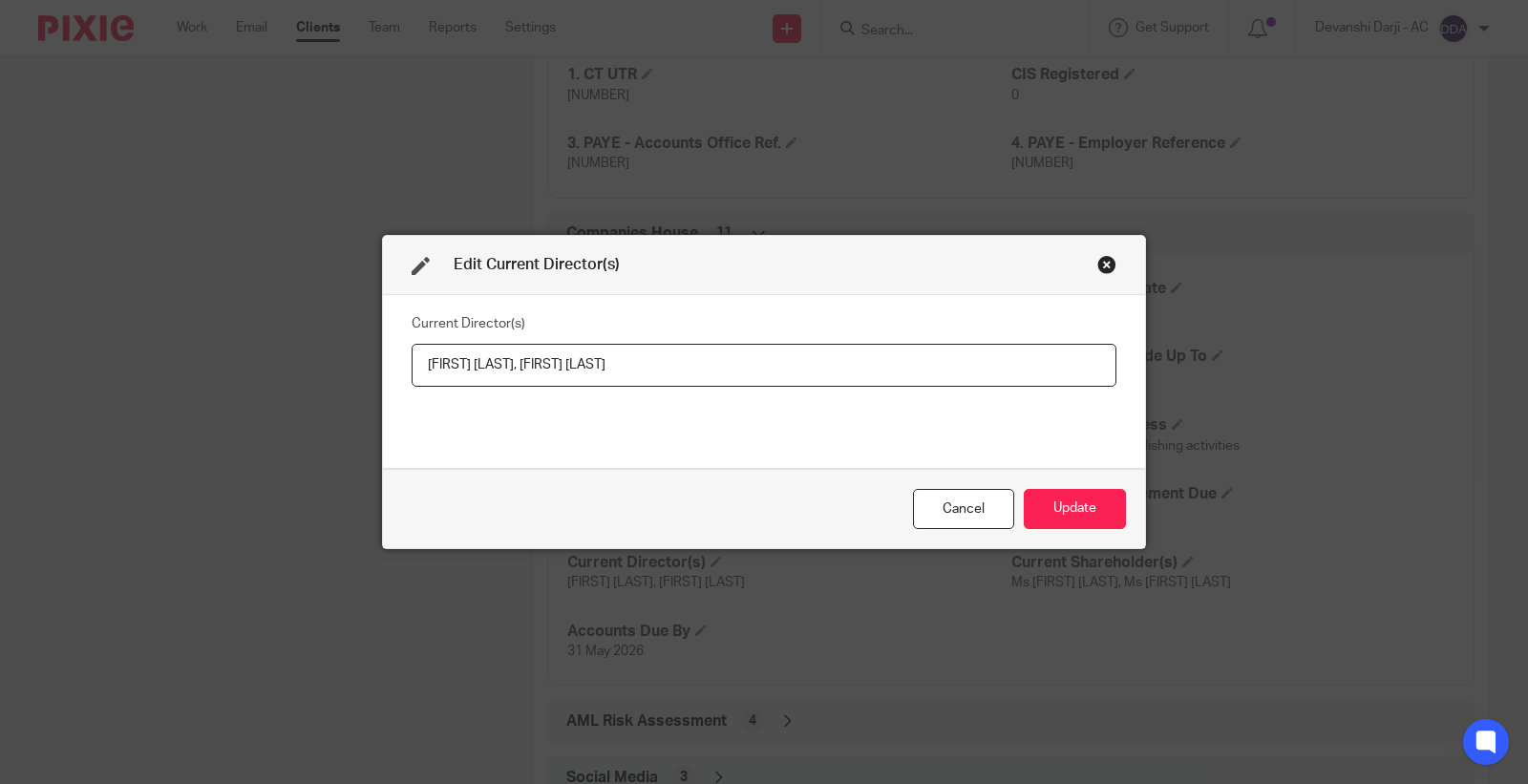 drag, startPoint x: 529, startPoint y: 369, endPoint x: 320, endPoint y: 395, distance: 210.611 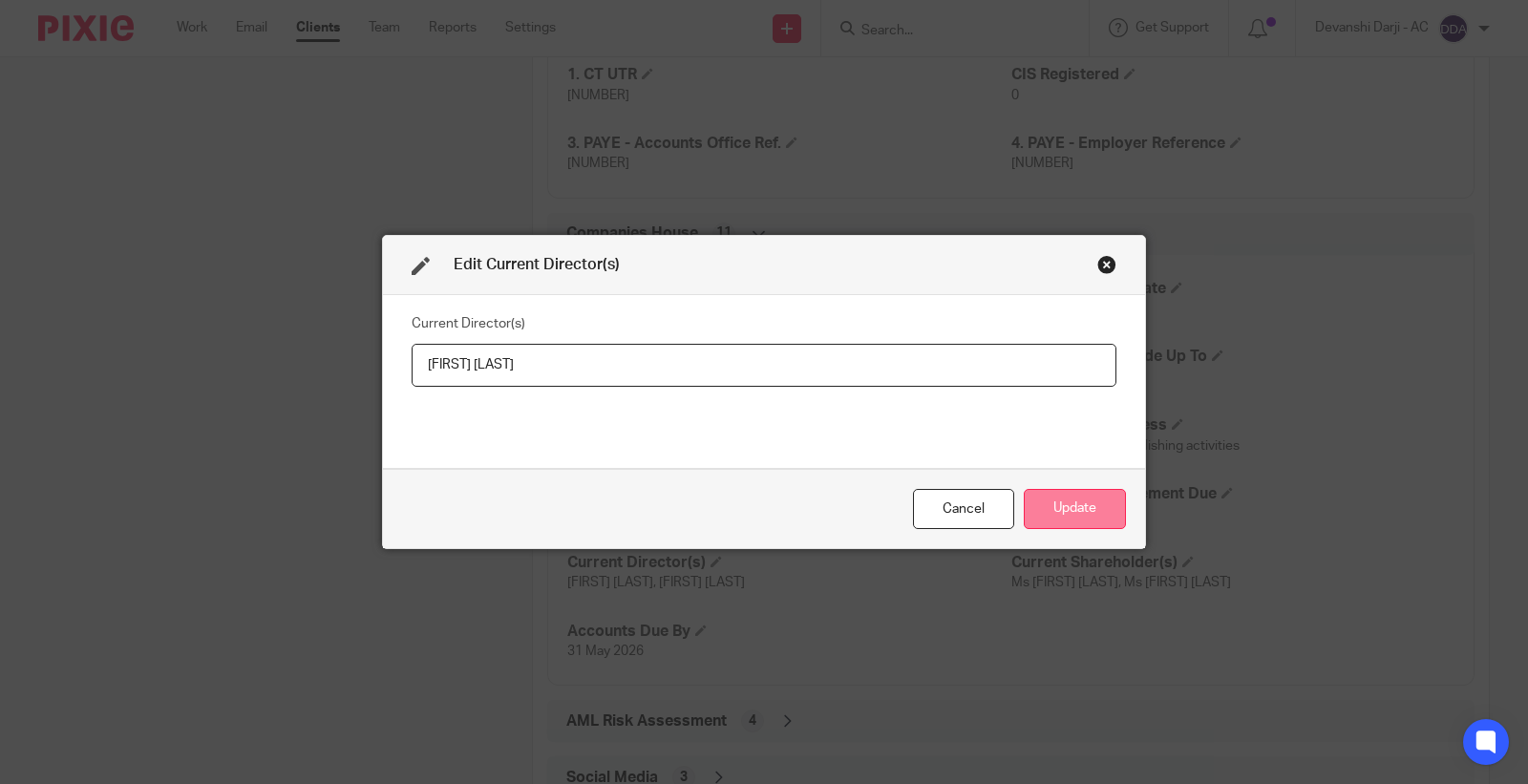 type on "[FIRST] [LAST]" 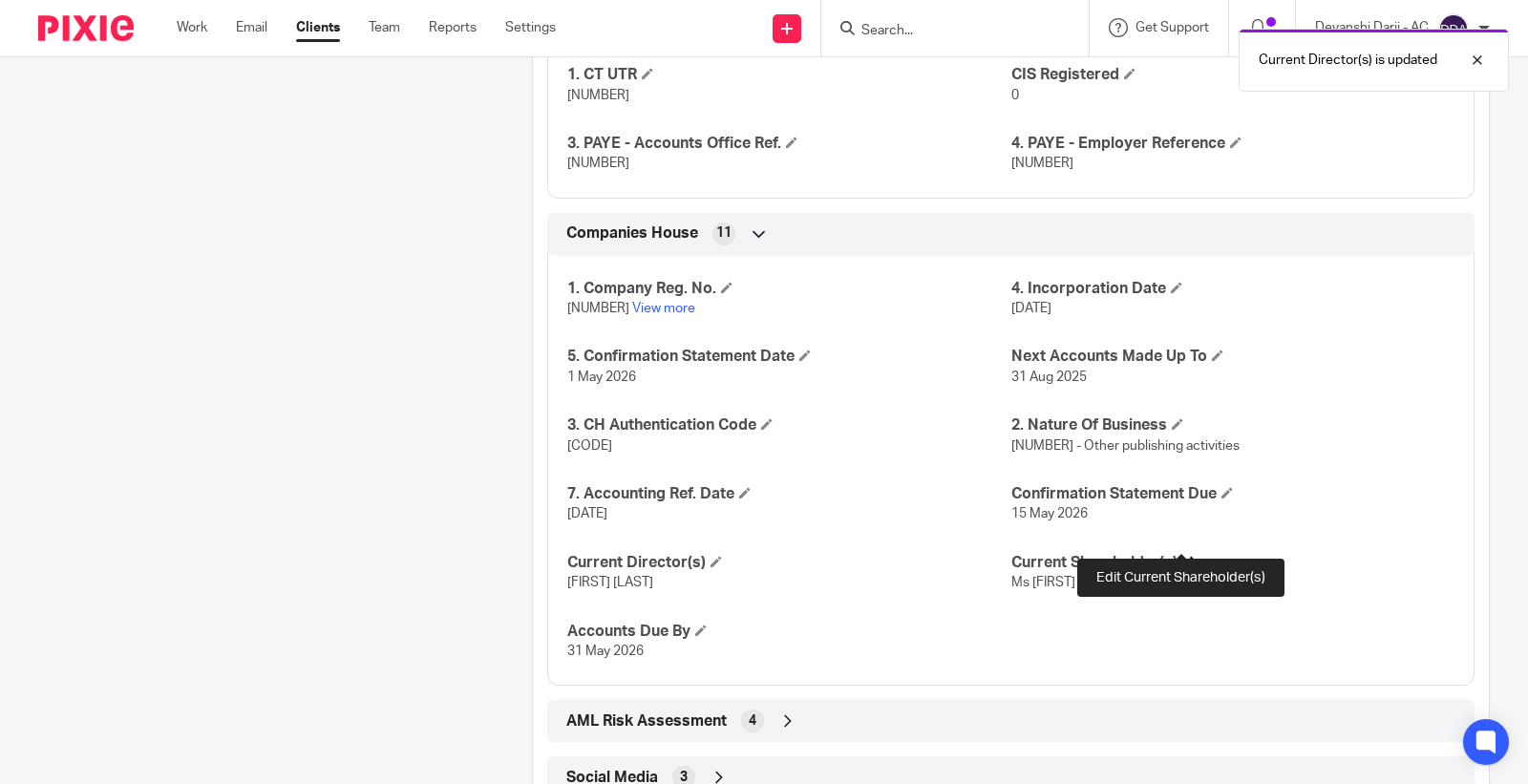 click at bounding box center [1188, 562] 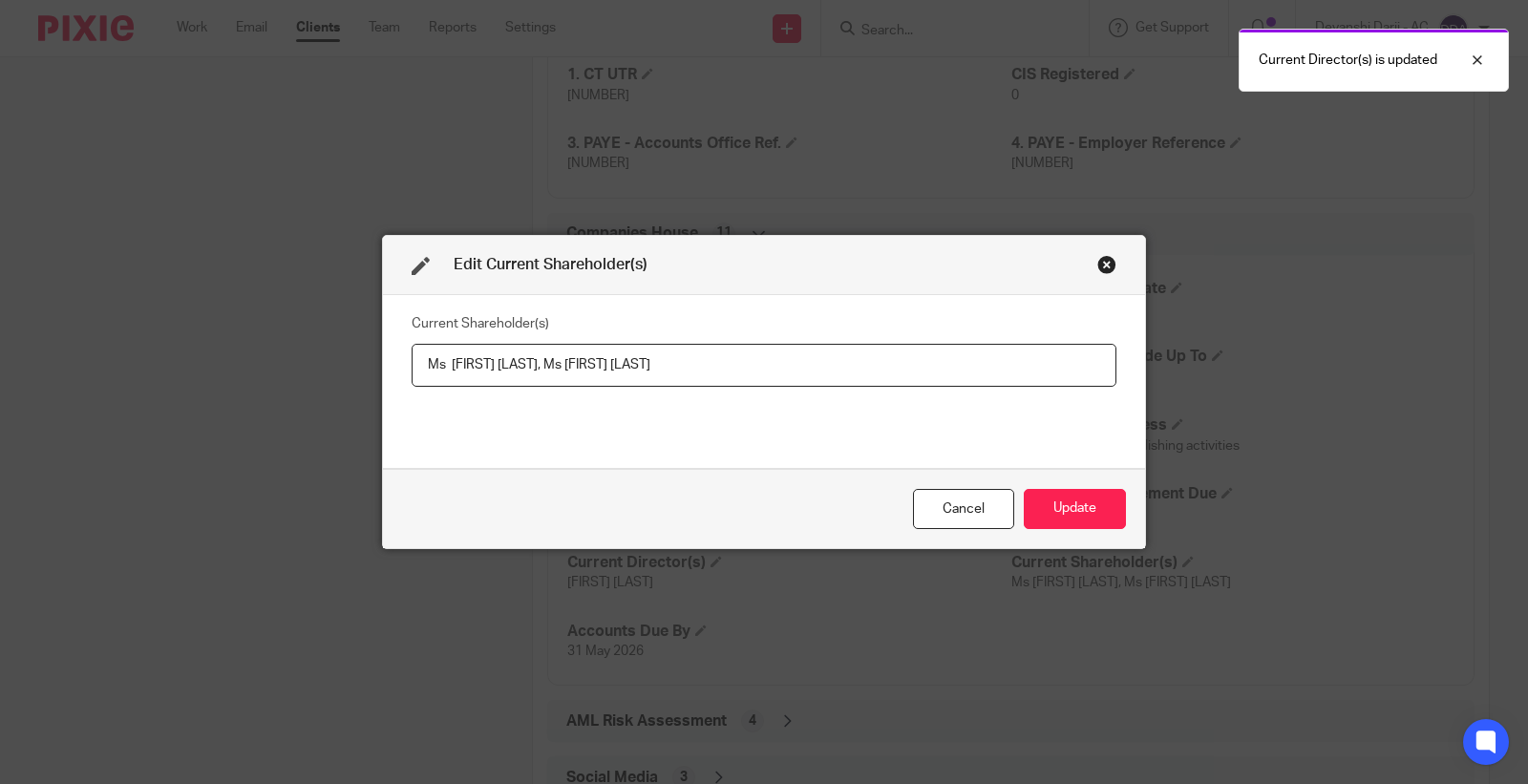 drag, startPoint x: 707, startPoint y: 373, endPoint x: 308, endPoint y: 373, distance: 399 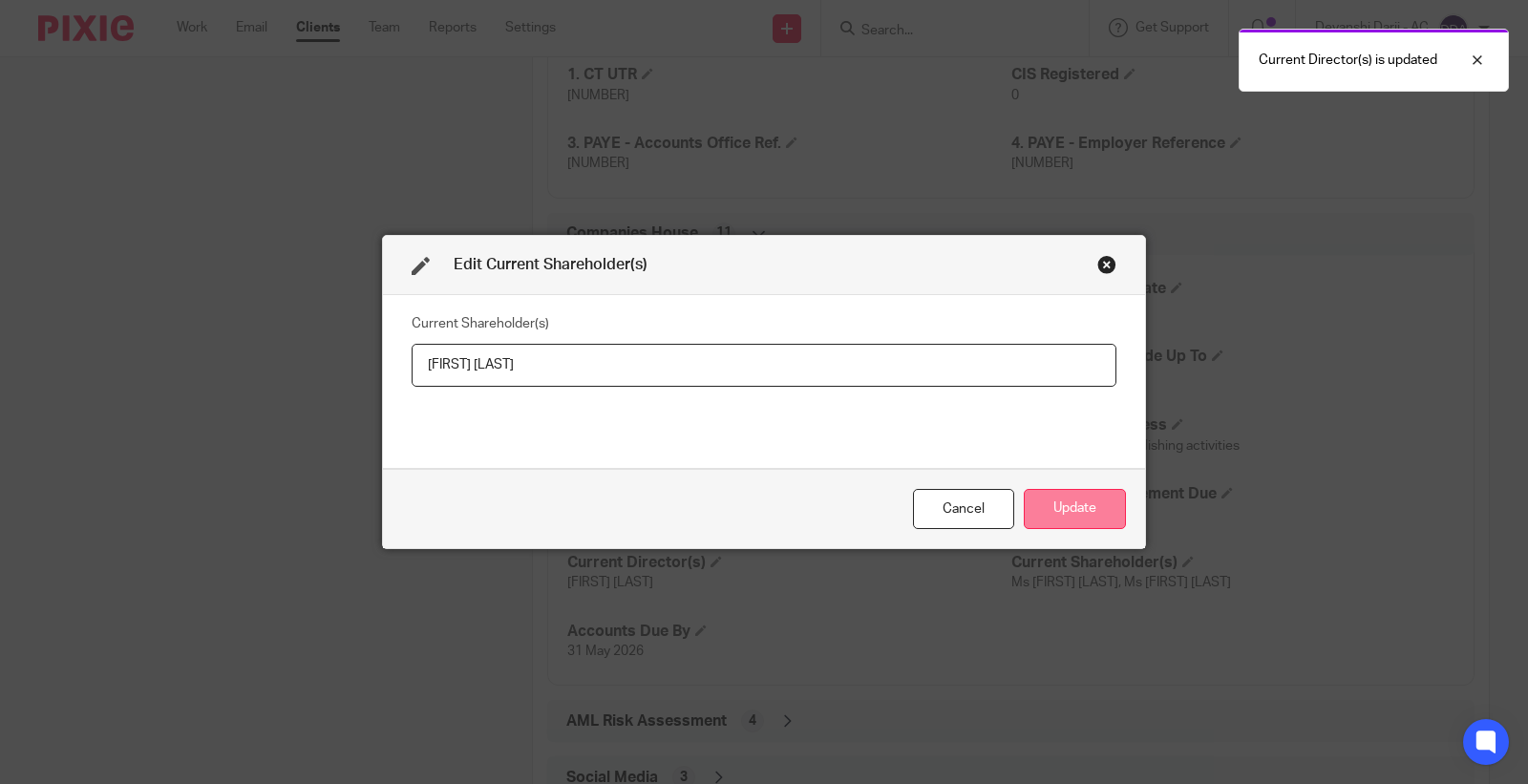 type on "Joanna KAWECKI" 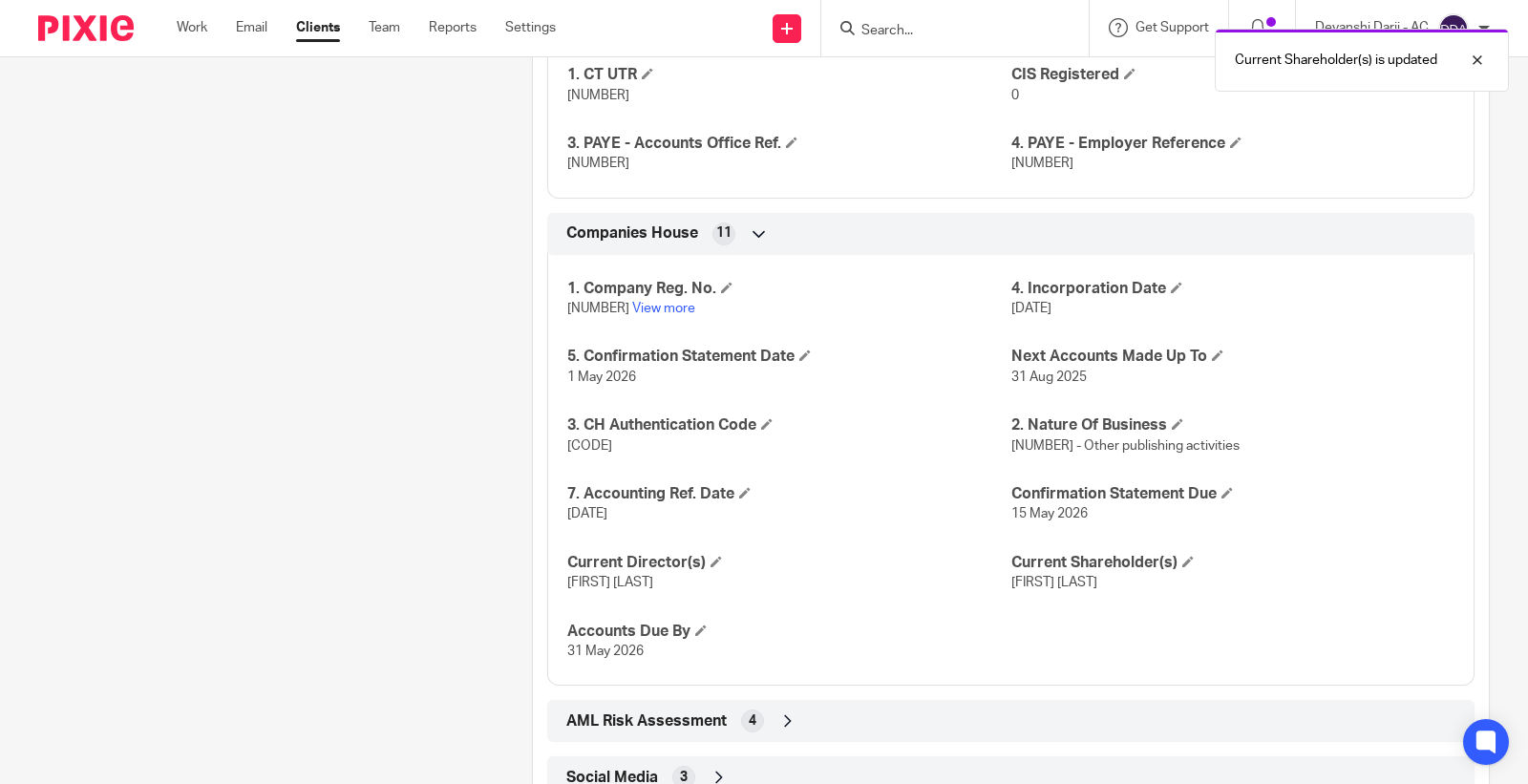 click on "Companies House   11
1. Company Reg. No.
07726670   View more
4. Incorporation Date
2 Aug 2011
5. Confirmation Statement Date
1 May 2026
Next Accounts Made Up To
31 Aug 2025
3. CH Authentication Code
E24197
2. Nature Of Business
58190 - Other publishing activities
7. Accounting Ref. Date
2019-04-05
Confirmation Statement Due
15 May 2026
Current Director(s)
Joanna Kawecki
Current Shareholder(s)
Joanna KAWECKI
Accounts Due By
31 May 2026" at bounding box center (1010, 450) 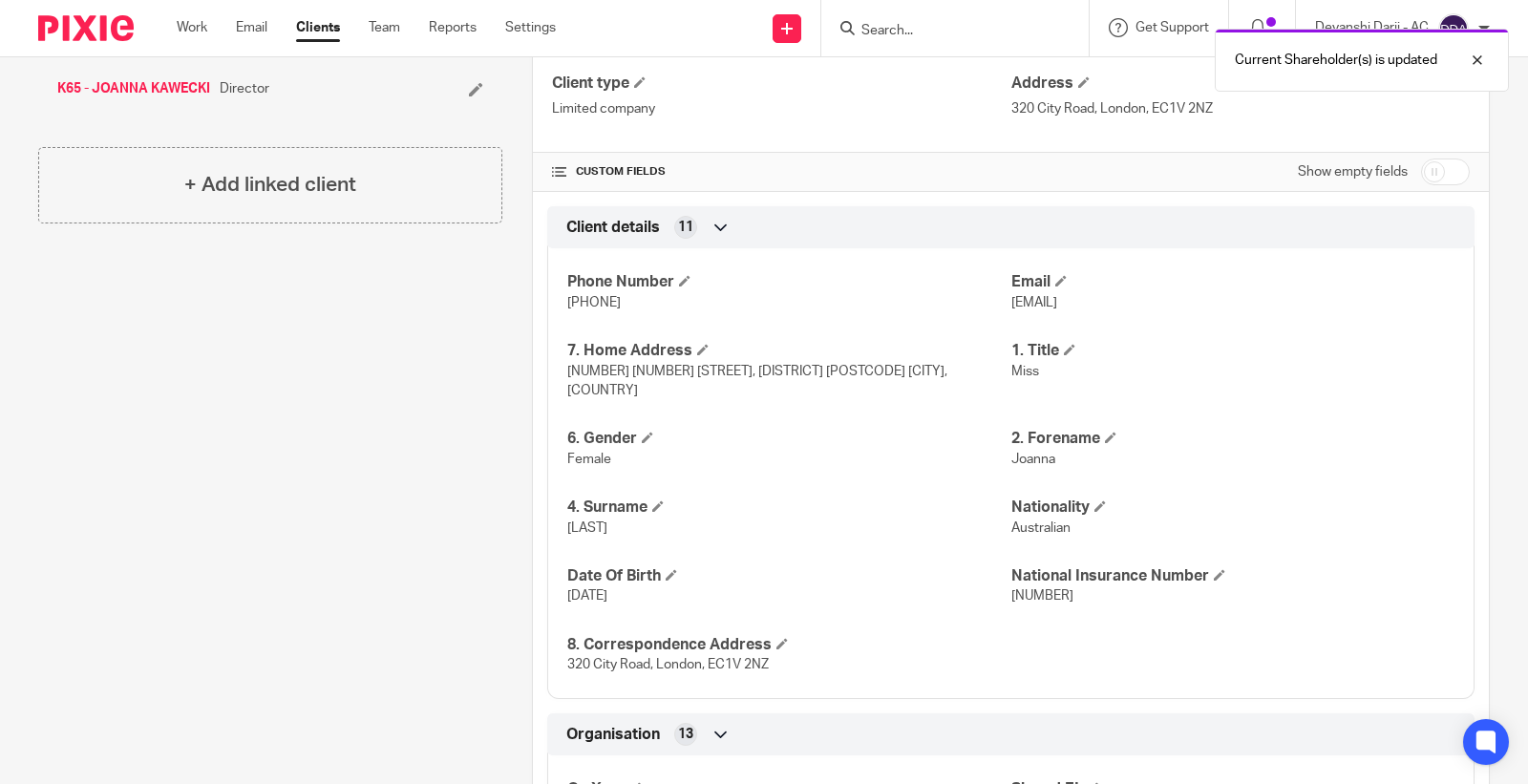 scroll, scrollTop: 530, scrollLeft: 0, axis: vertical 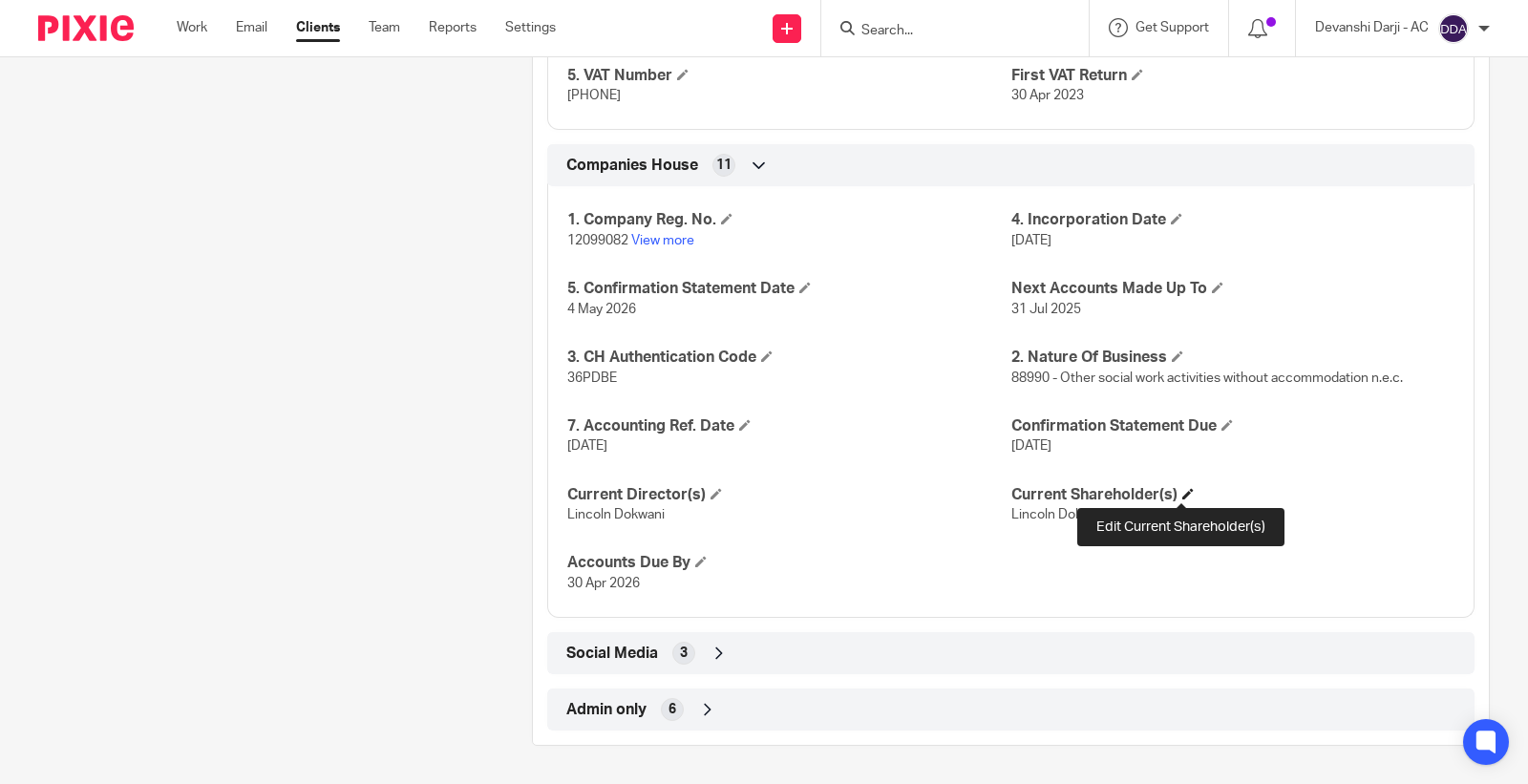 click at bounding box center [1188, 494] 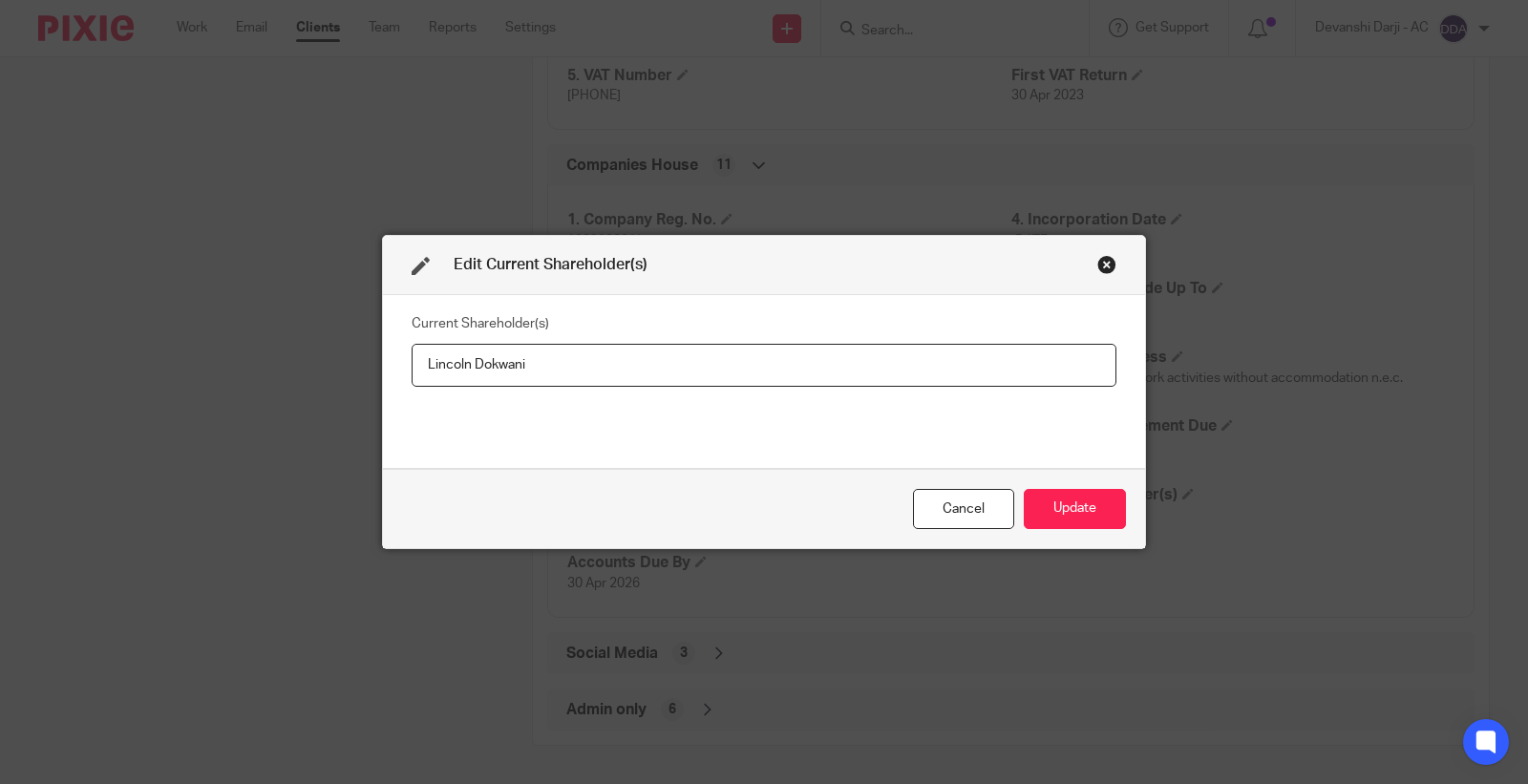 drag, startPoint x: 538, startPoint y: 368, endPoint x: 230, endPoint y: 370, distance: 308.00649 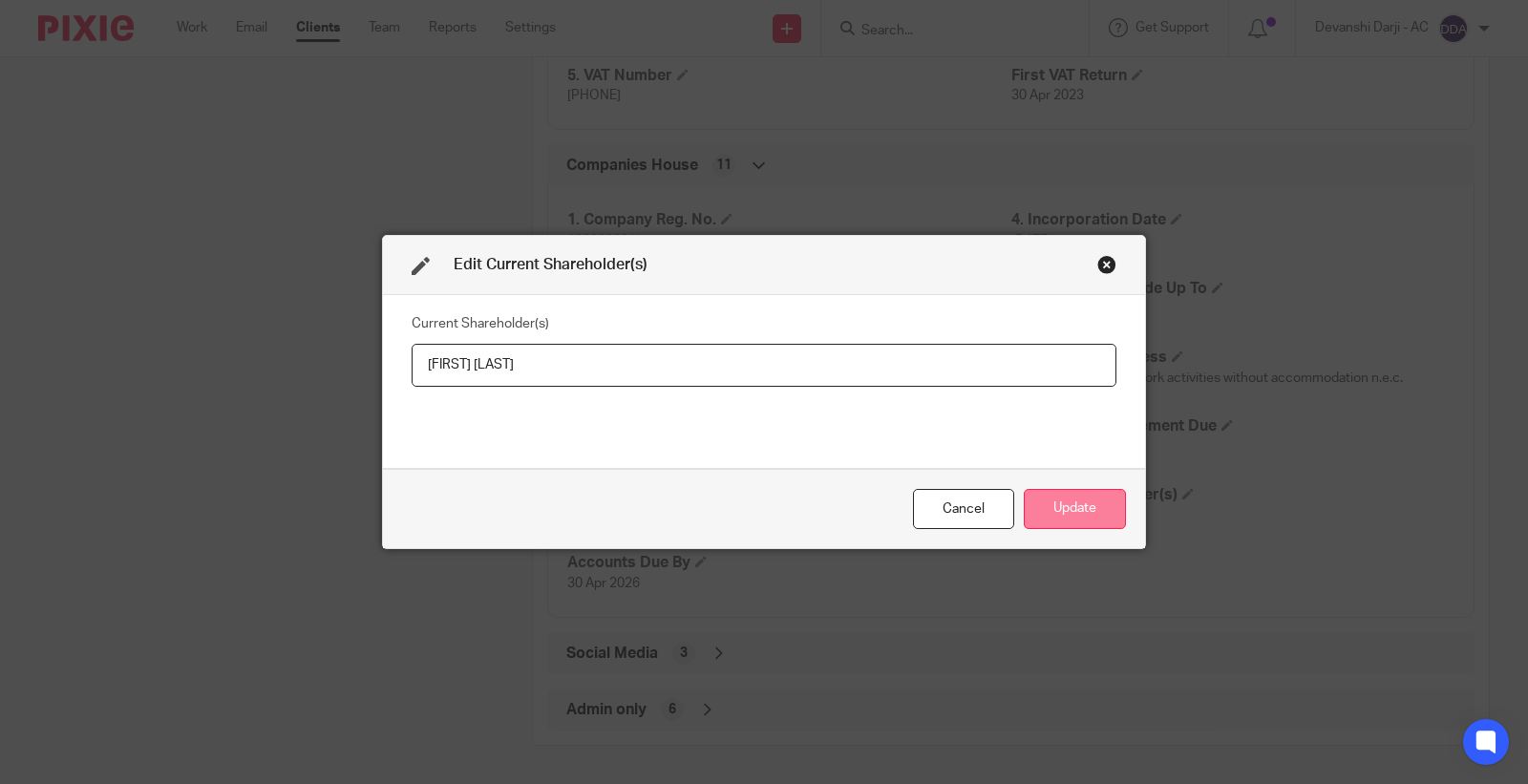 type on "[FIRST] [LAST]" 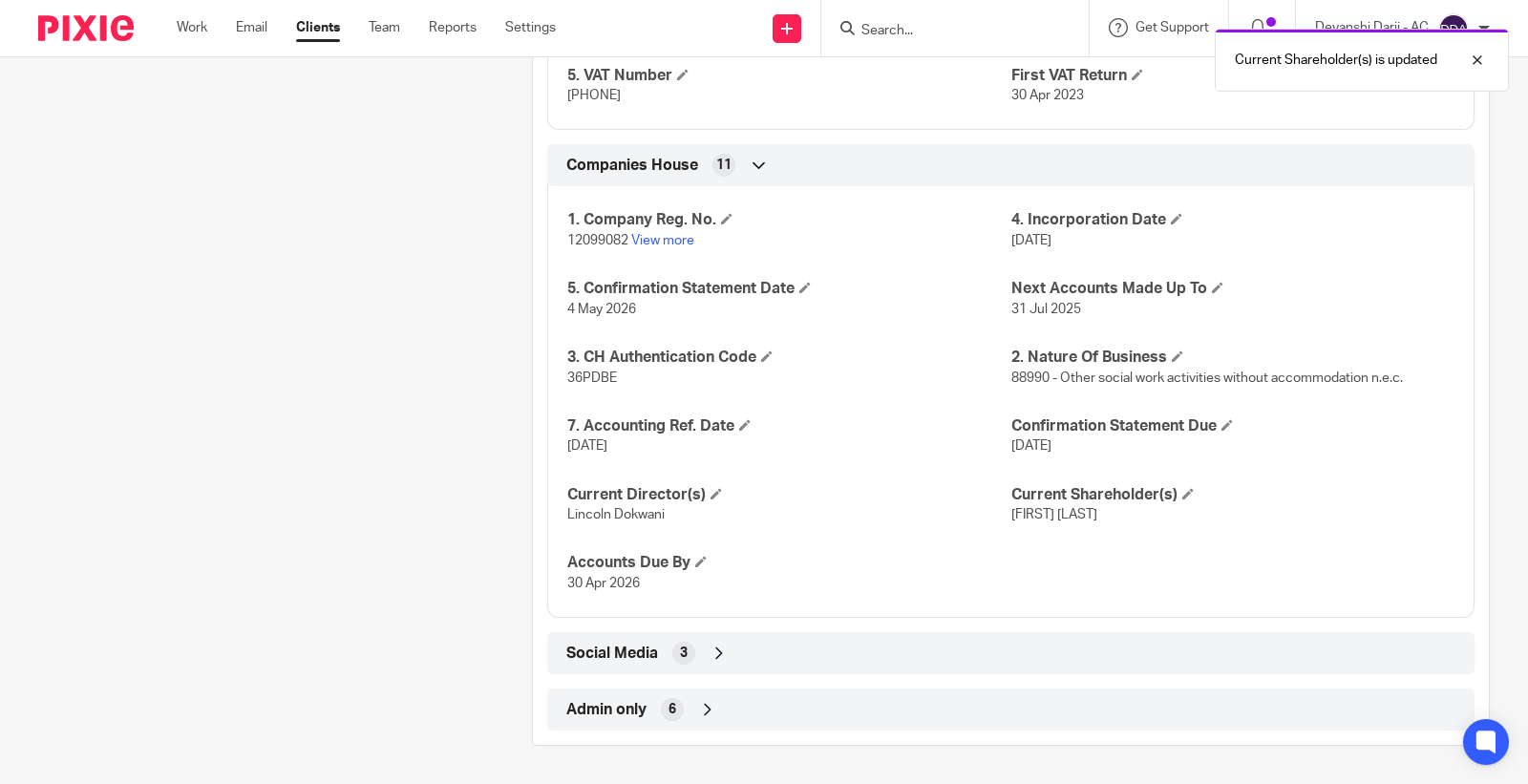 click on "Client contacts
[FIRST] [LAST]
(Social Worker)
[PHONE]
[EMAIL]
Edit contact
Create client from contact
Export data
Delete contact
More details
Title
Mr" at bounding box center [255, -574] 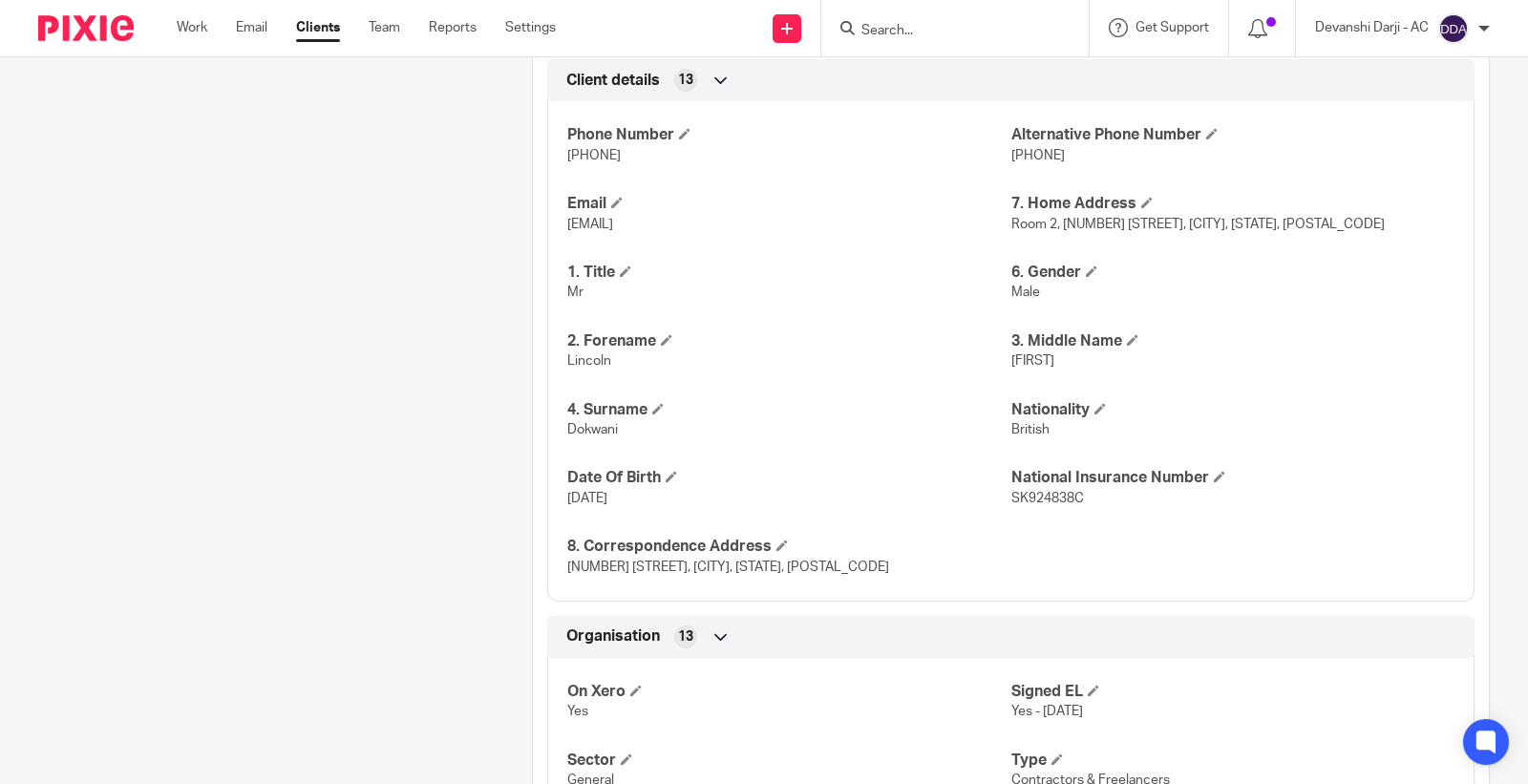 scroll, scrollTop: 614, scrollLeft: 0, axis: vertical 